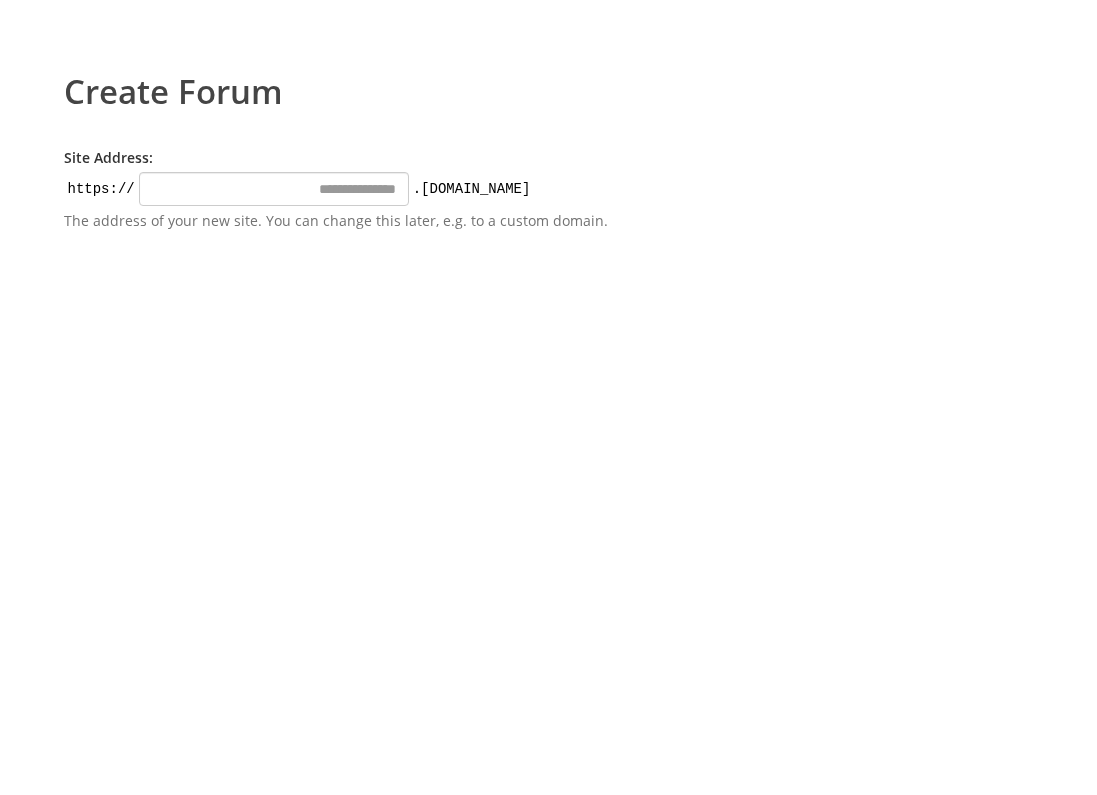 scroll, scrollTop: 0, scrollLeft: 0, axis: both 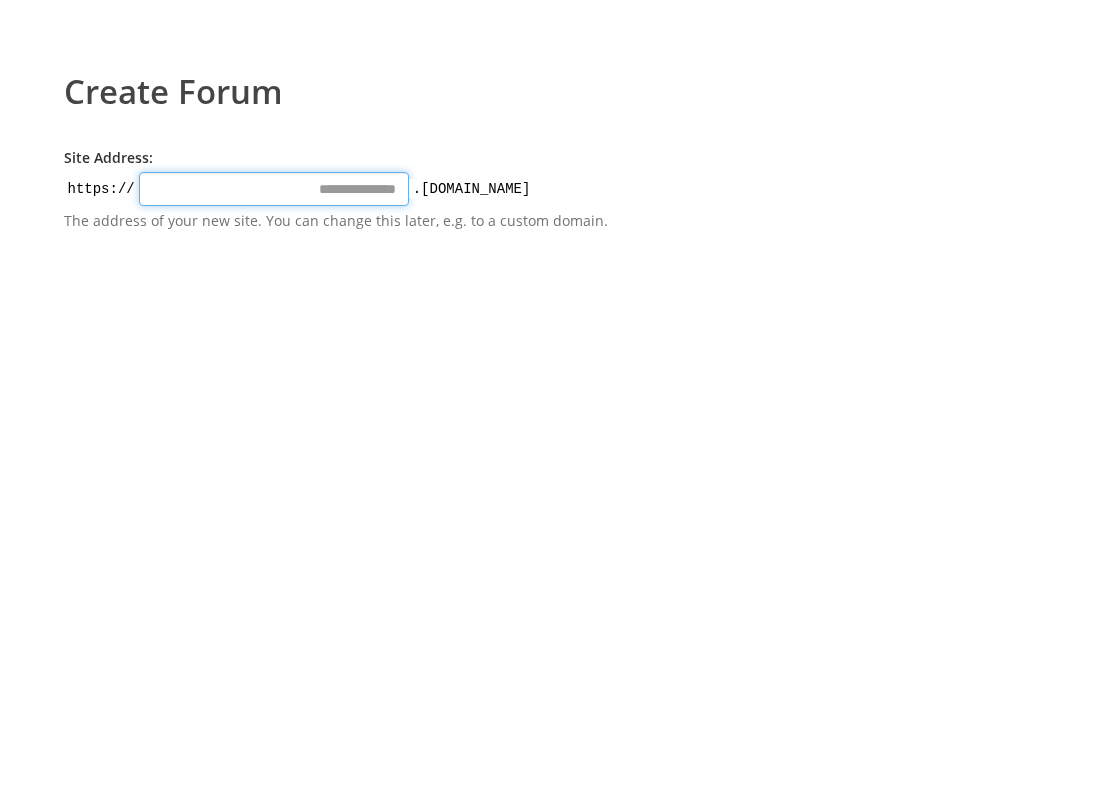 click on "Site Address:" at bounding box center (274, 189) 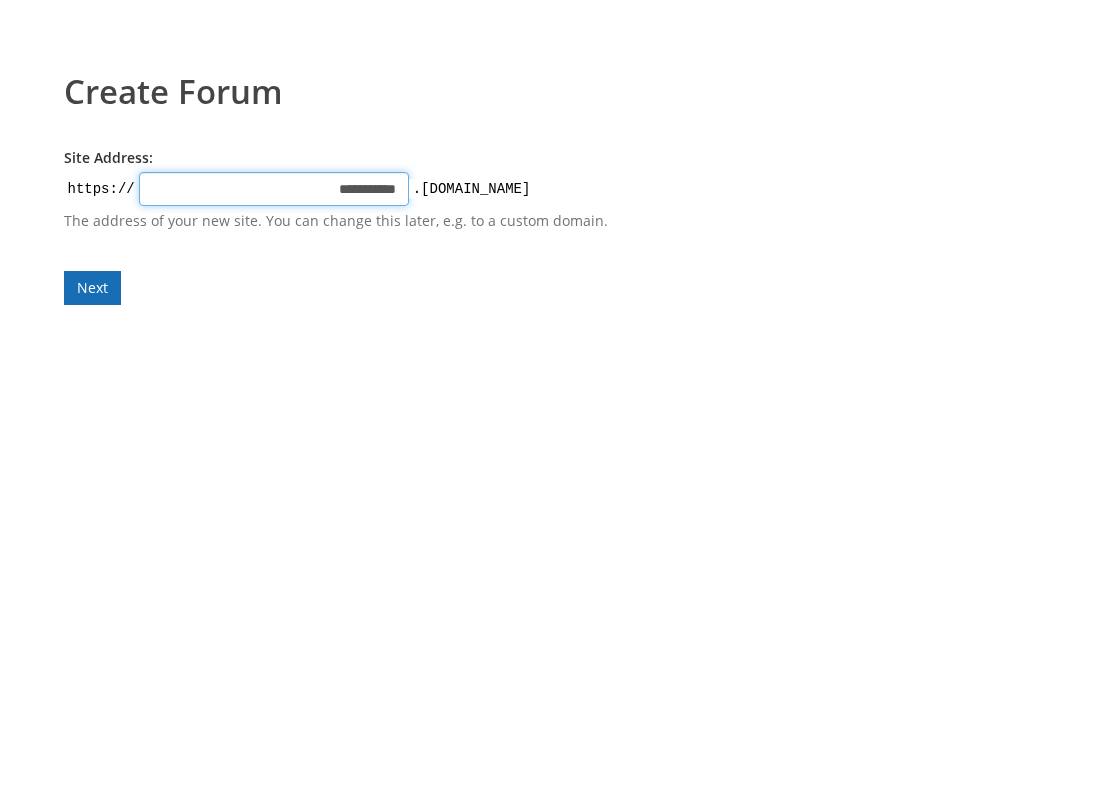 type on "**********" 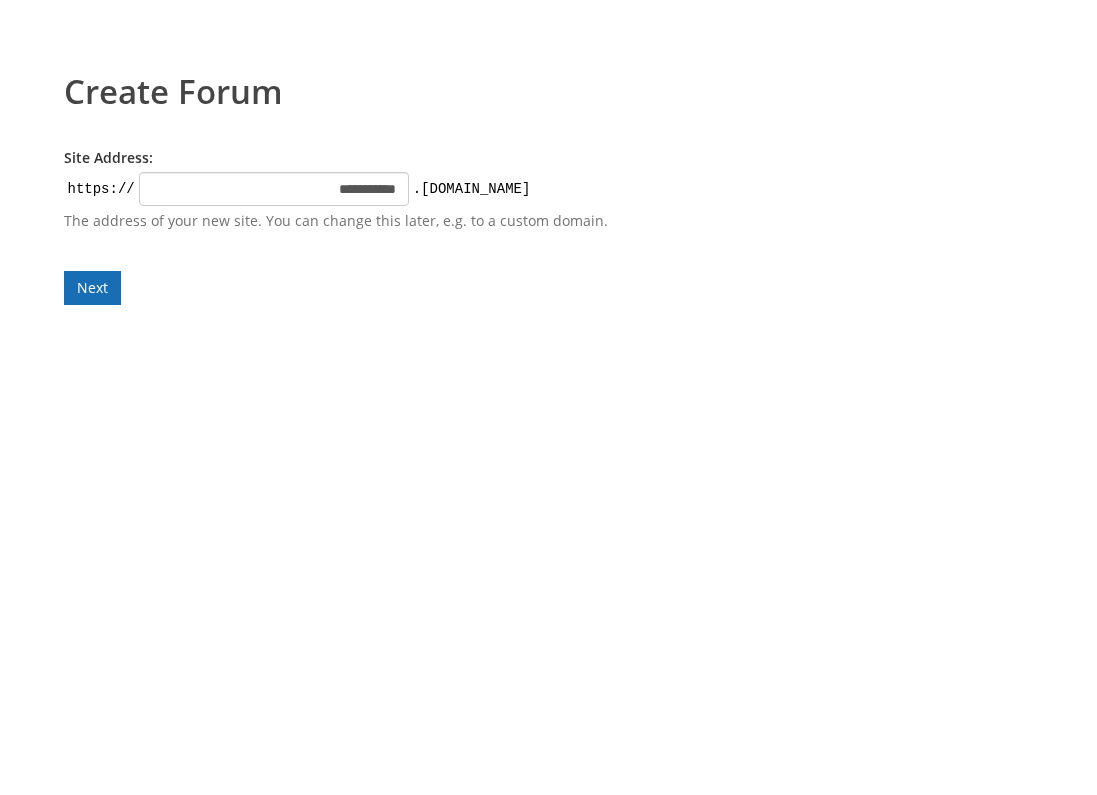 click on "**********" at bounding box center [354, 226] 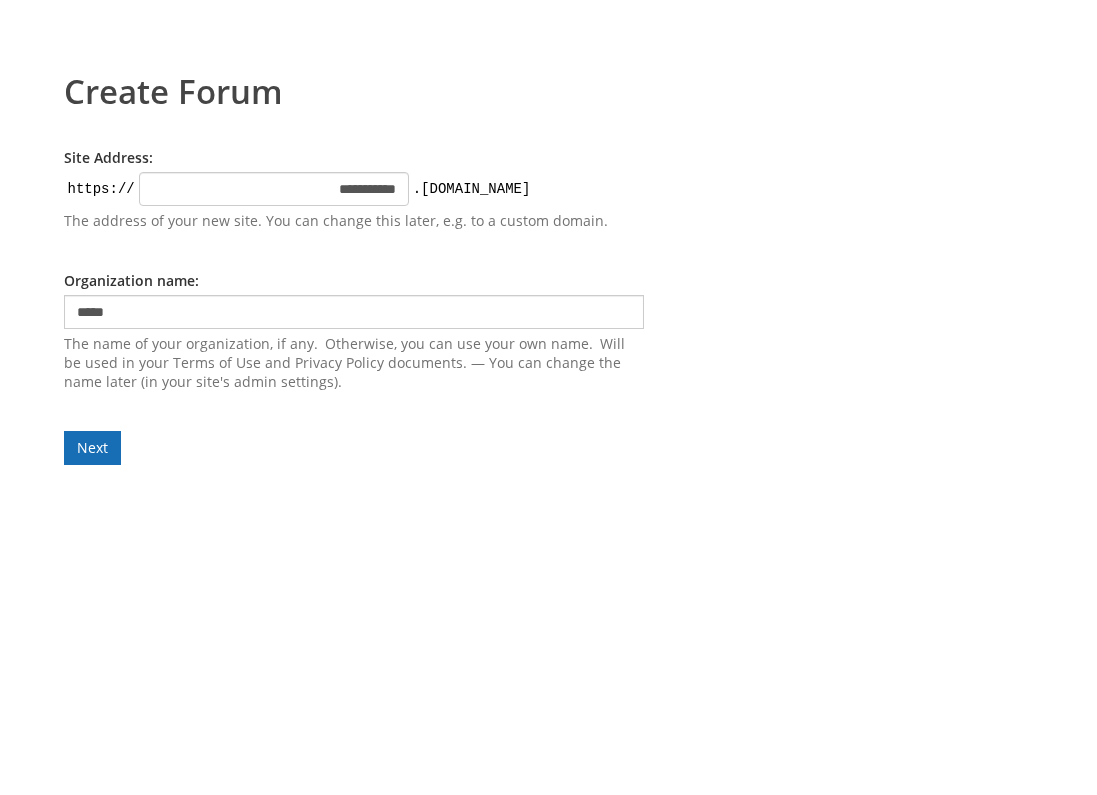 type on "*****" 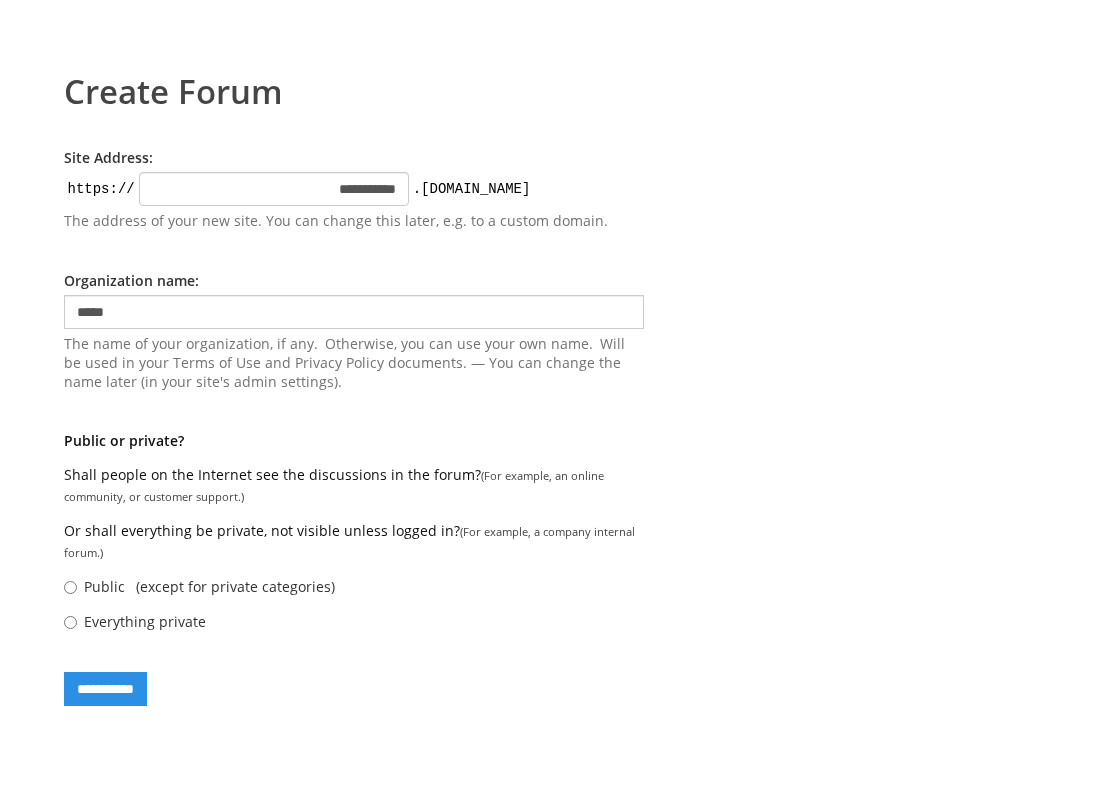 click on "**********" at bounding box center (354, 427) 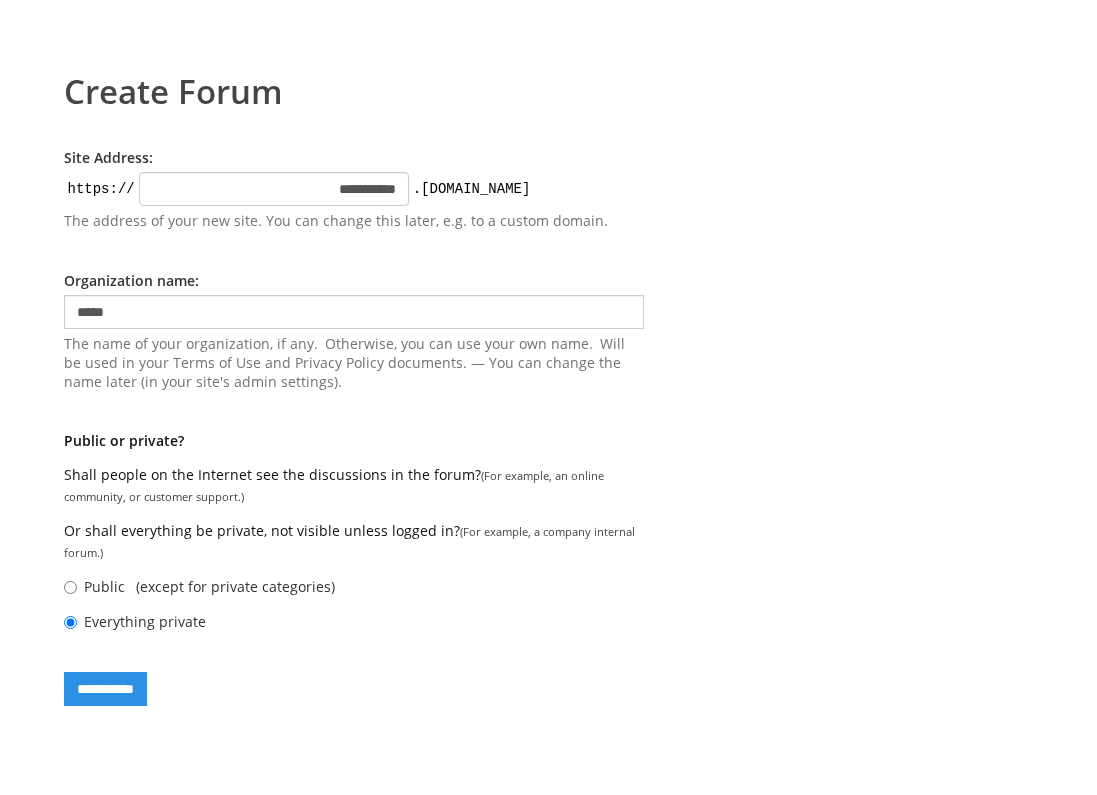 radio on "****" 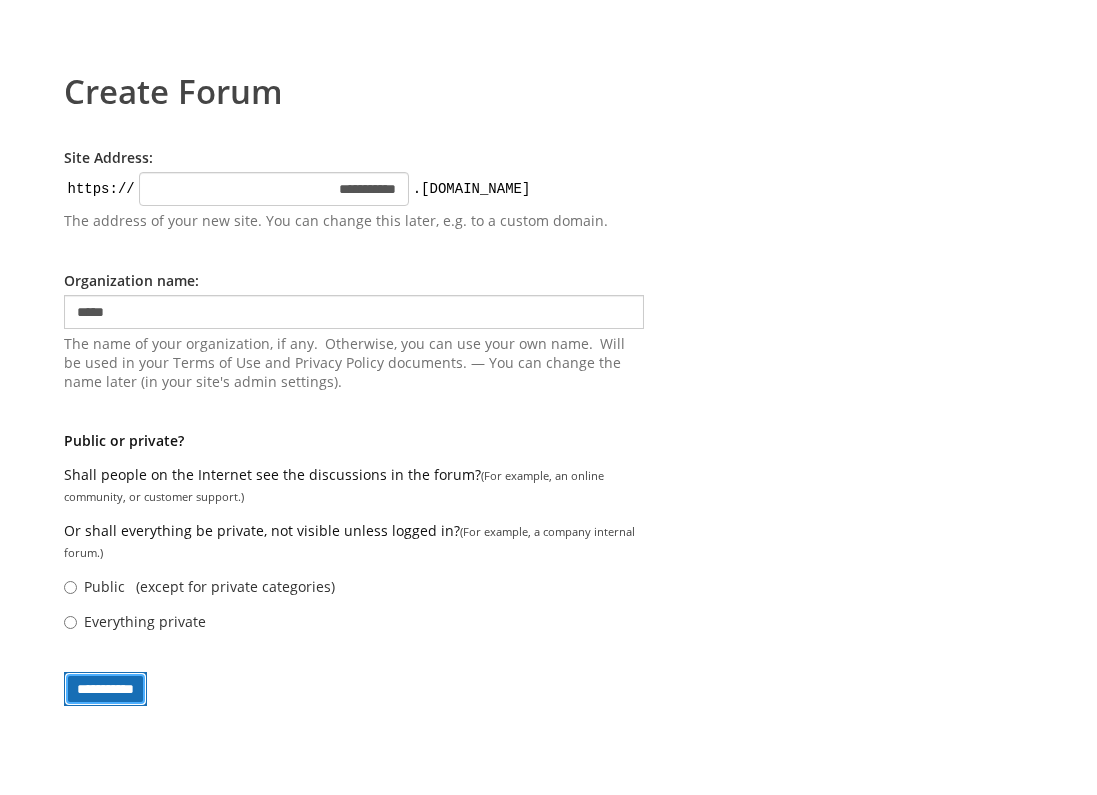 click on "**********" at bounding box center (105, 689) 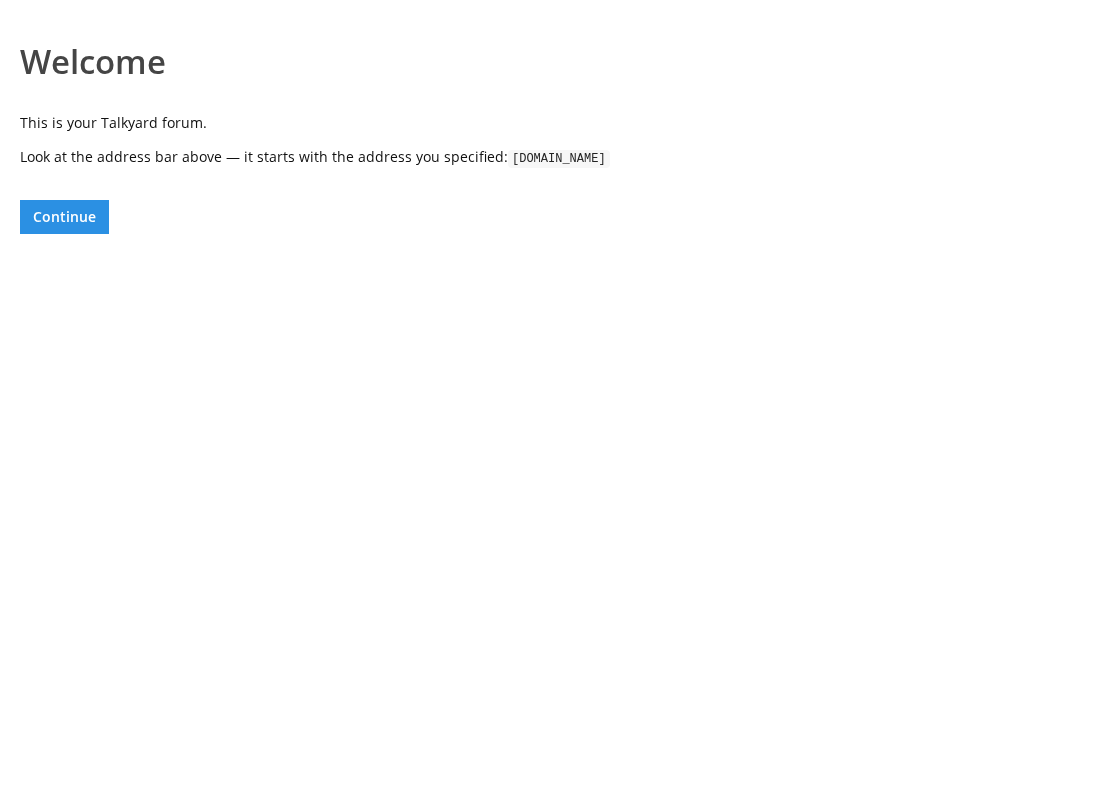 scroll, scrollTop: 0, scrollLeft: 0, axis: both 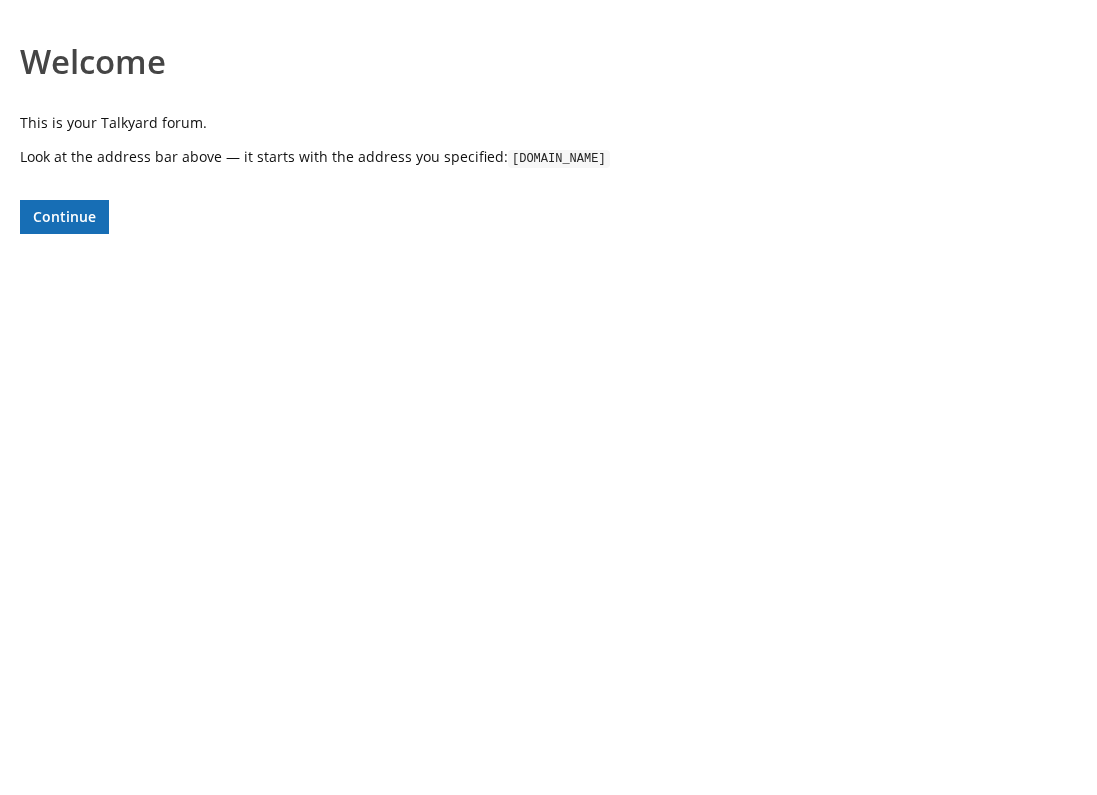 click on "Continue" at bounding box center (64, 217) 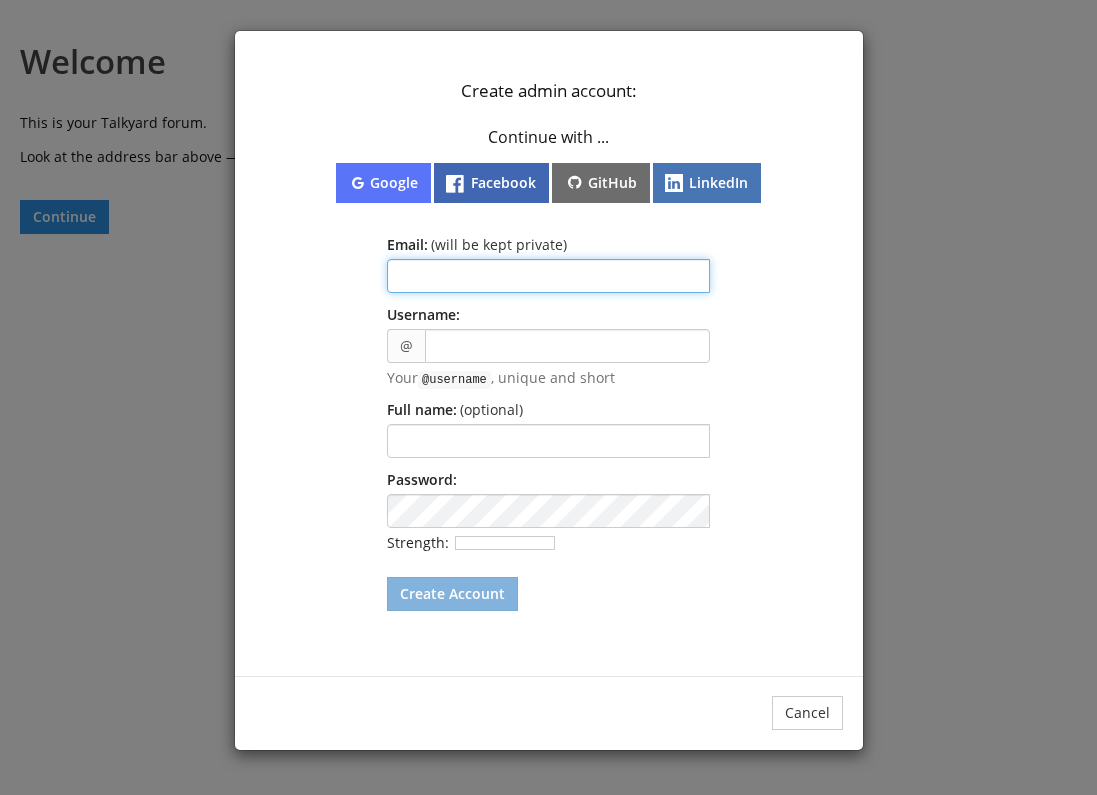 click at bounding box center [548, 276] 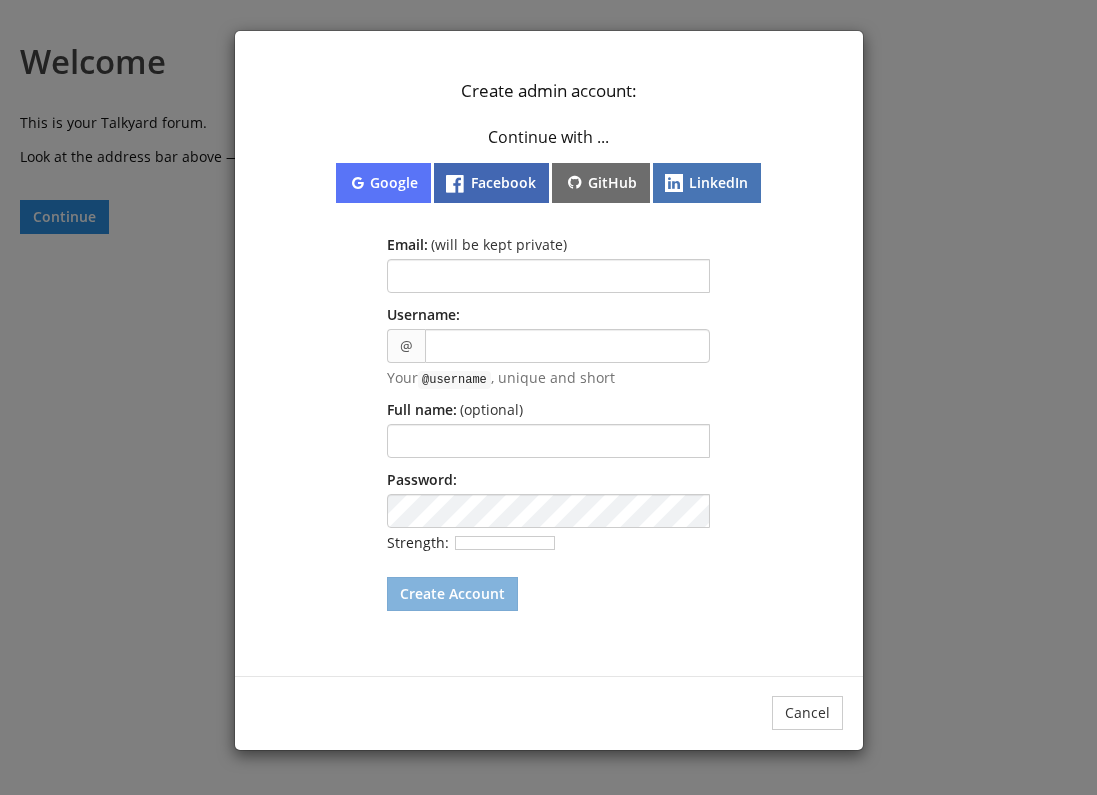 click at bounding box center [235, 750] 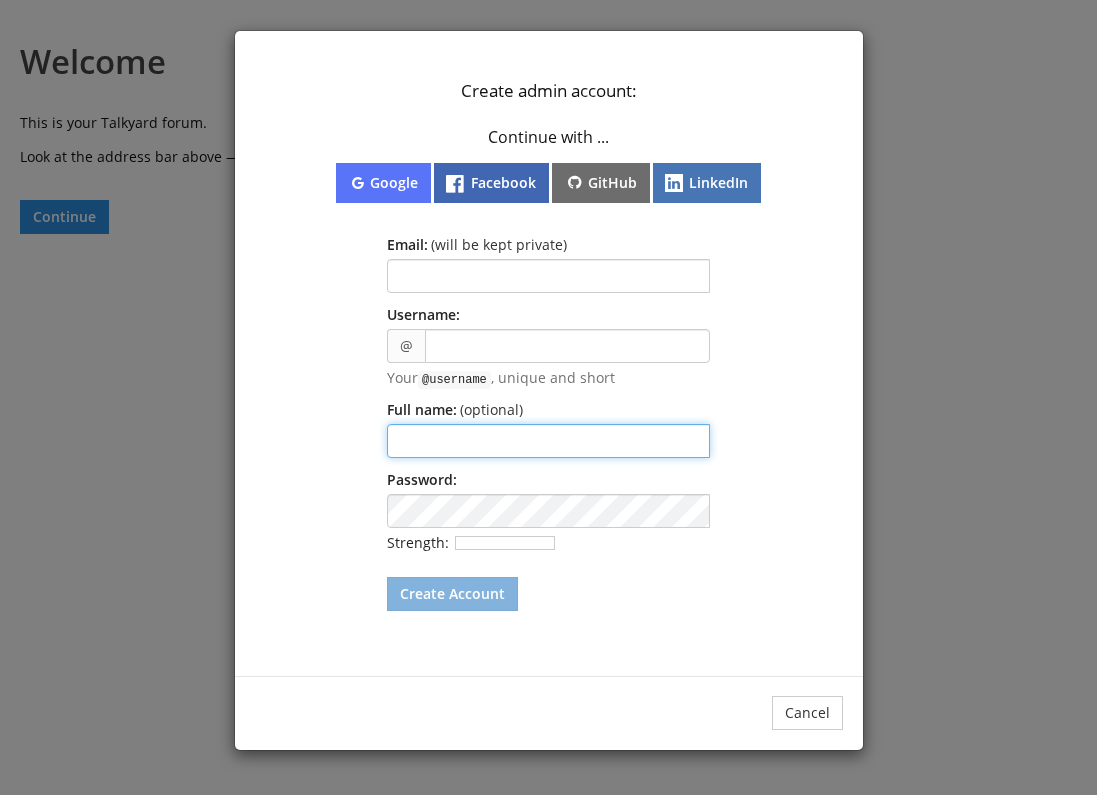 type on "**********" 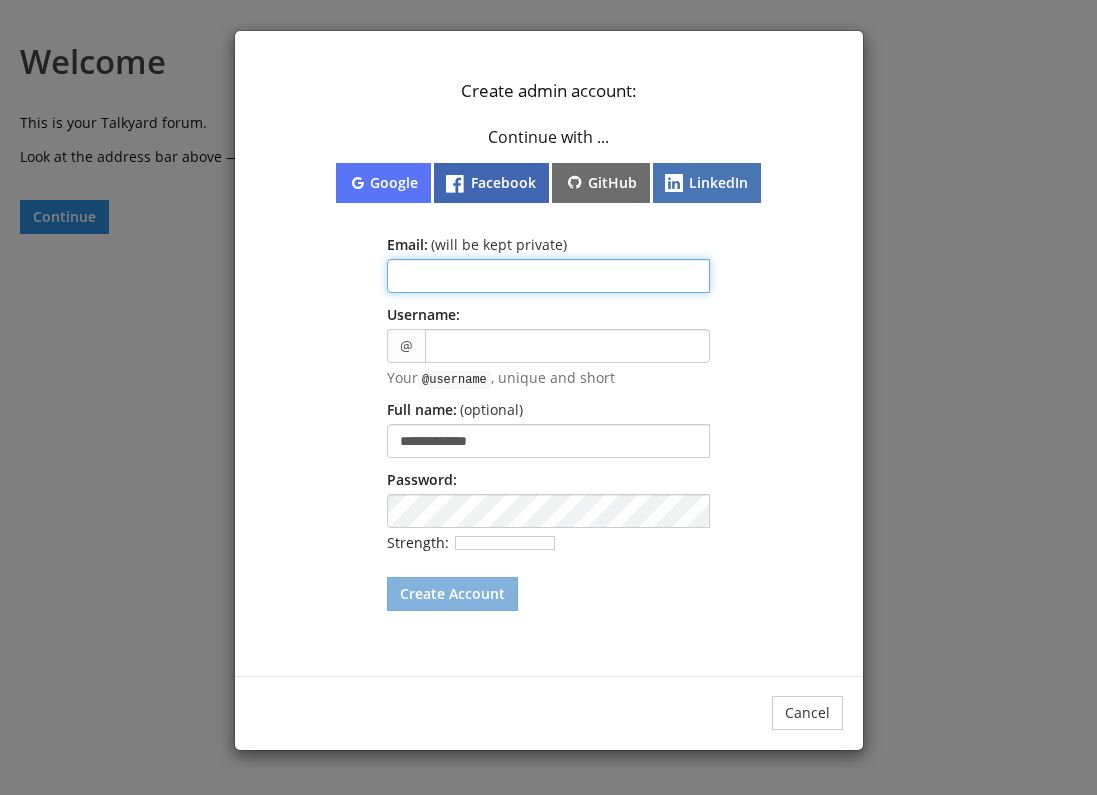 type on "**********" 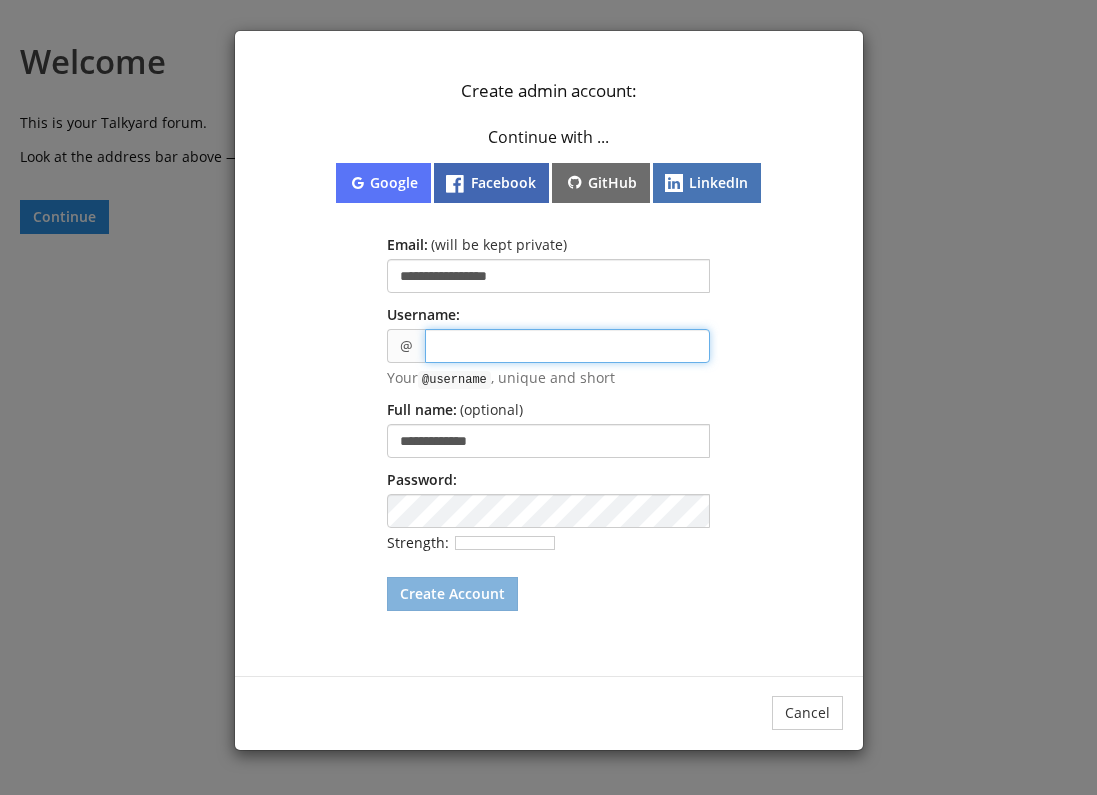 click at bounding box center (567, 346) 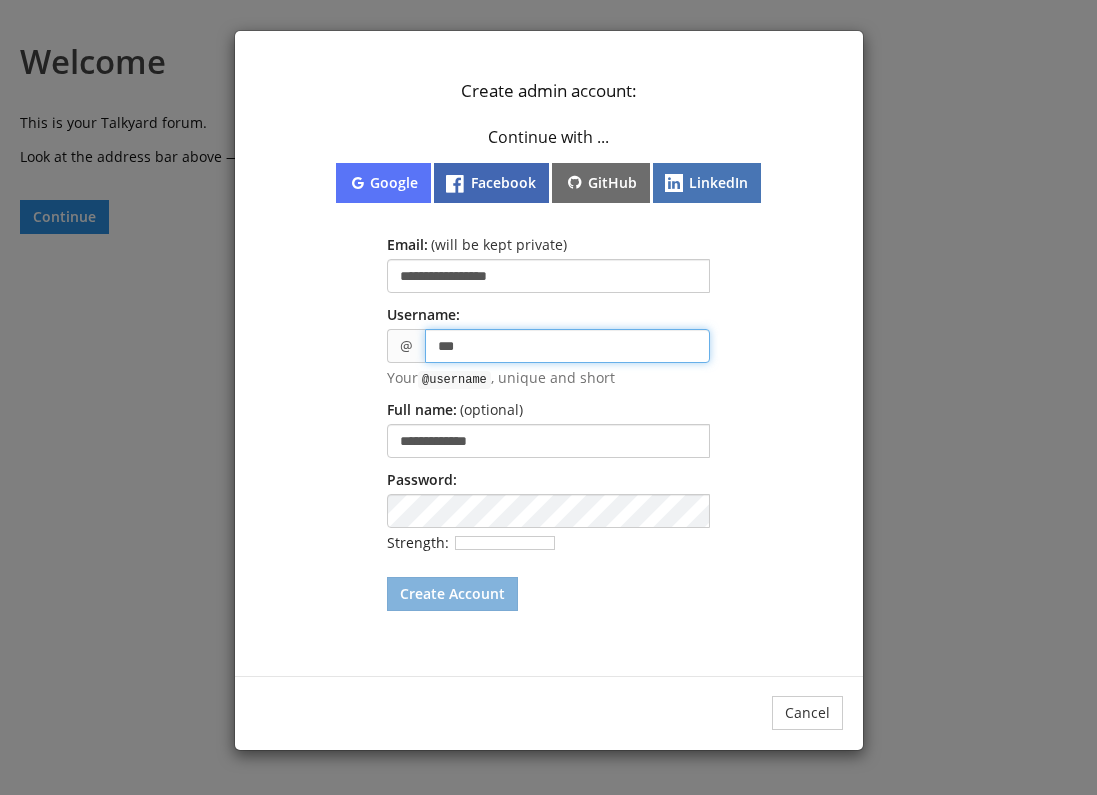 type on "****" 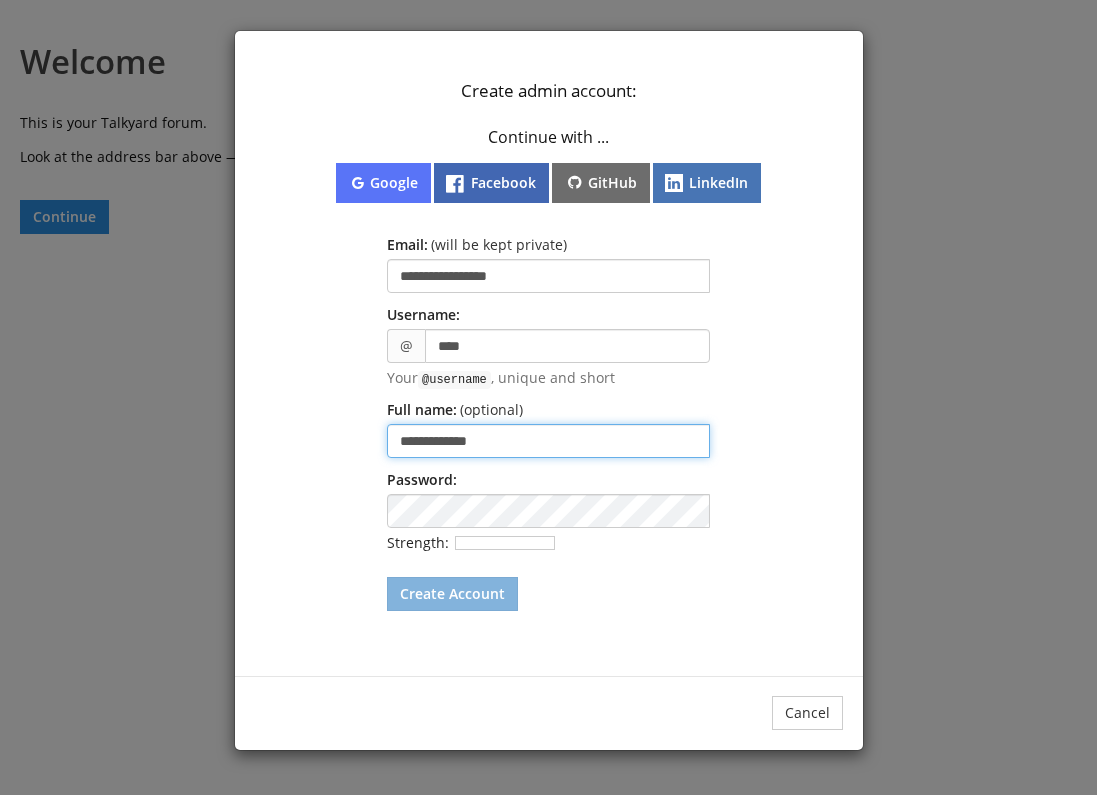 drag, startPoint x: 537, startPoint y: 347, endPoint x: 497, endPoint y: 437, distance: 98.48858 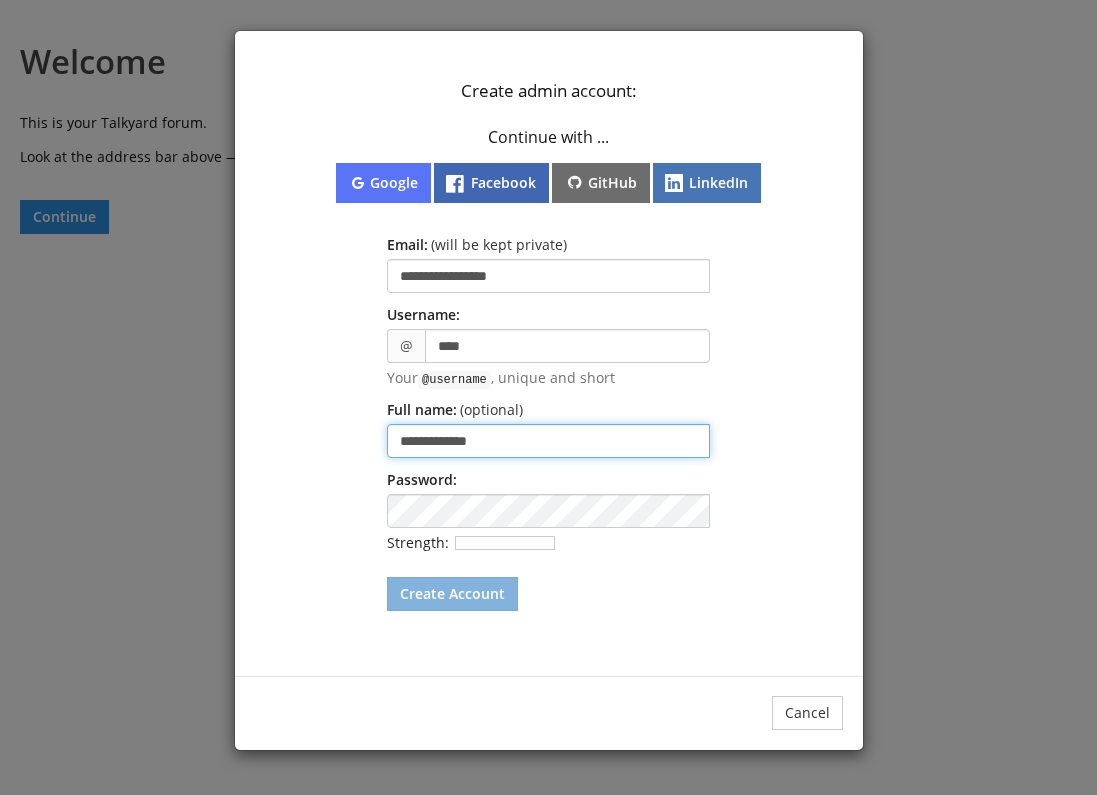 drag, startPoint x: 497, startPoint y: 437, endPoint x: 347, endPoint y: 446, distance: 150.26976 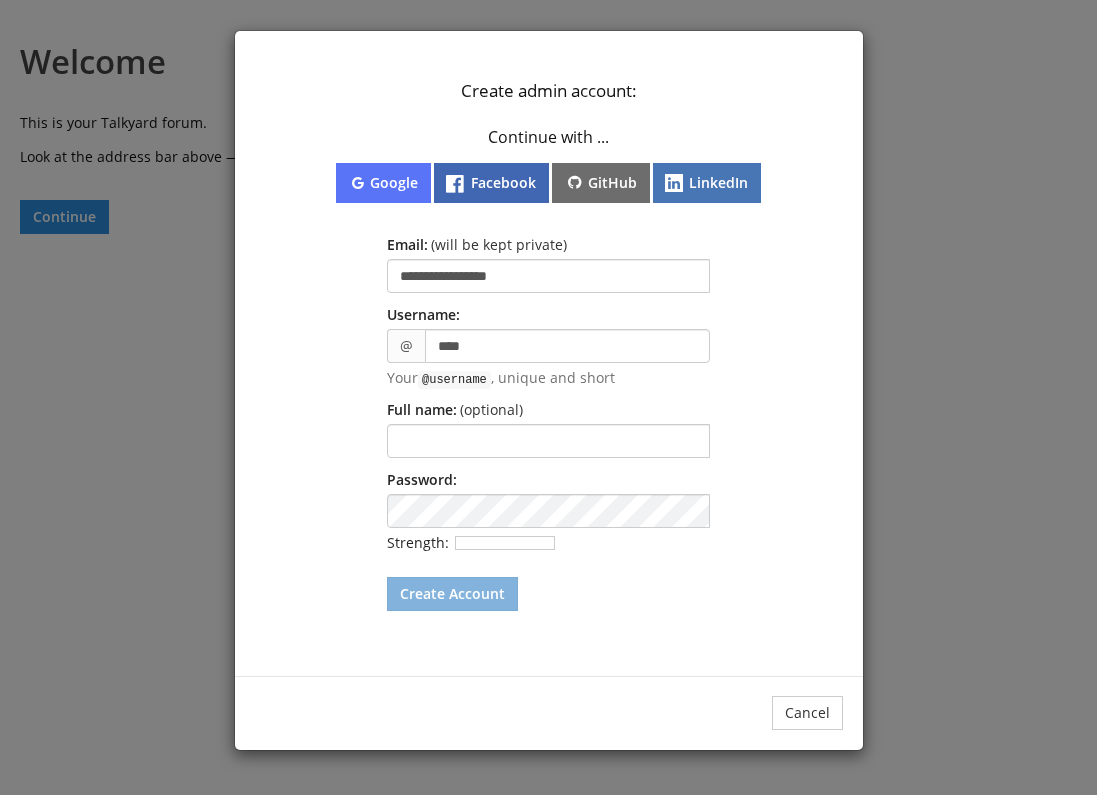 click at bounding box center (710, 494) 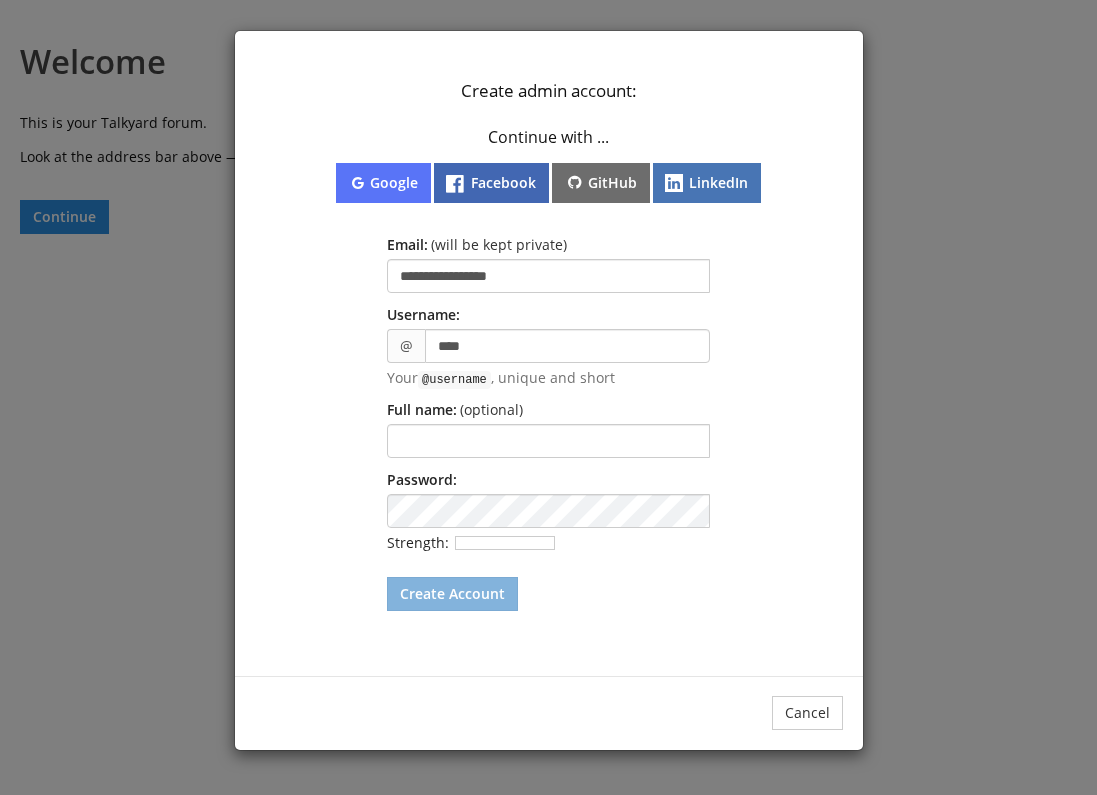 click at bounding box center (235, 750) 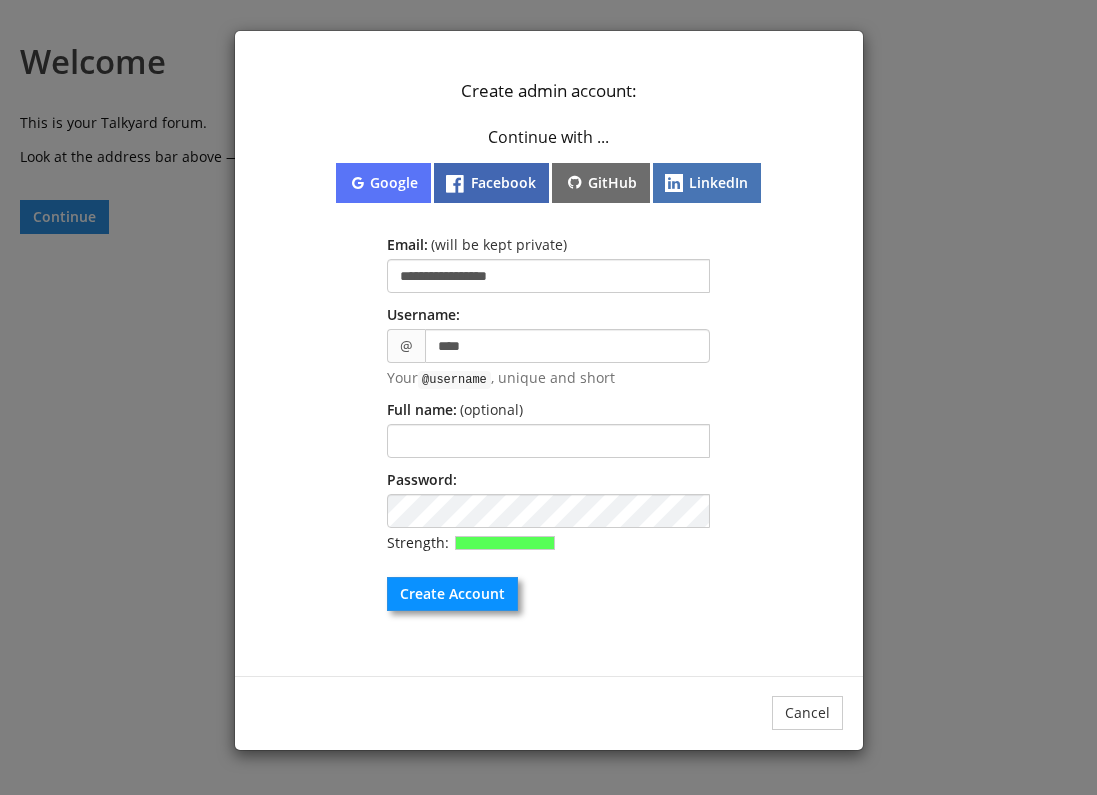 click at bounding box center (235, 750) 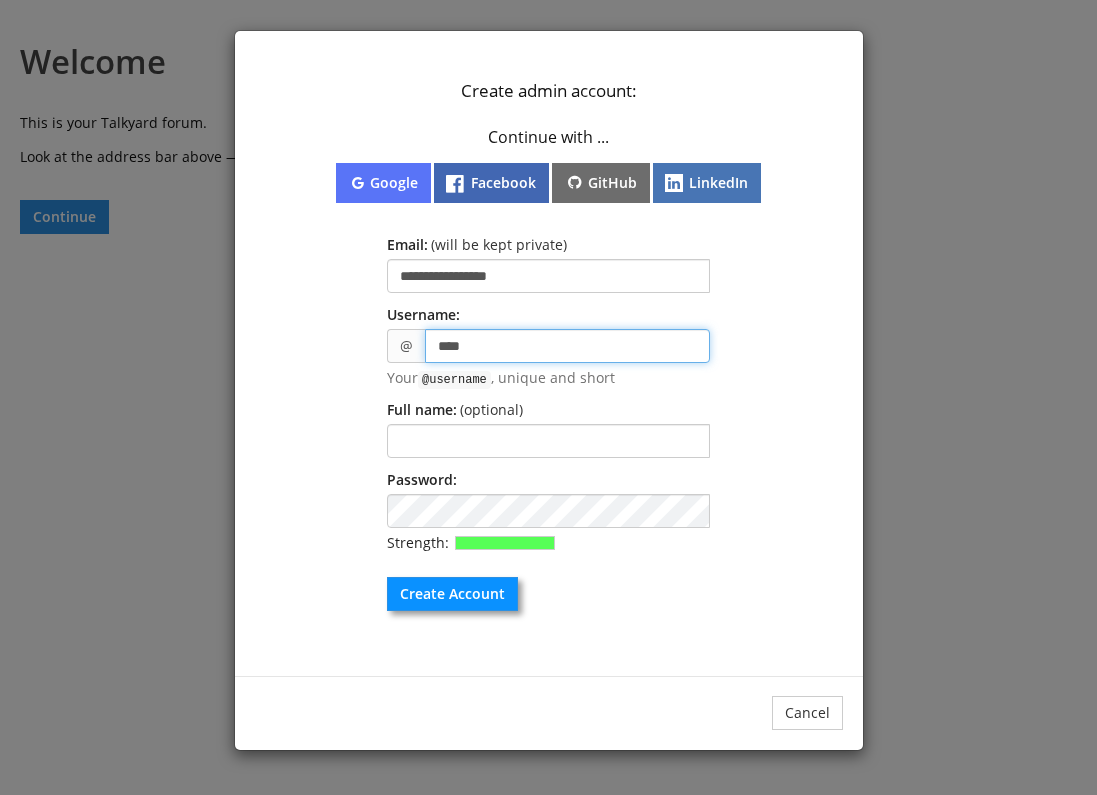 click on "****" at bounding box center [567, 346] 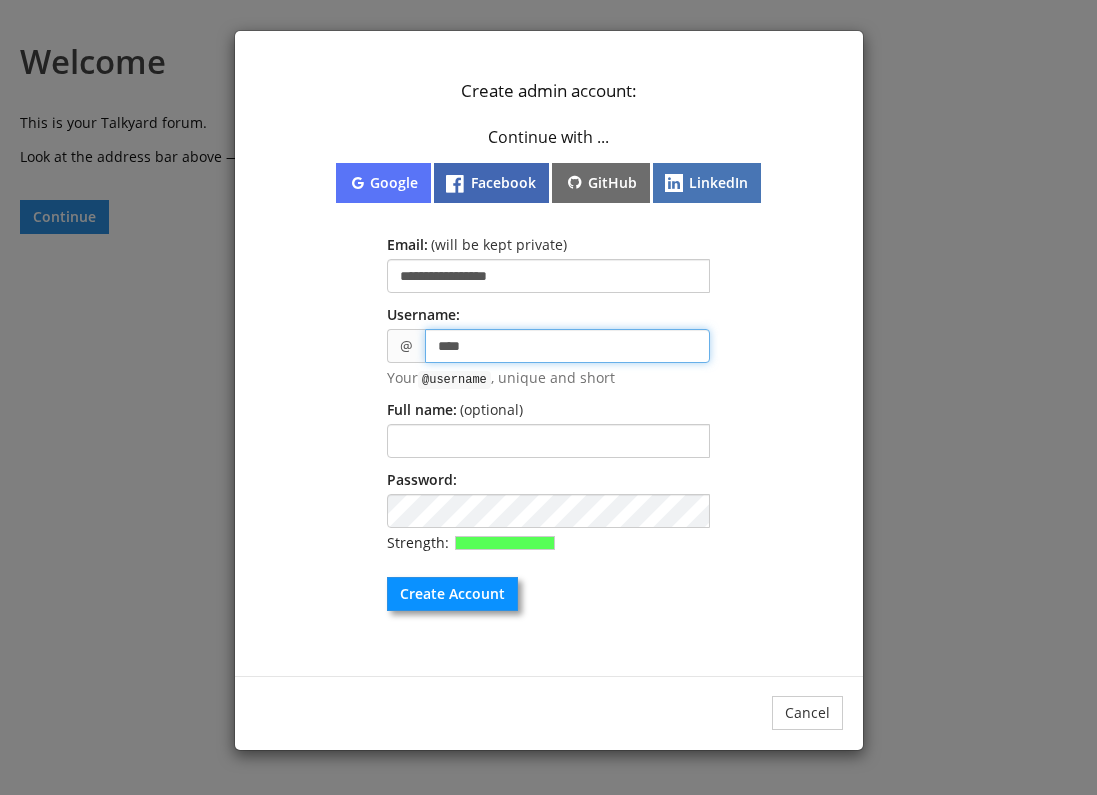 drag, startPoint x: 464, startPoint y: 357, endPoint x: 431, endPoint y: 347, distance: 34.48188 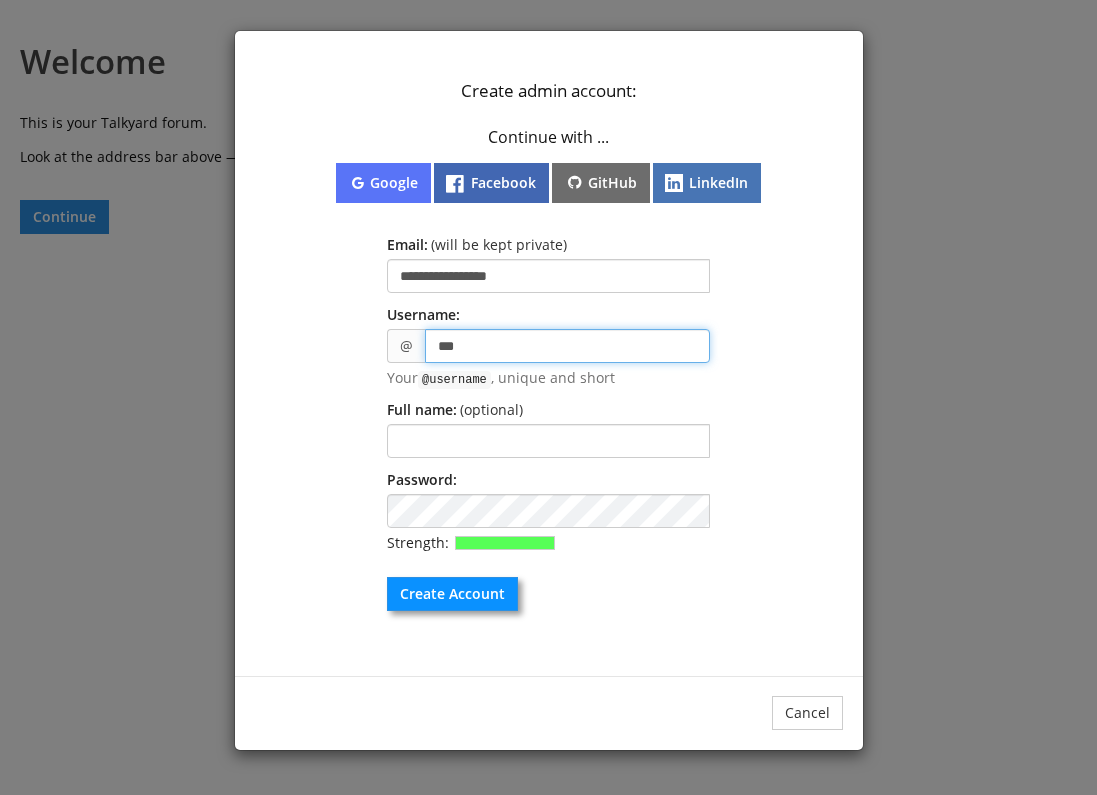 type on "***" 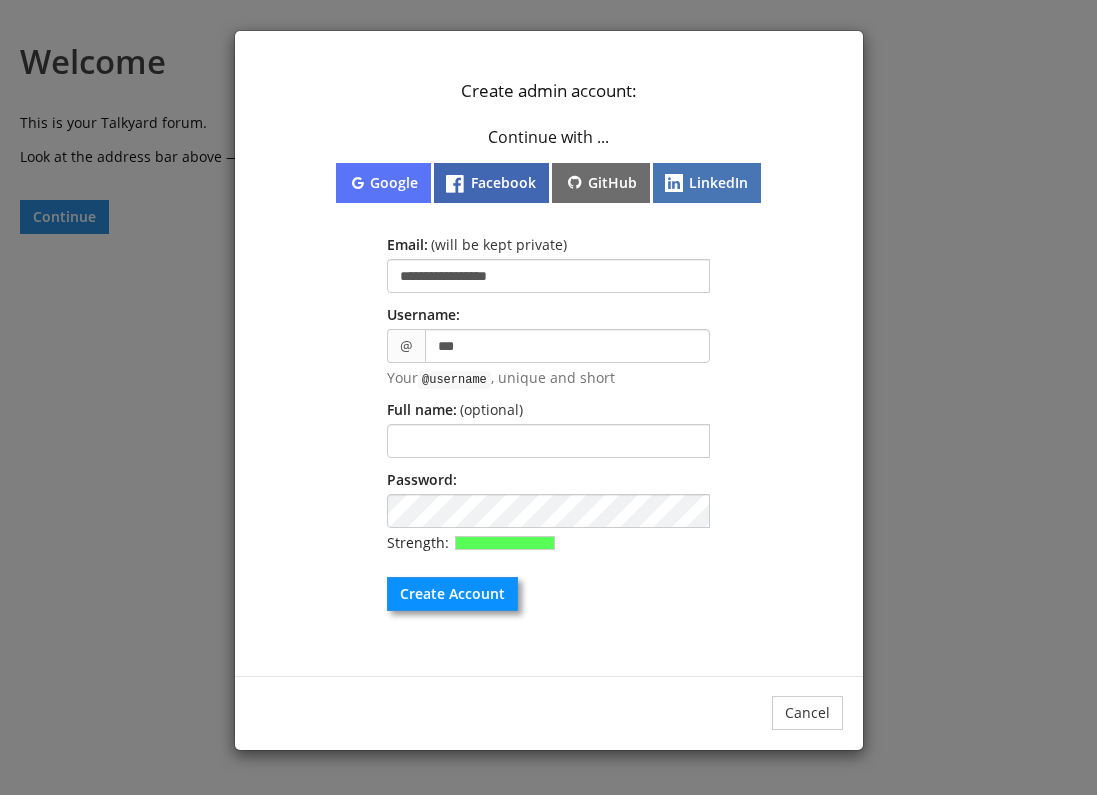 click at bounding box center (235, 750) 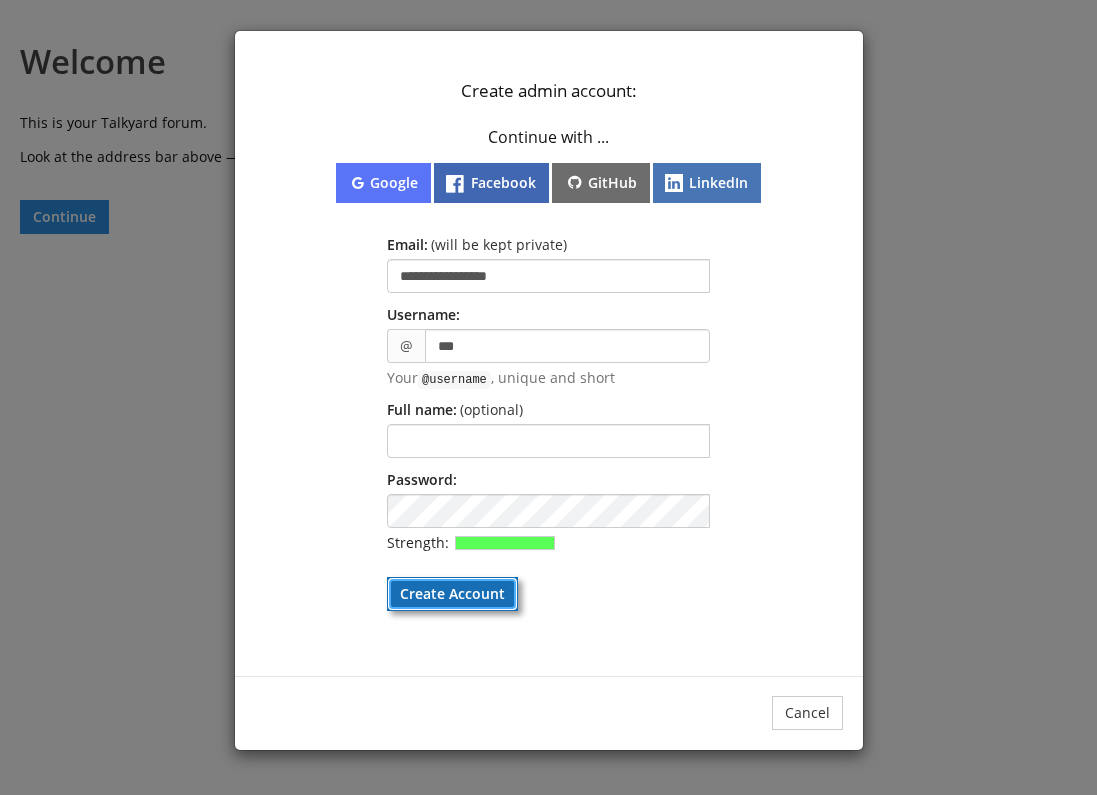click on "Create Account" at bounding box center (452, 594) 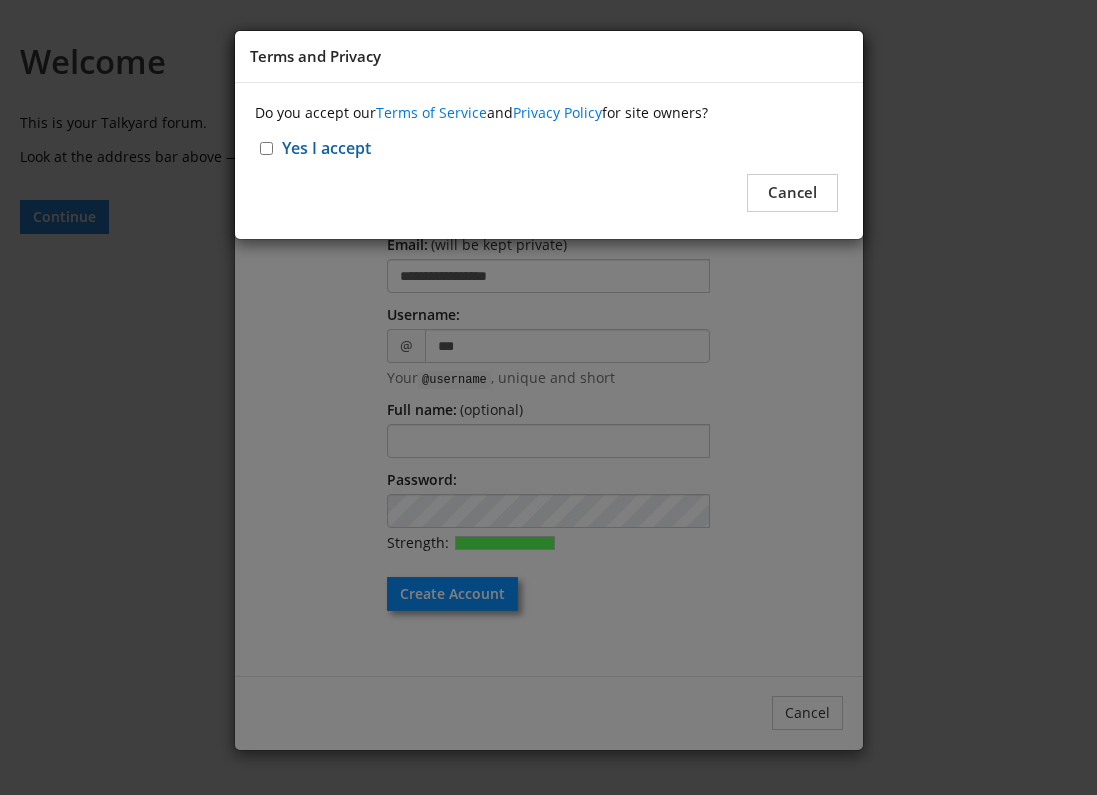 click on "Yes I accept" at bounding box center (266, 148) 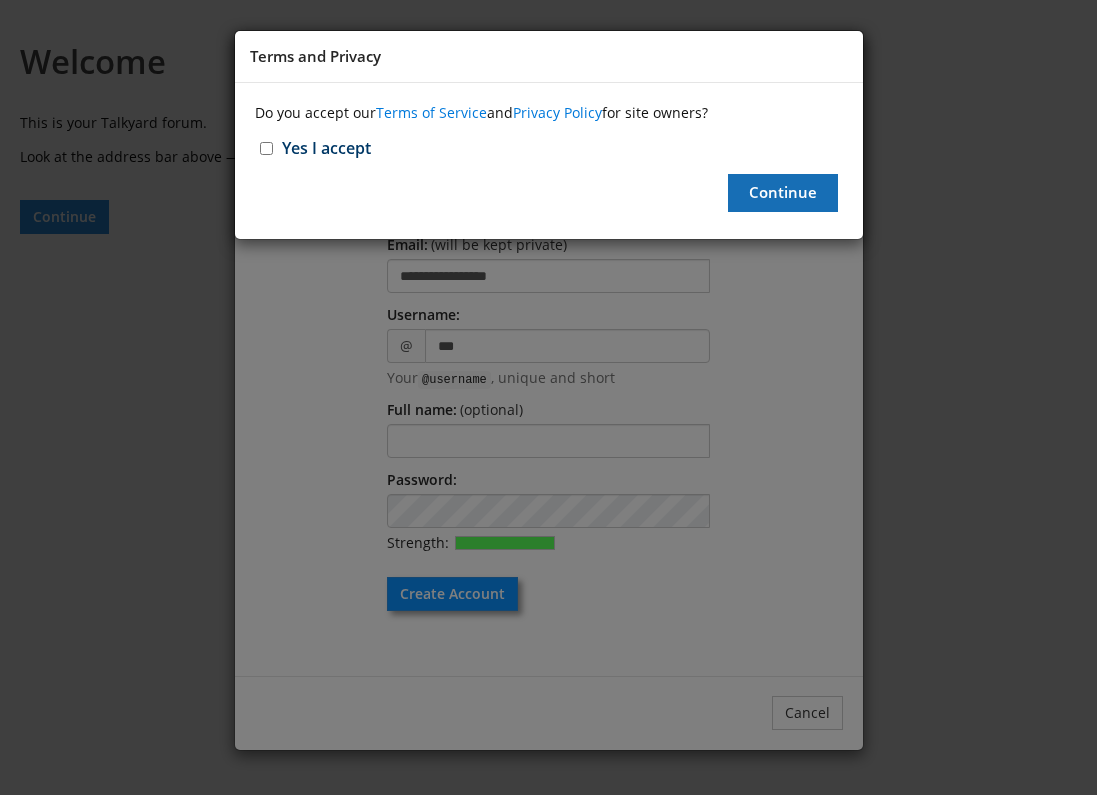 click on "Continue" at bounding box center (783, 192) 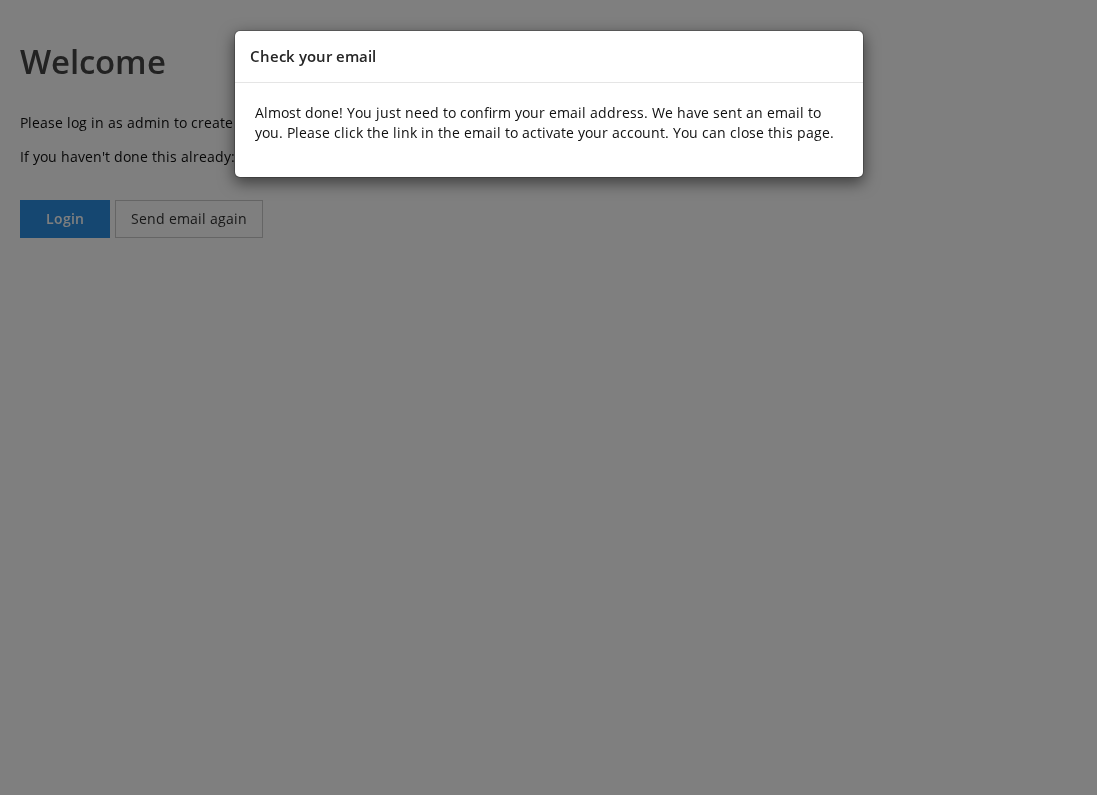 click at bounding box center [0, 795] 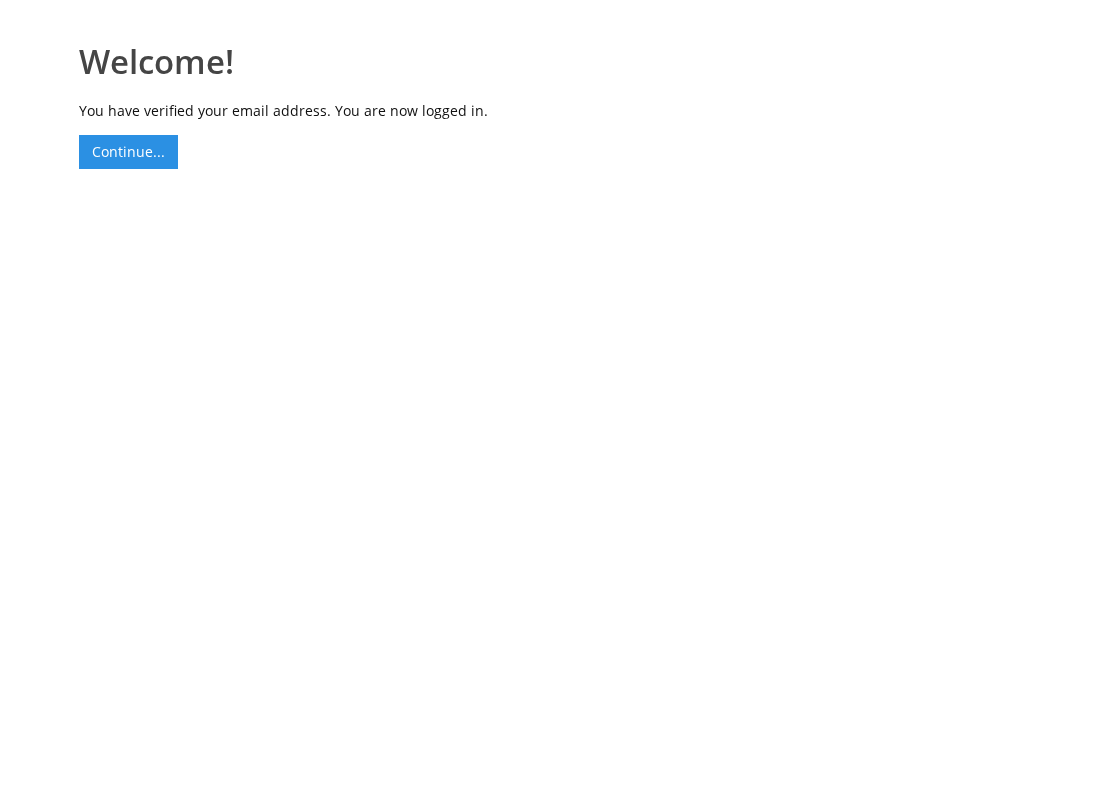 scroll, scrollTop: 0, scrollLeft: 0, axis: both 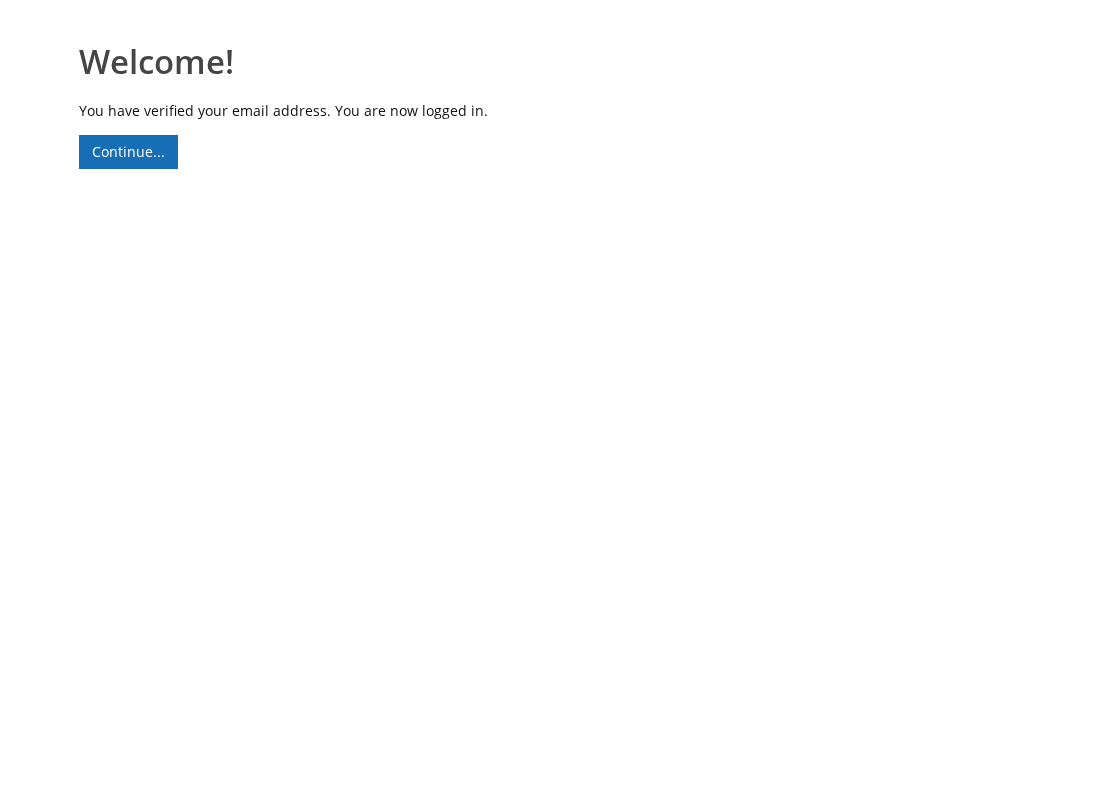 click on "Continue..." at bounding box center [128, 152] 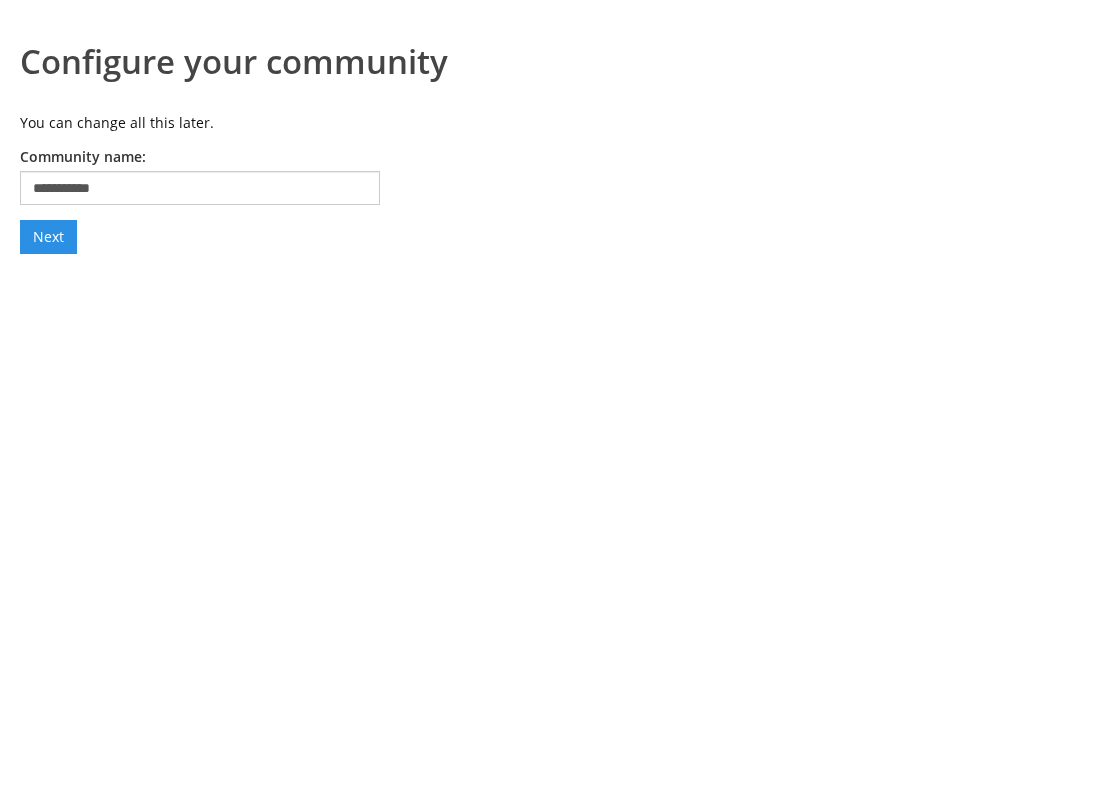 scroll, scrollTop: 0, scrollLeft: 0, axis: both 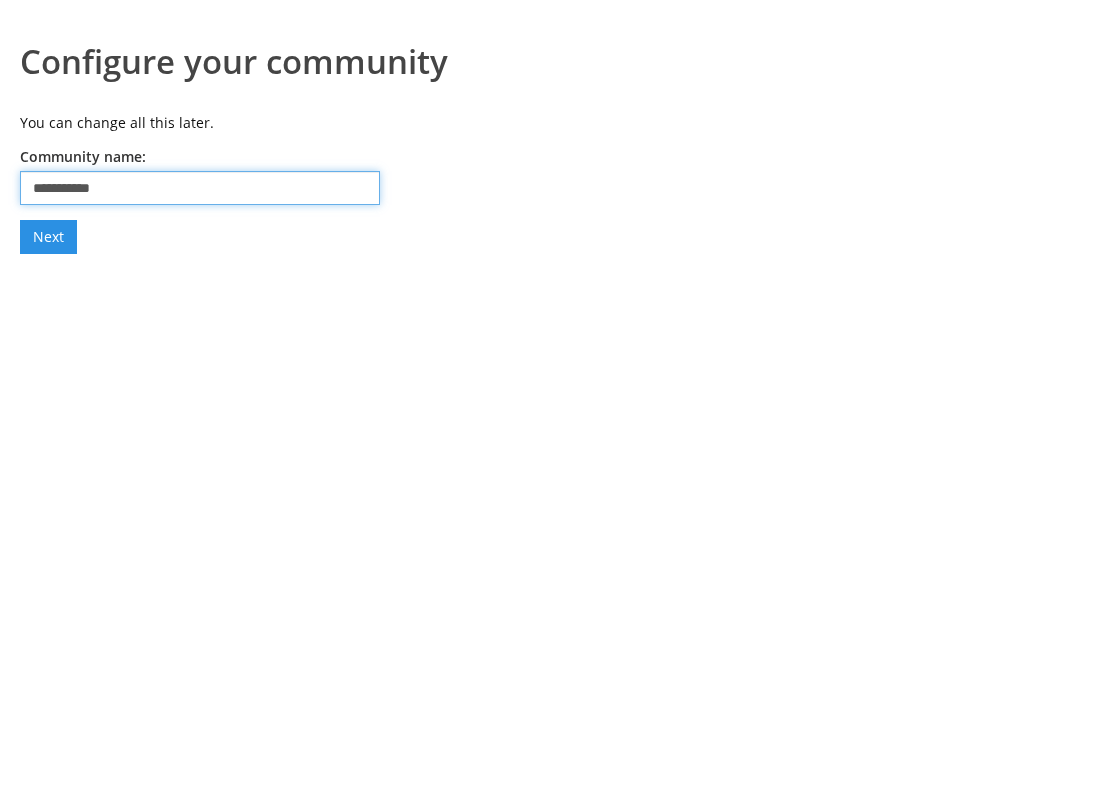 drag, startPoint x: 105, startPoint y: 186, endPoint x: 32, endPoint y: 179, distance: 73.33485 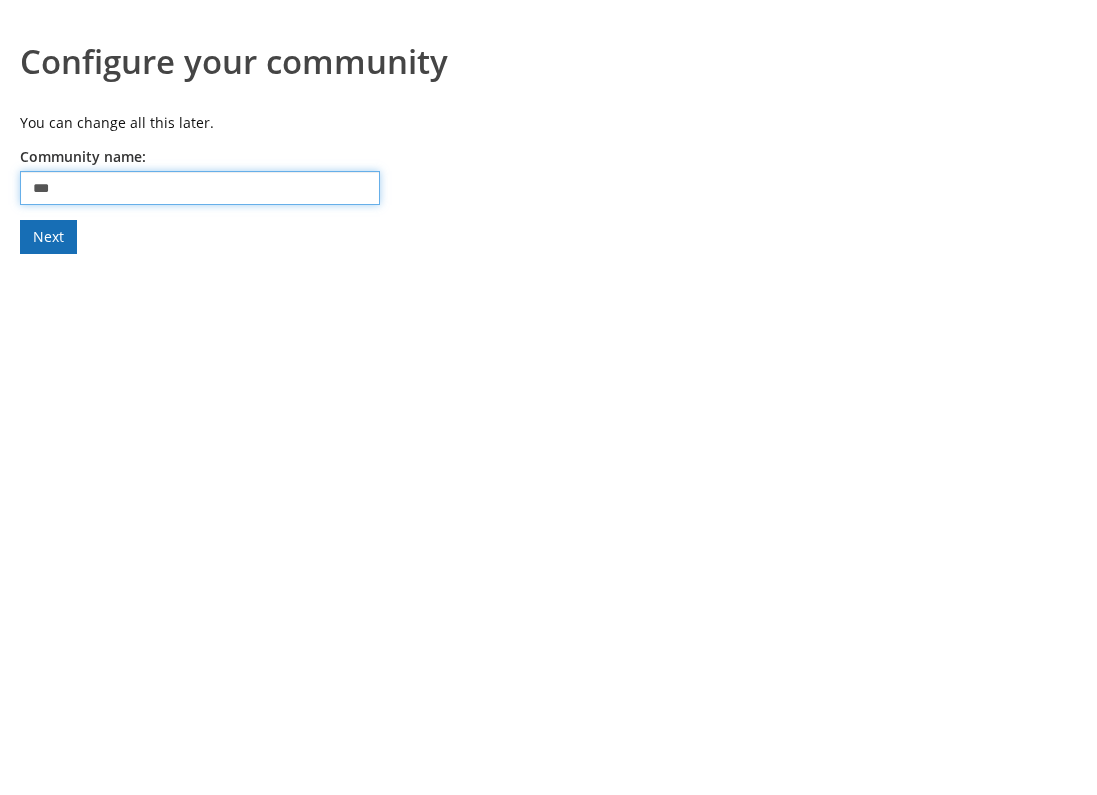 type on "***" 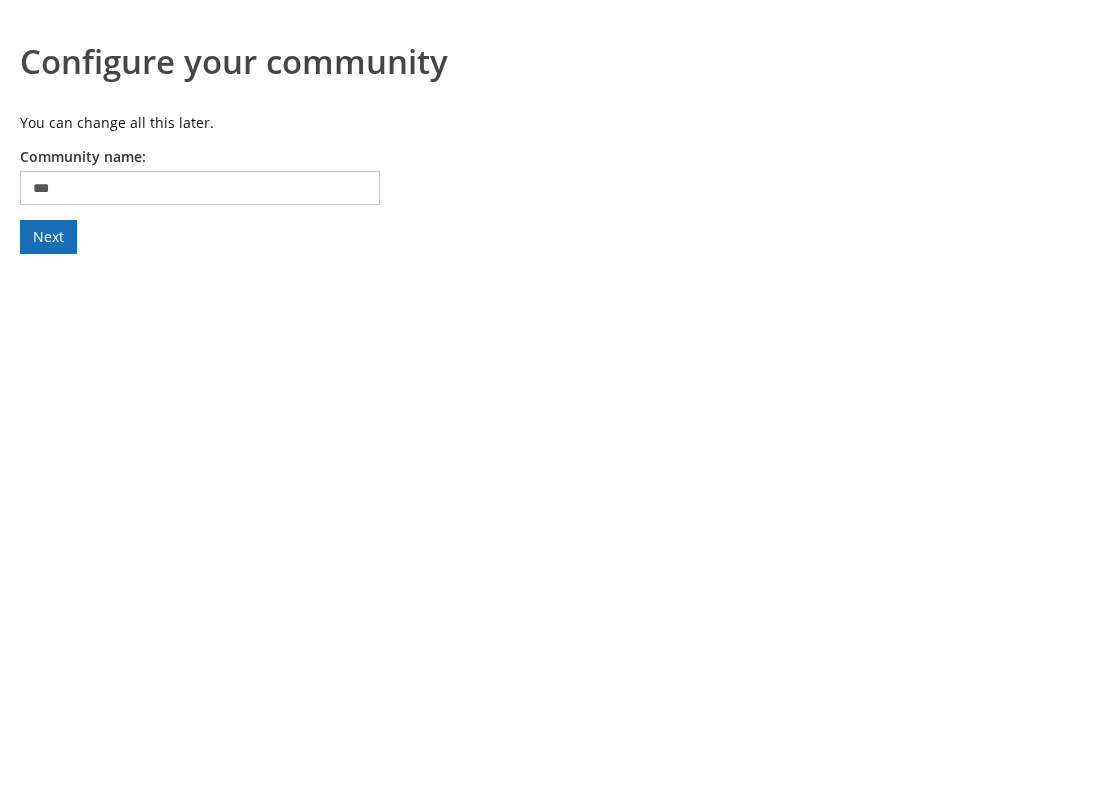 click on "Next" at bounding box center (48, 237) 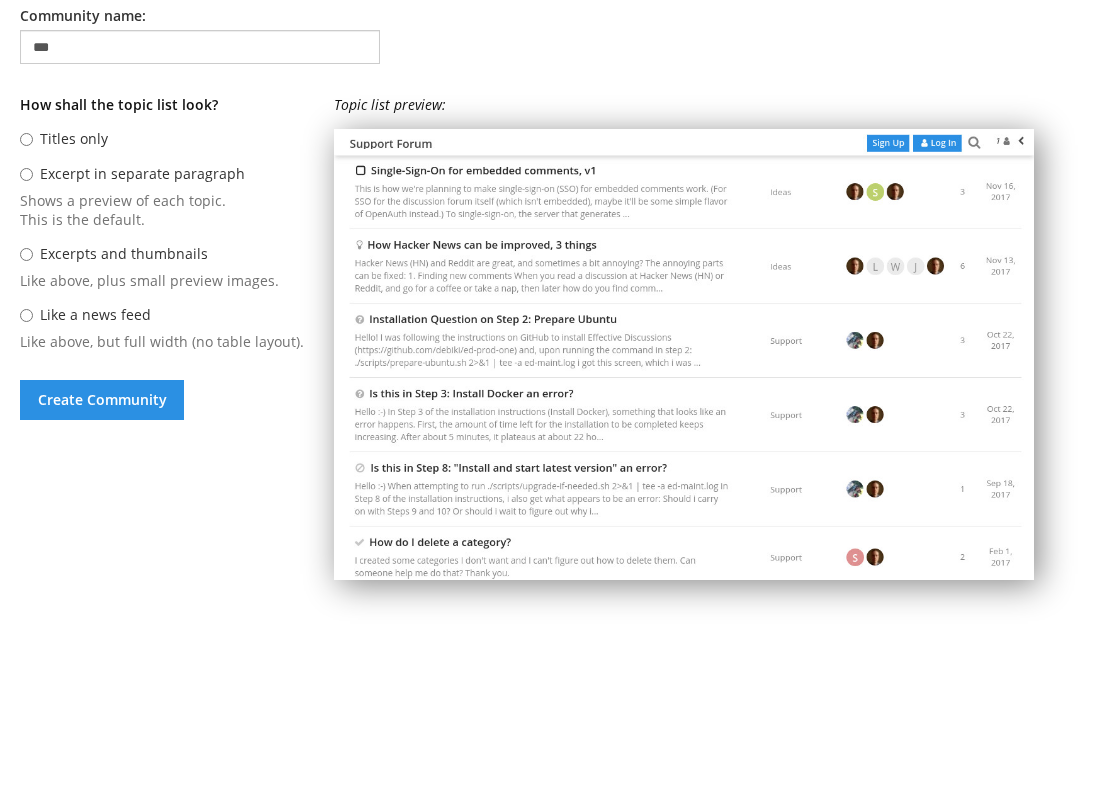 scroll, scrollTop: 140, scrollLeft: 0, axis: vertical 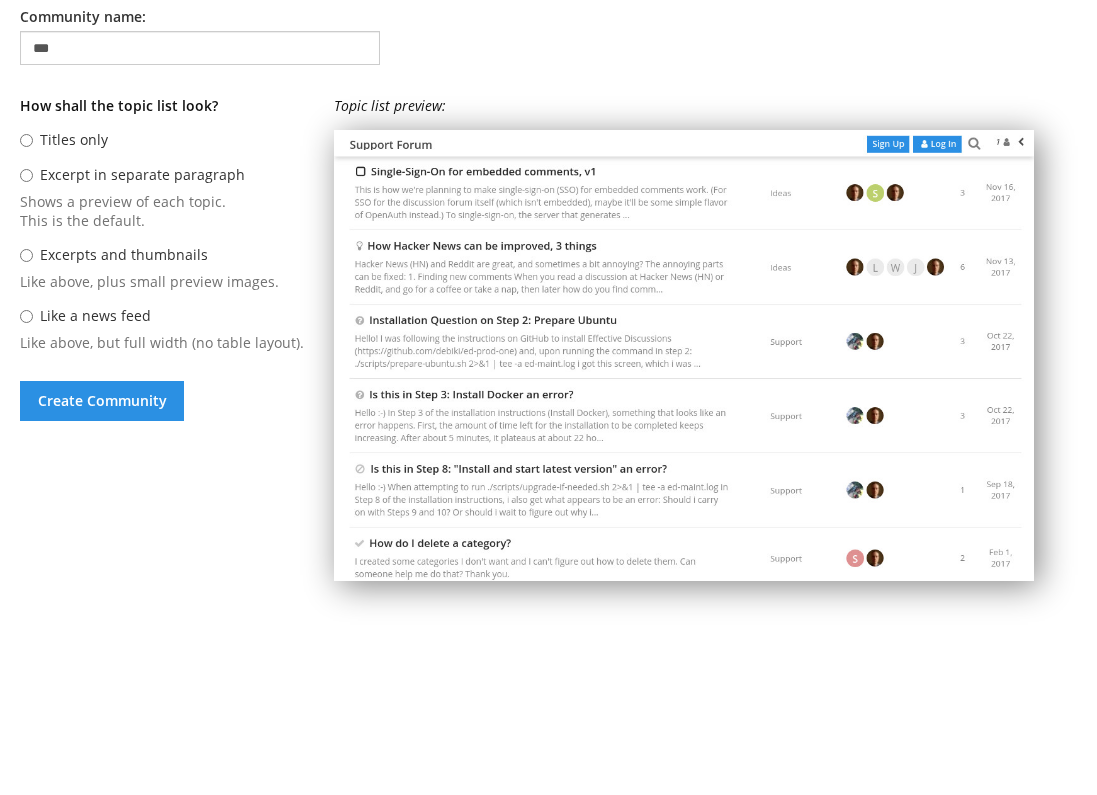 click on "Like a news feed" at bounding box center (26, 316) 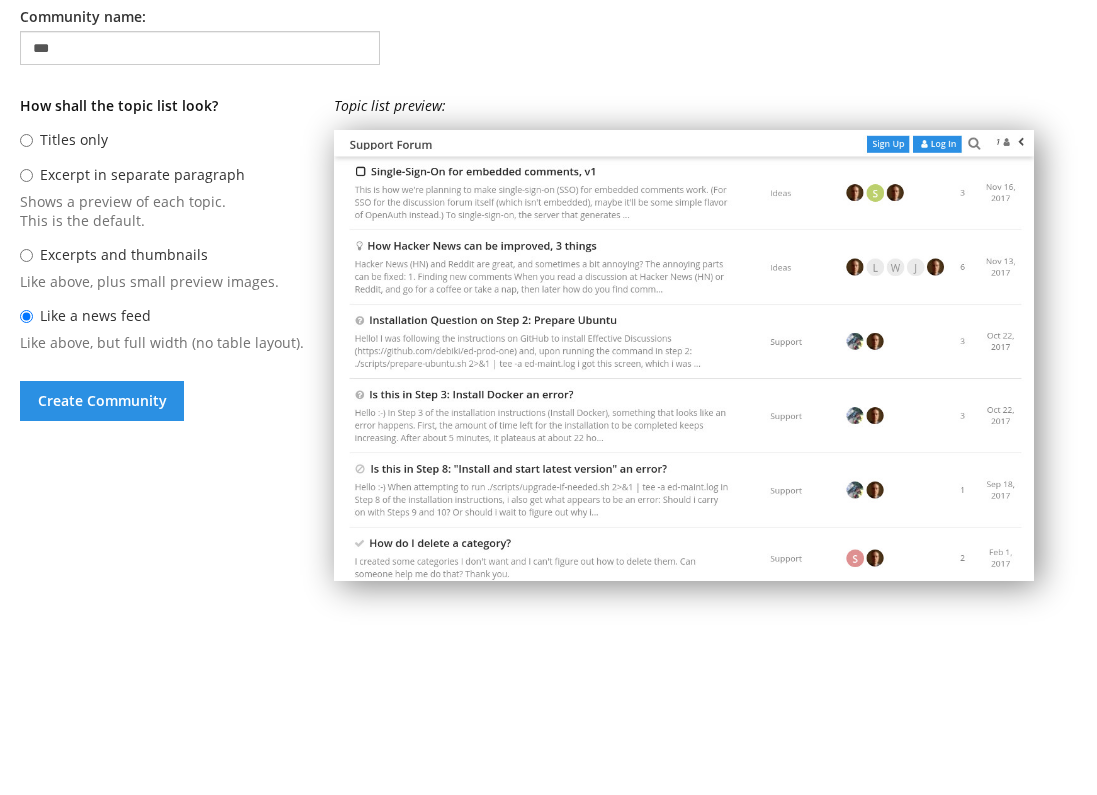 radio on "****" 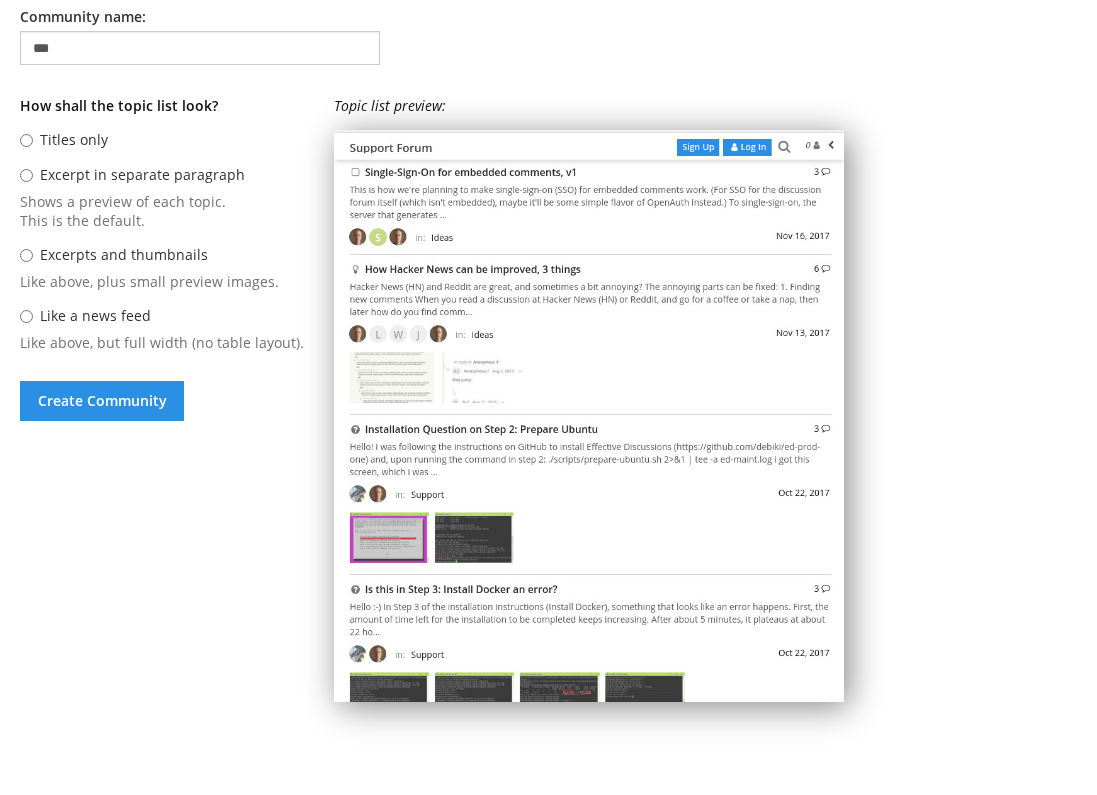 click on "Excerpt in separate paragraph" at bounding box center [26, 175] 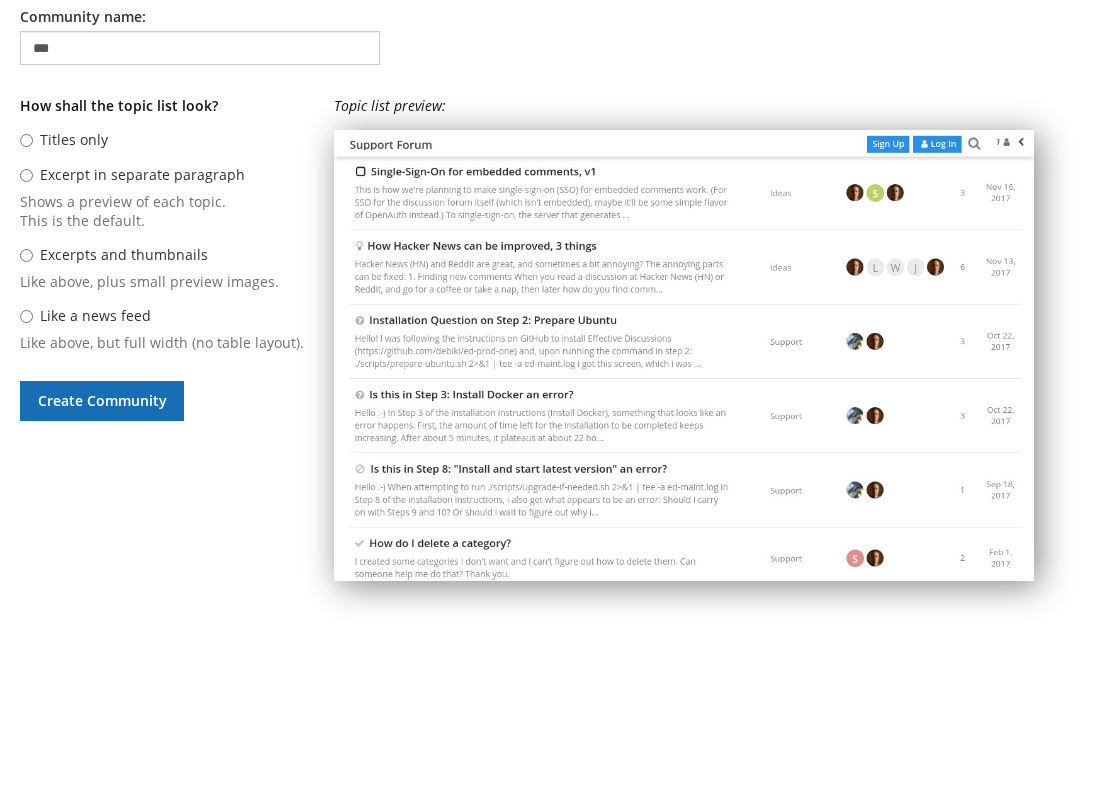 click on "Create Community" at bounding box center (102, 401) 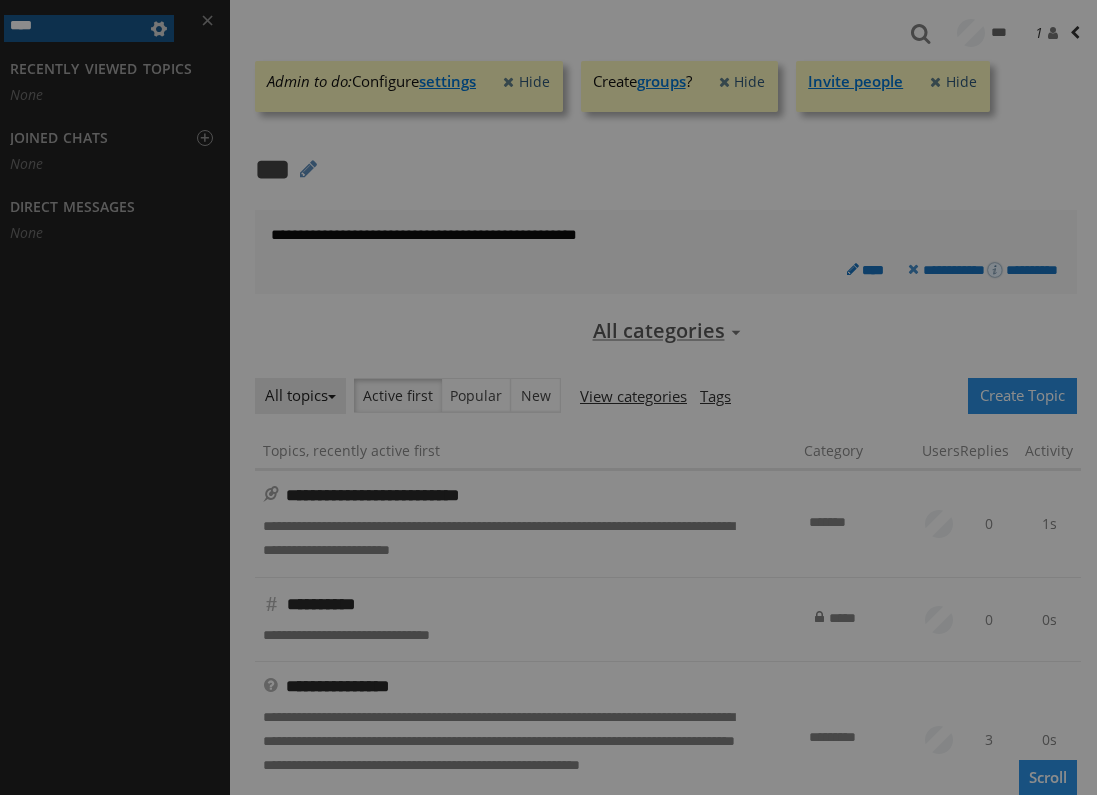 scroll, scrollTop: 0, scrollLeft: 0, axis: both 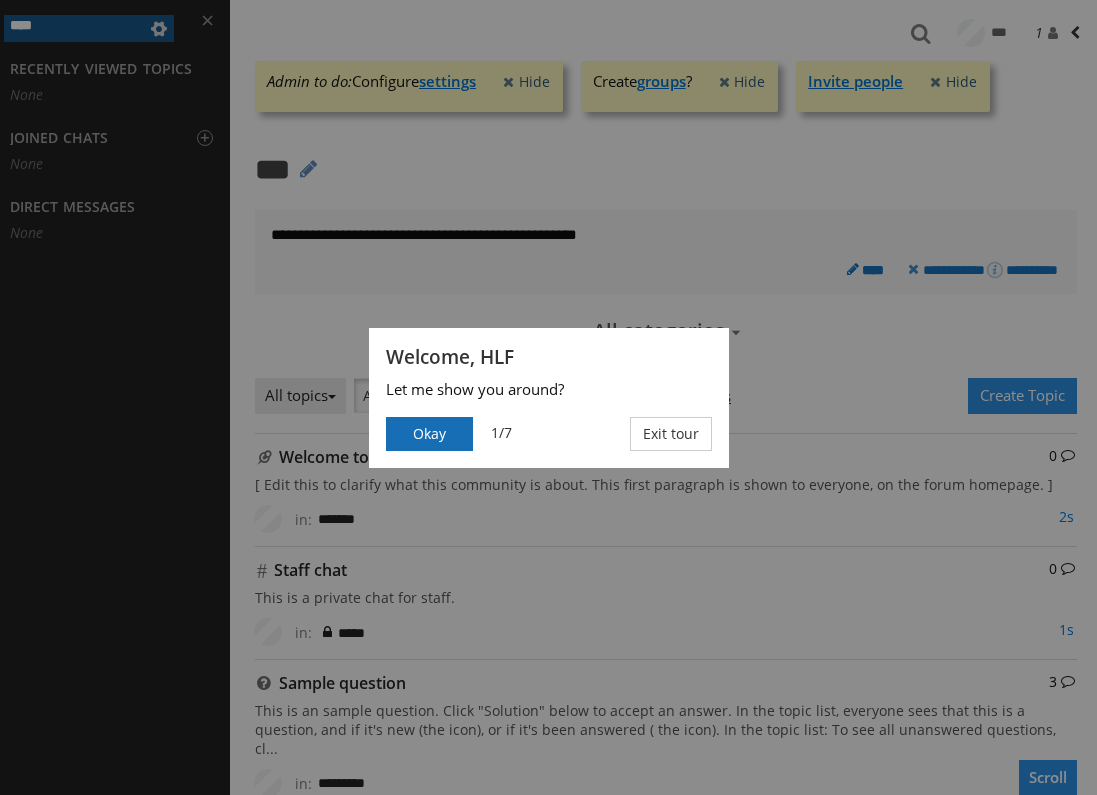 click on "Okay" at bounding box center (429, 434) 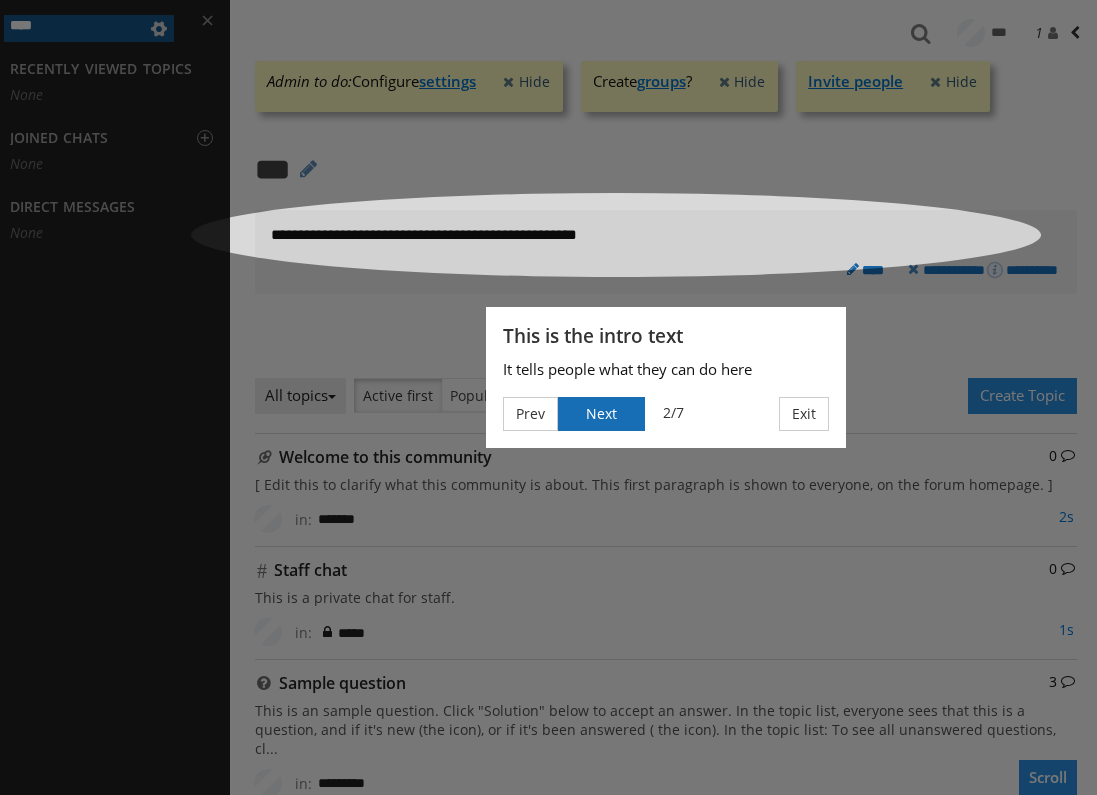 click on "Next" at bounding box center (601, 414) 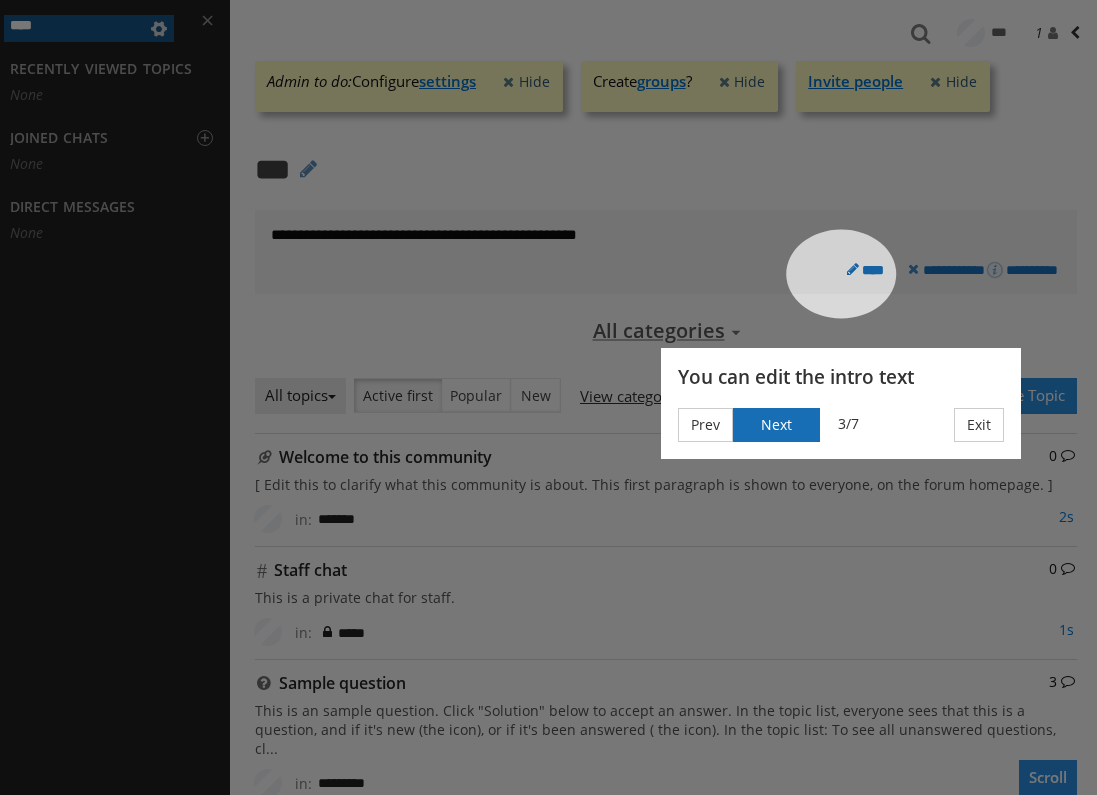 click on "Next" at bounding box center [776, 425] 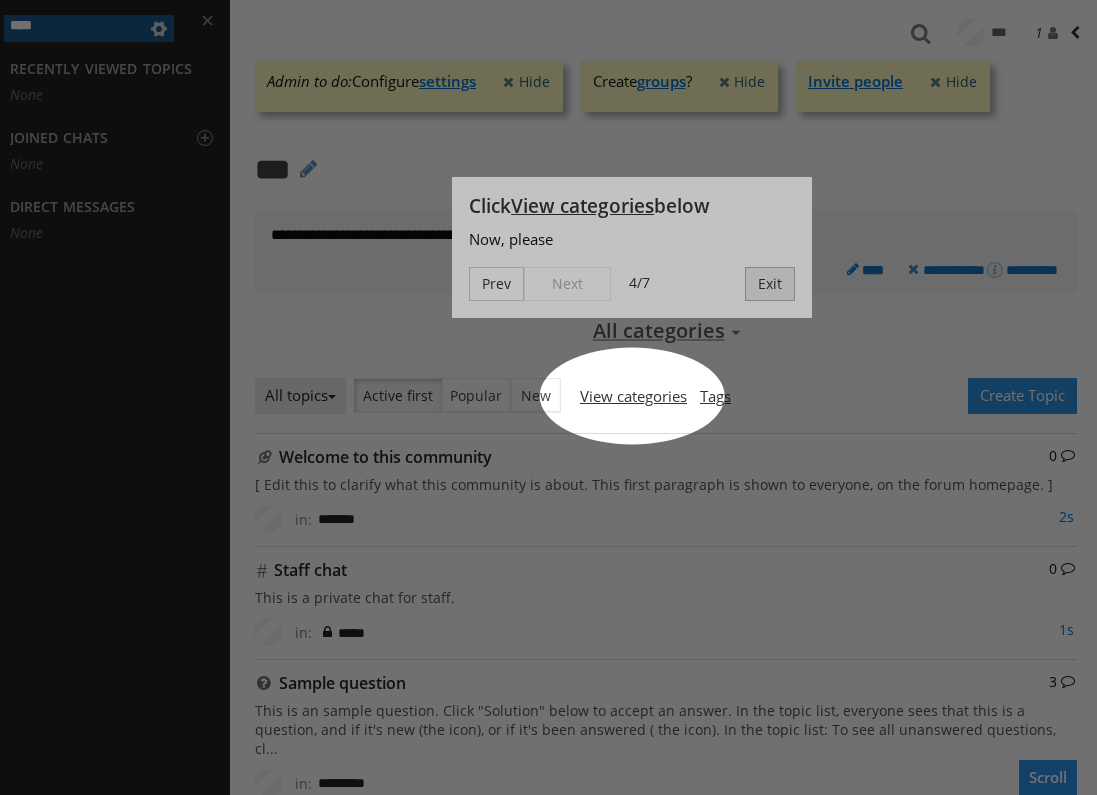 click on "Exit" at bounding box center (770, 284) 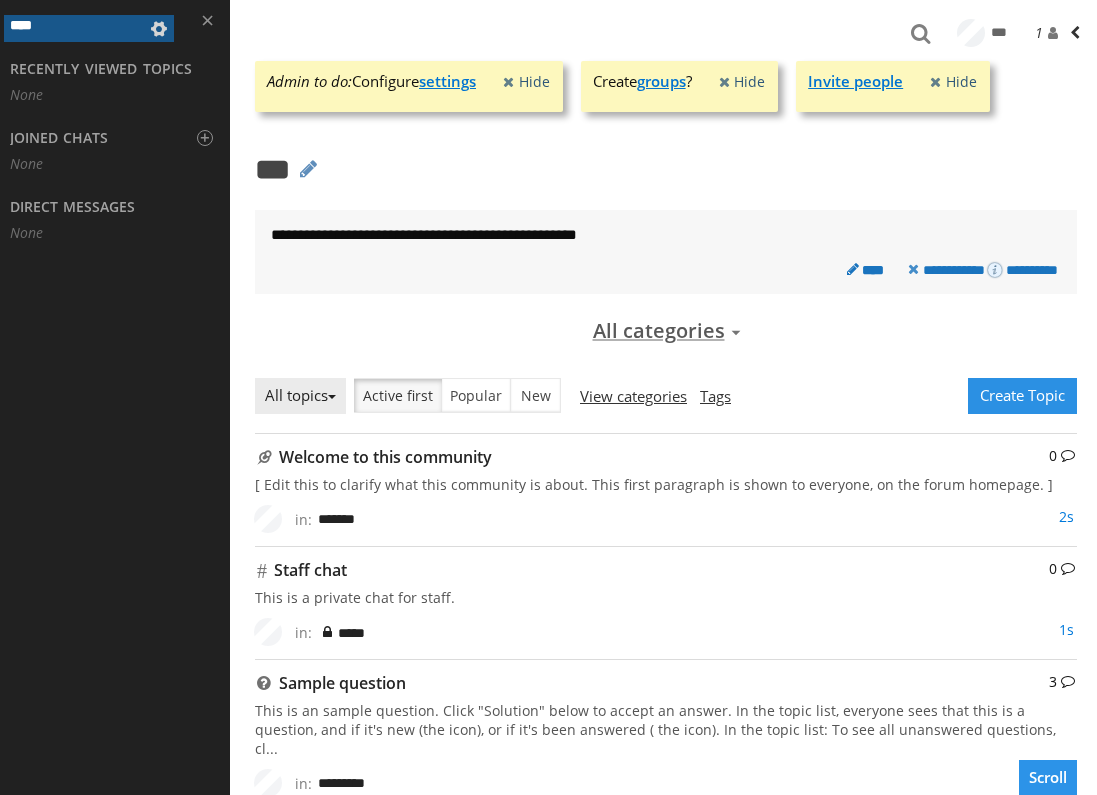 click on "**********" at bounding box center [666, 235] 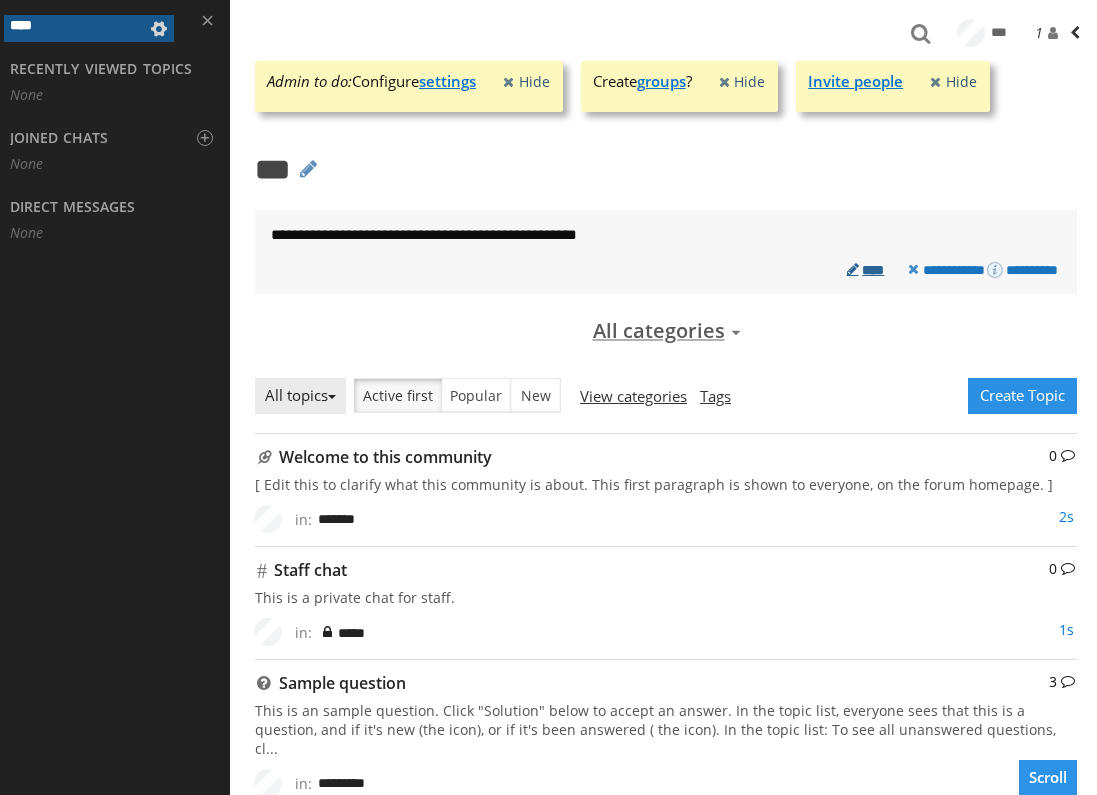 click on "****" at bounding box center [864, 274] 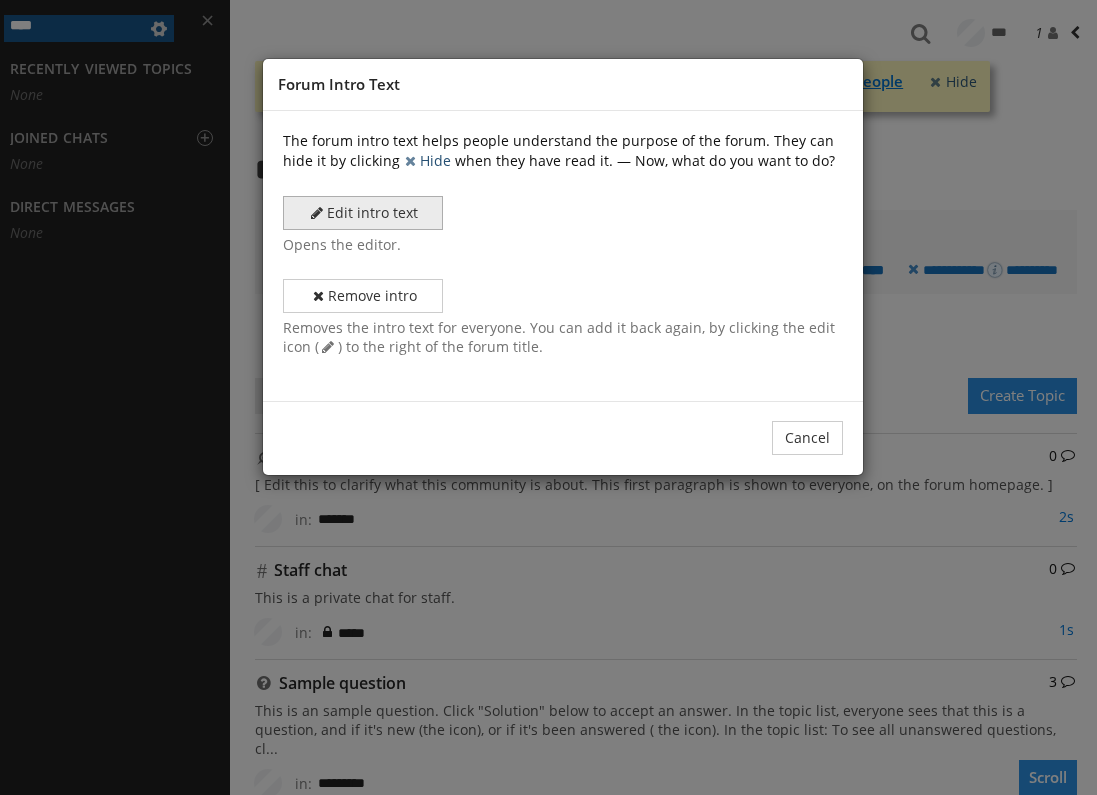 click on "Edit intro text" at bounding box center (363, 213) 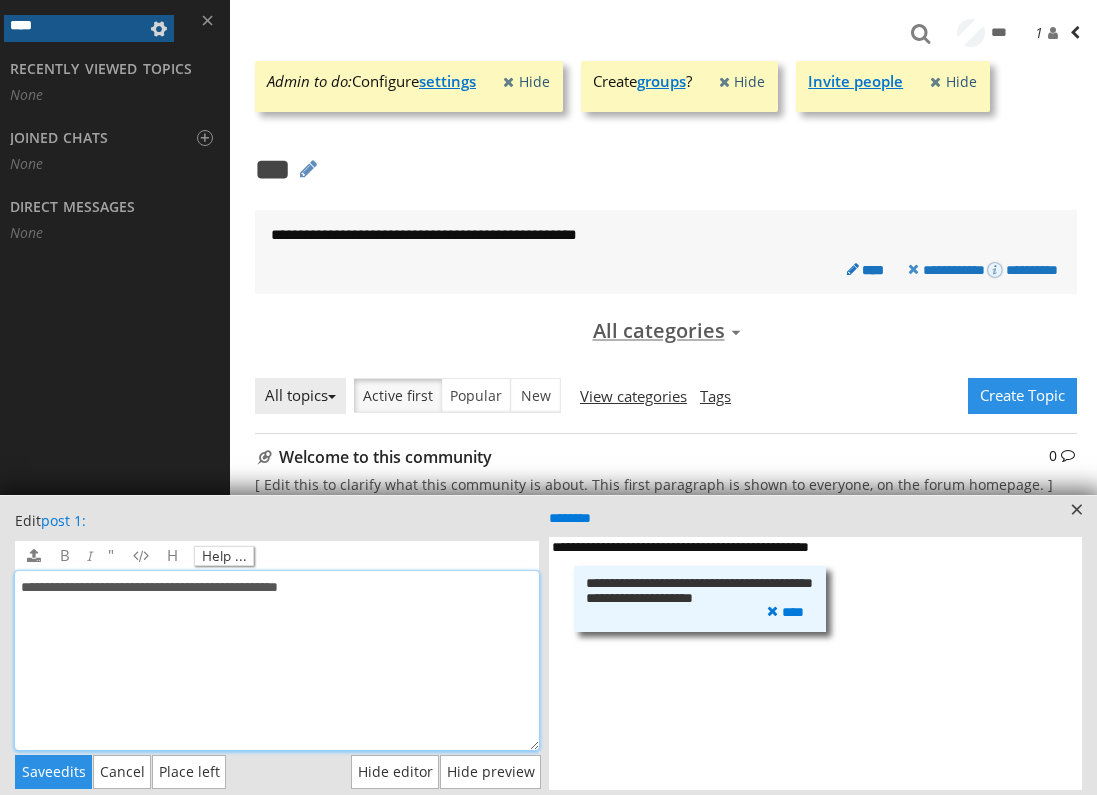 click on "**********" at bounding box center (277, 660) 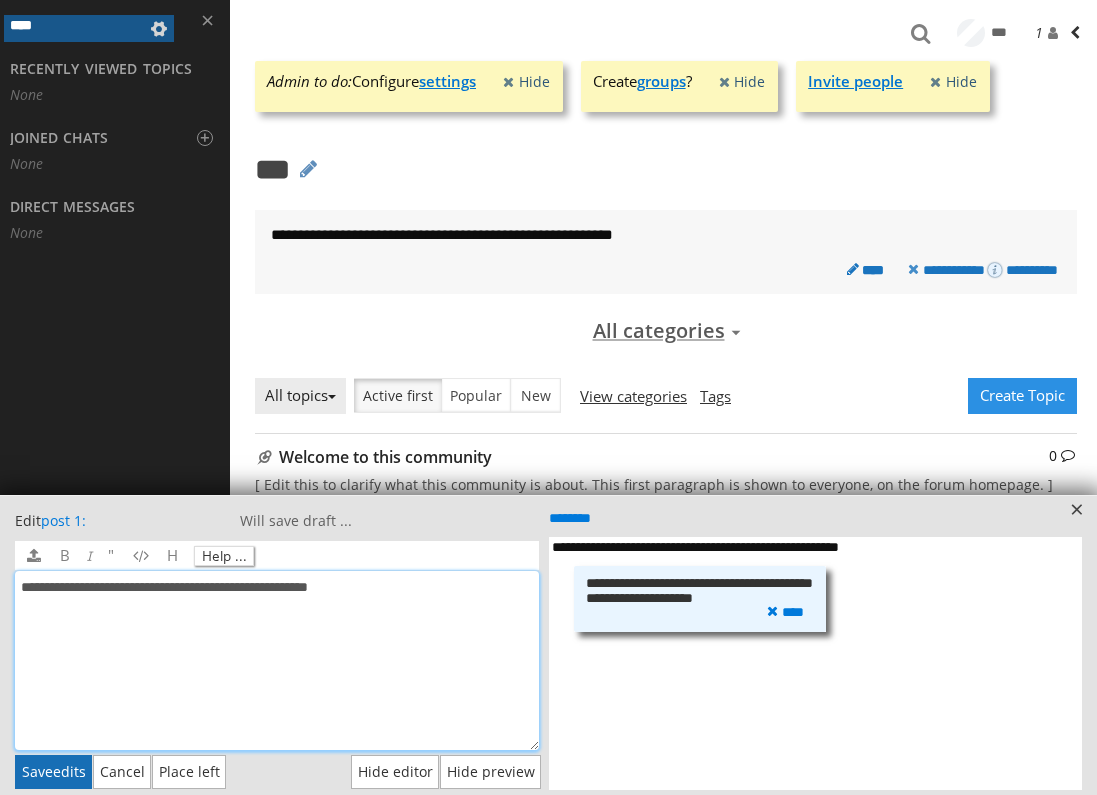 type on "**********" 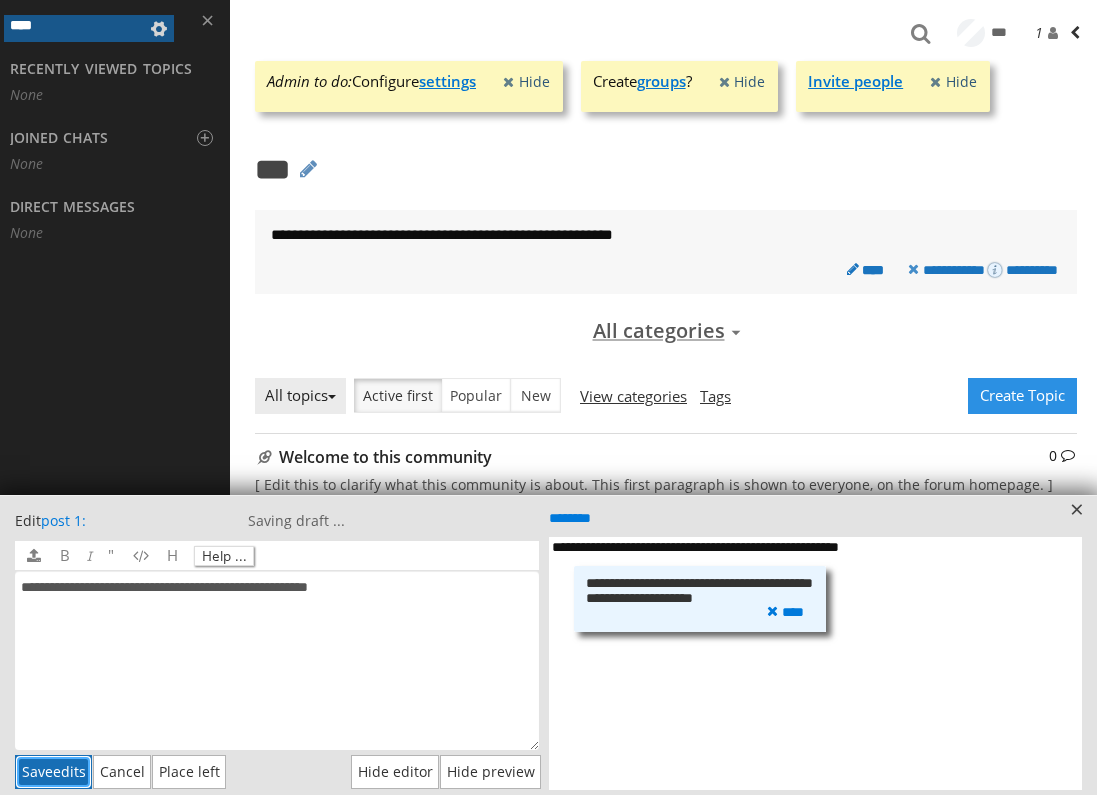 click on "Save  edits" at bounding box center [54, 771] 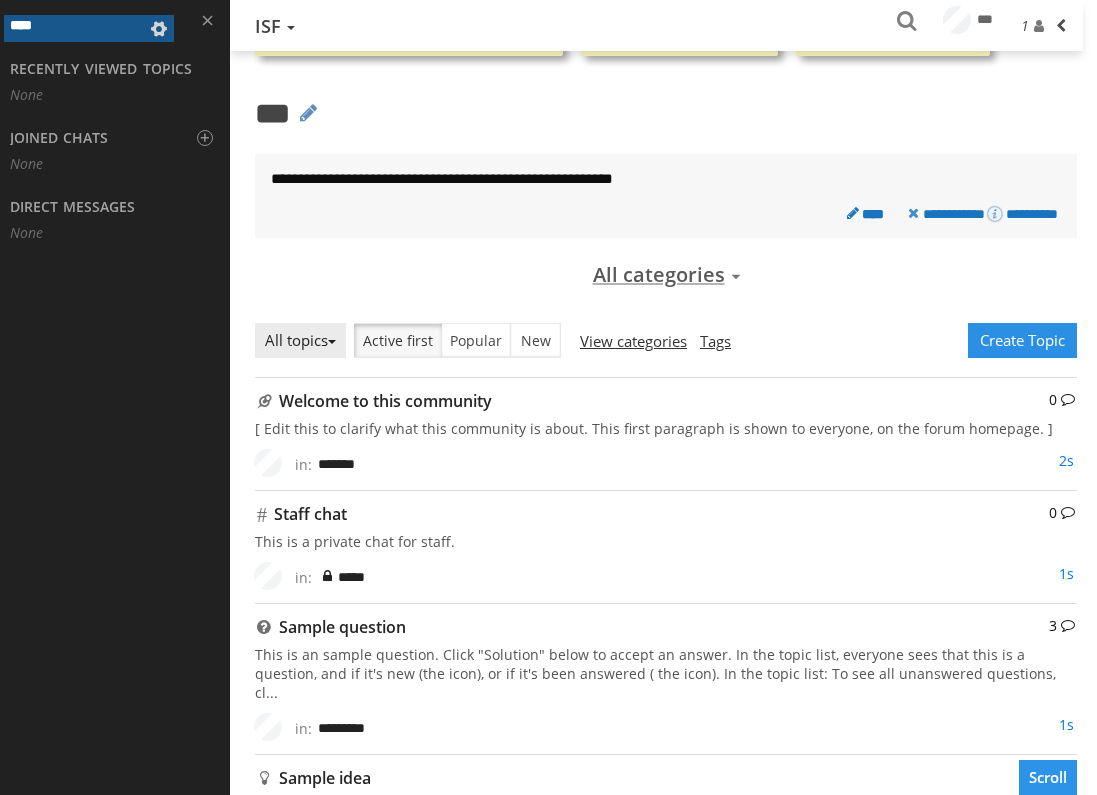 scroll, scrollTop: 66, scrollLeft: 0, axis: vertical 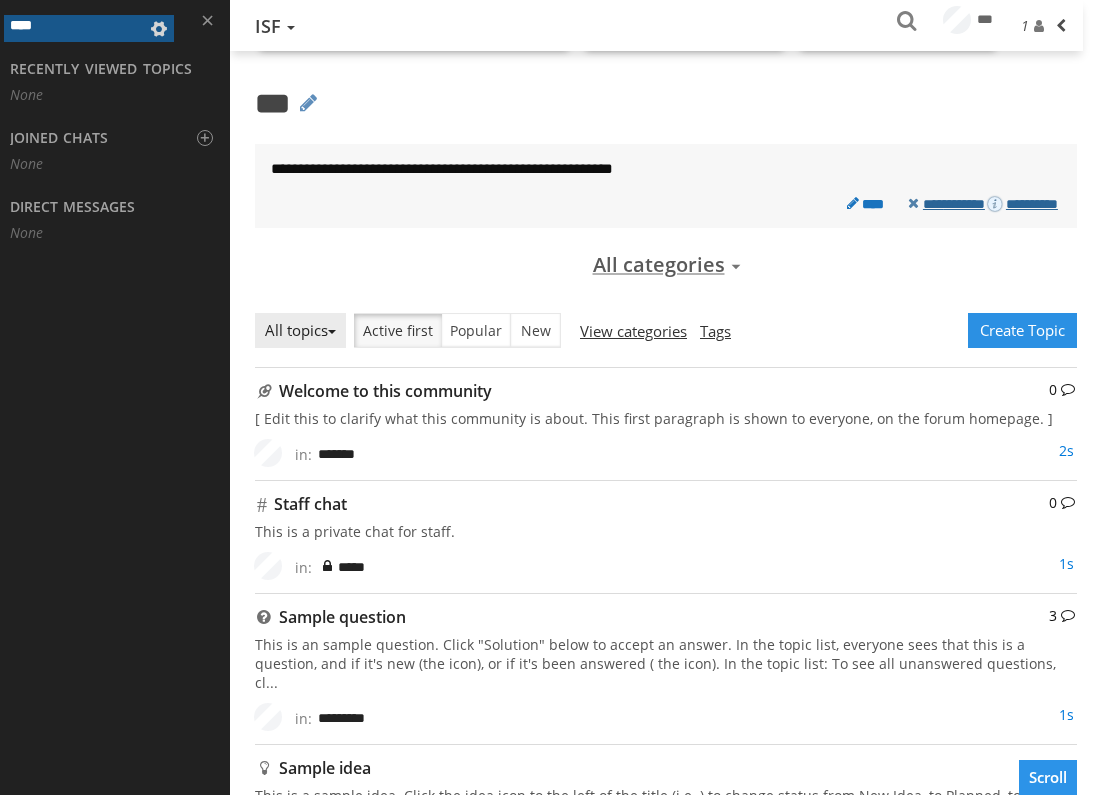 click on "****" at bounding box center [923, 204] 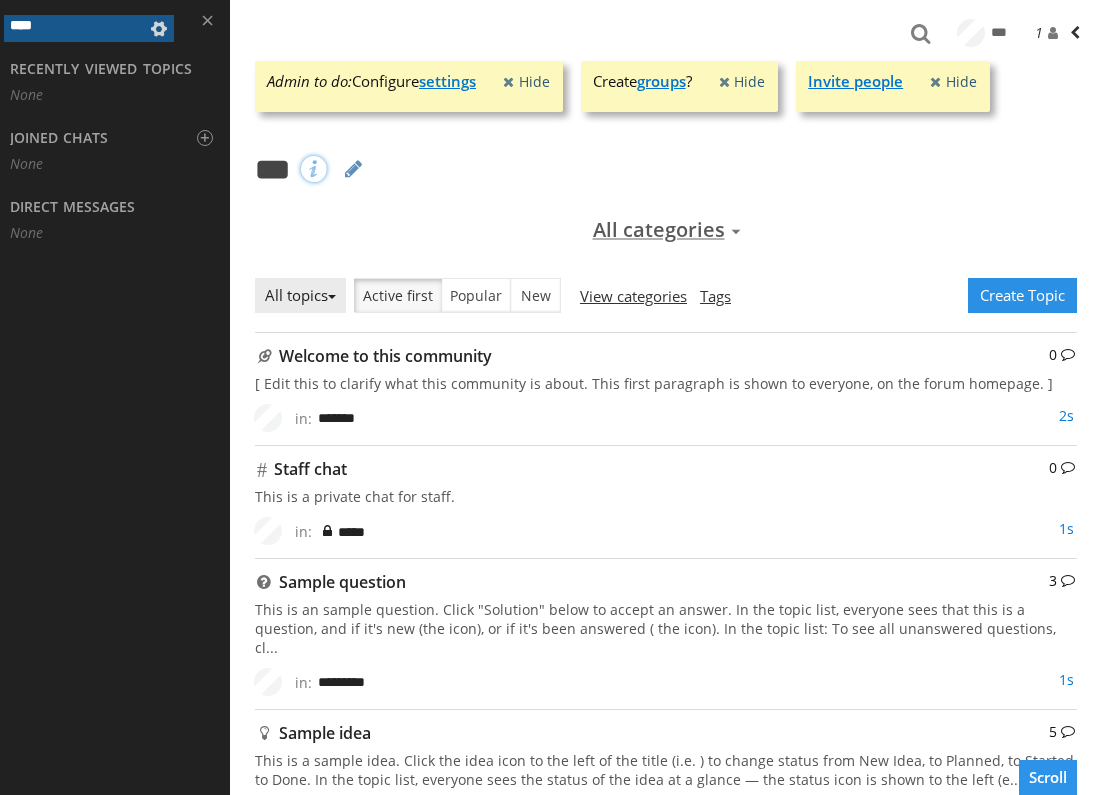 scroll, scrollTop: 0, scrollLeft: 0, axis: both 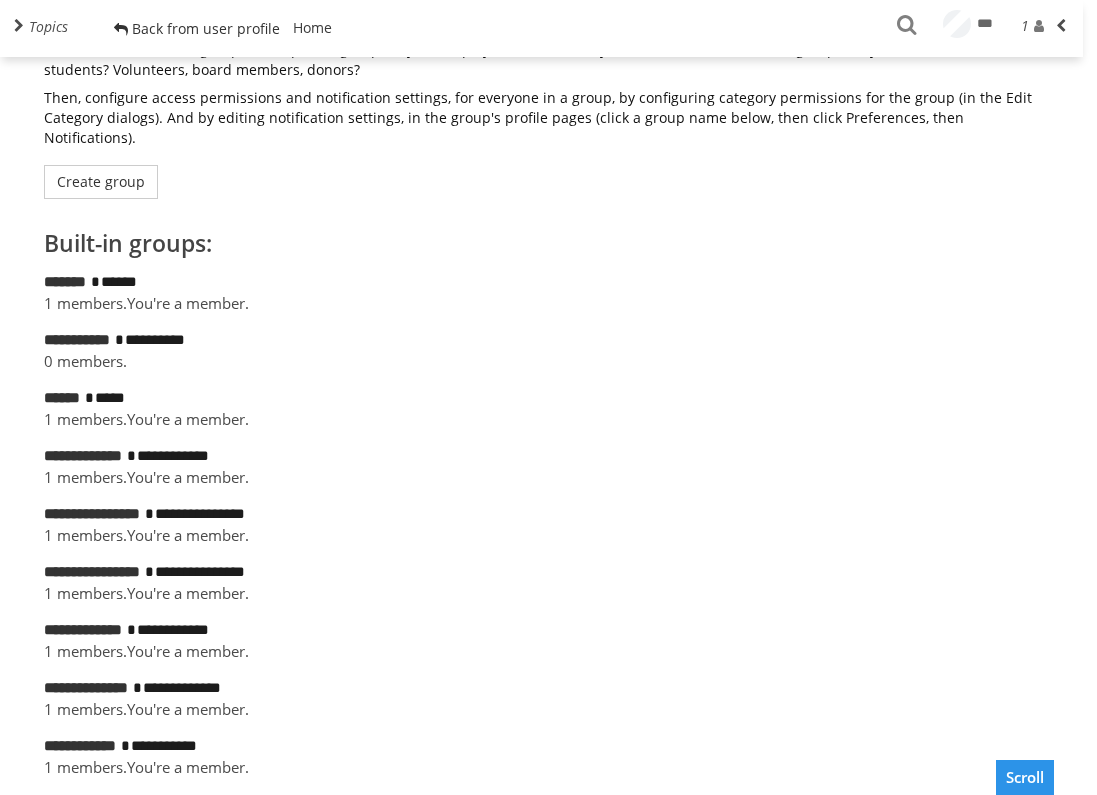 click on "Back from user profile" at bounding box center (198, 29) 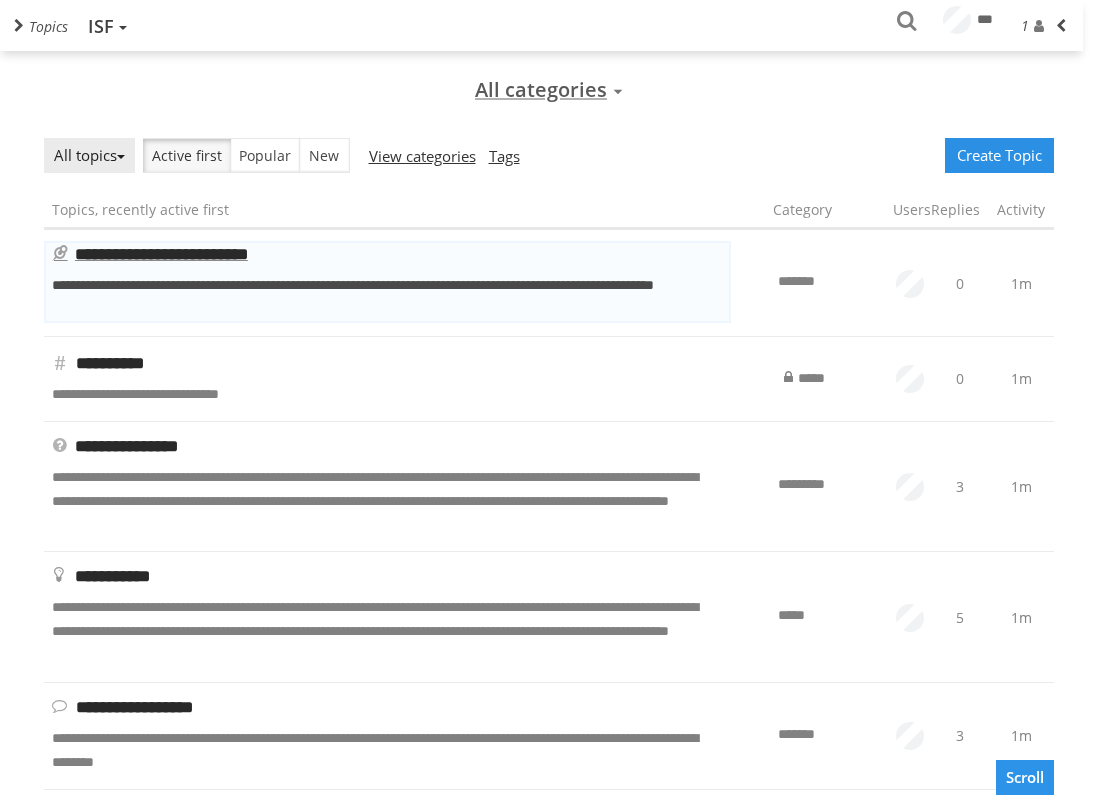 scroll, scrollTop: 145, scrollLeft: 0, axis: vertical 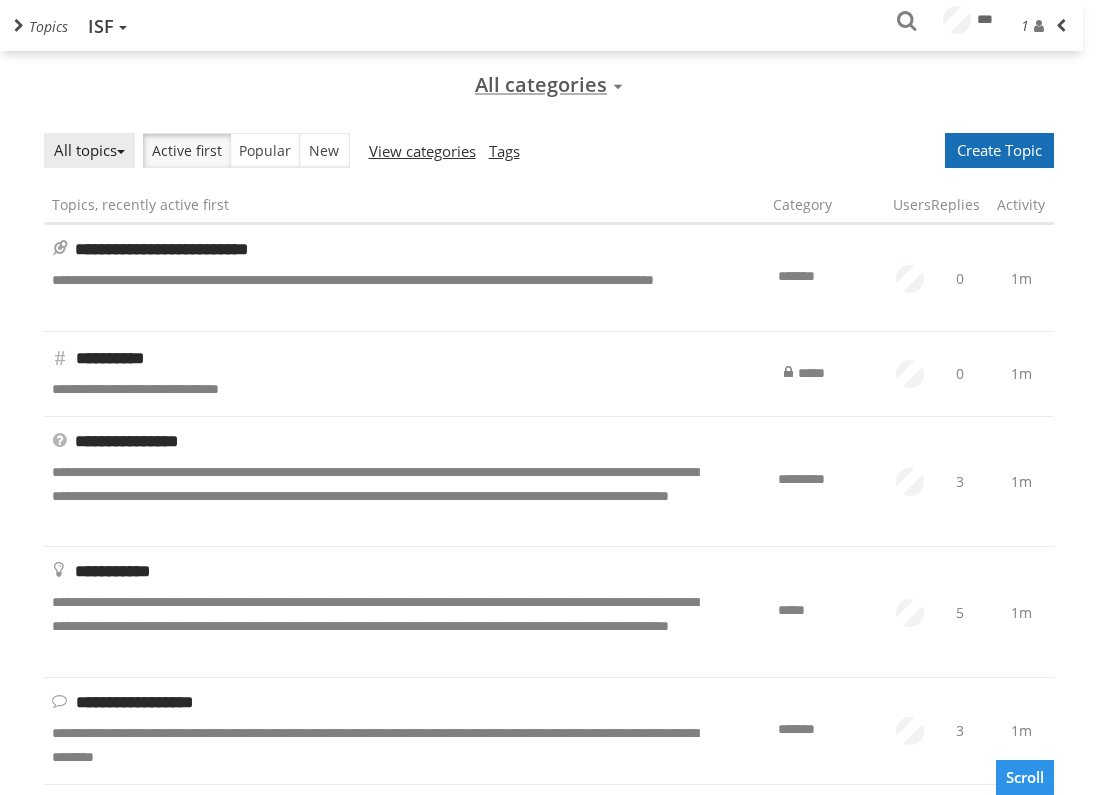 click on "Create Topic" at bounding box center [999, 150] 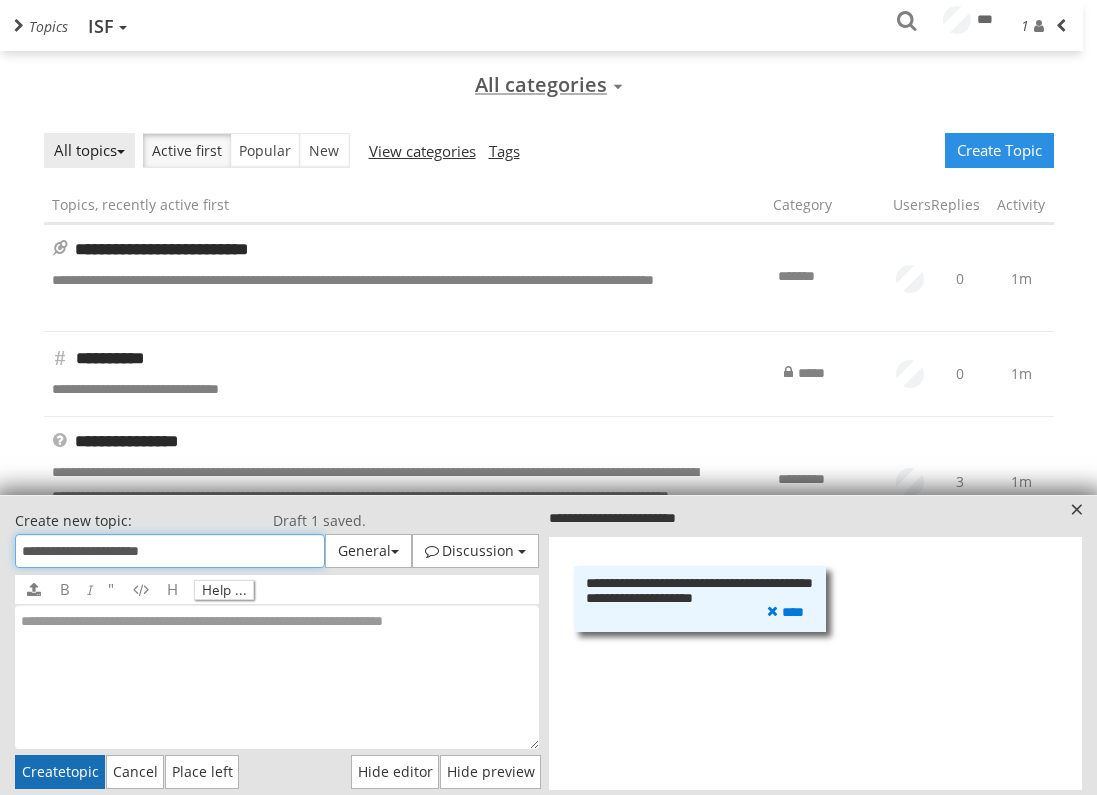 type on "**********" 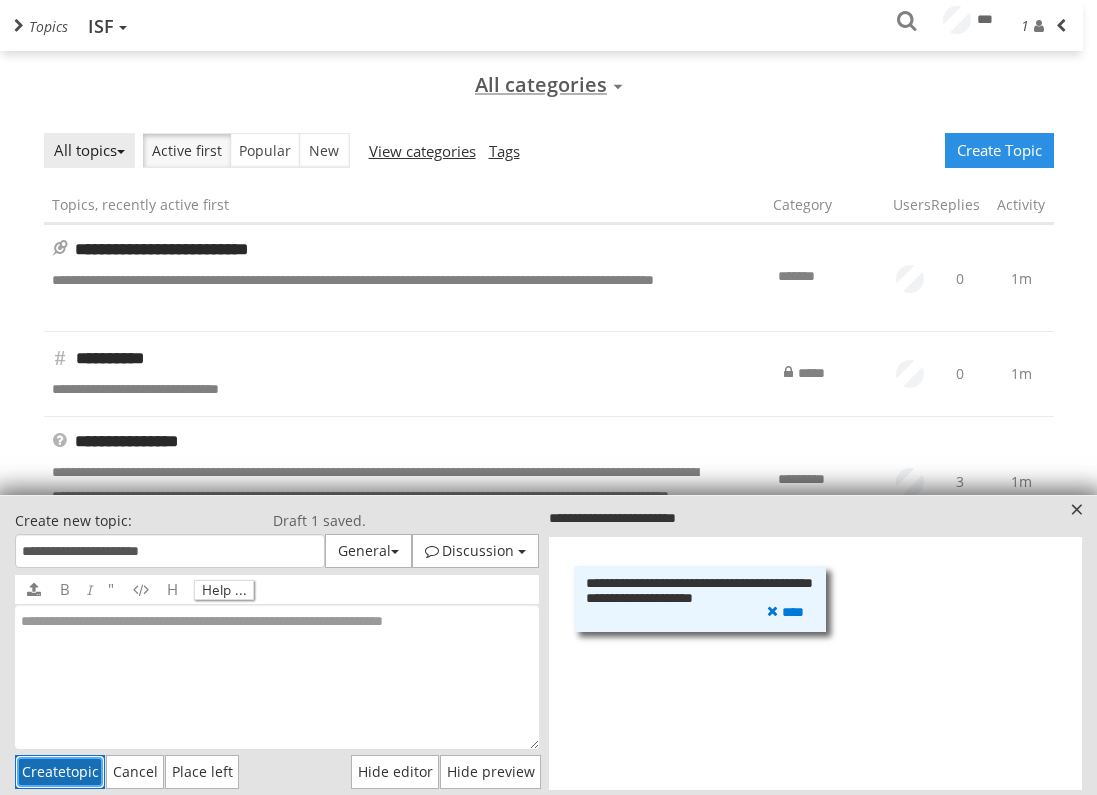 click on "Create  topic" at bounding box center (60, 771) 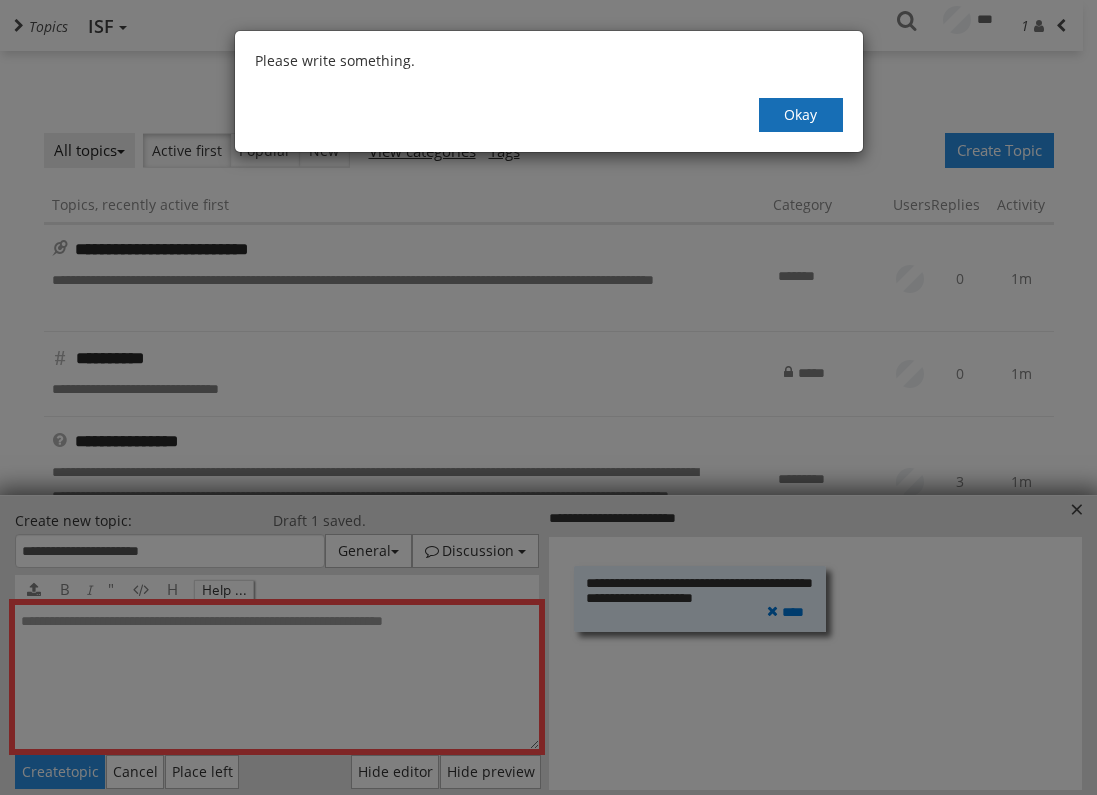 click on "Okay" at bounding box center [801, 115] 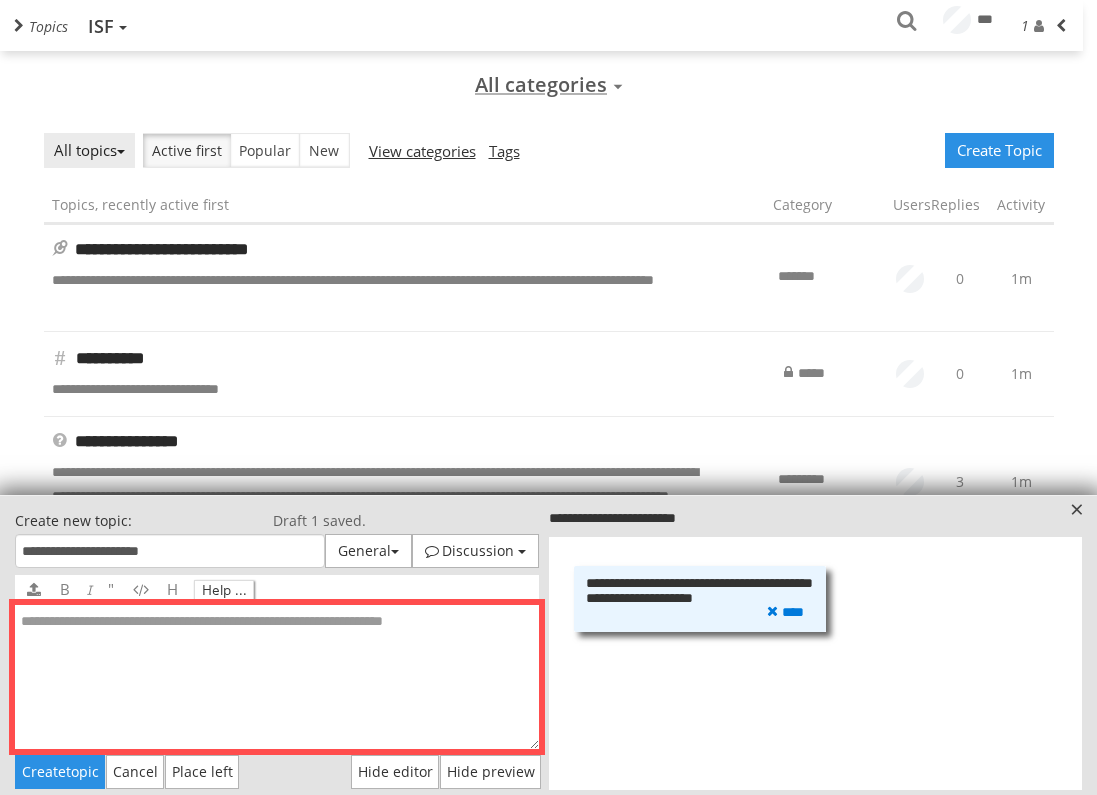 click at bounding box center (277, 677) 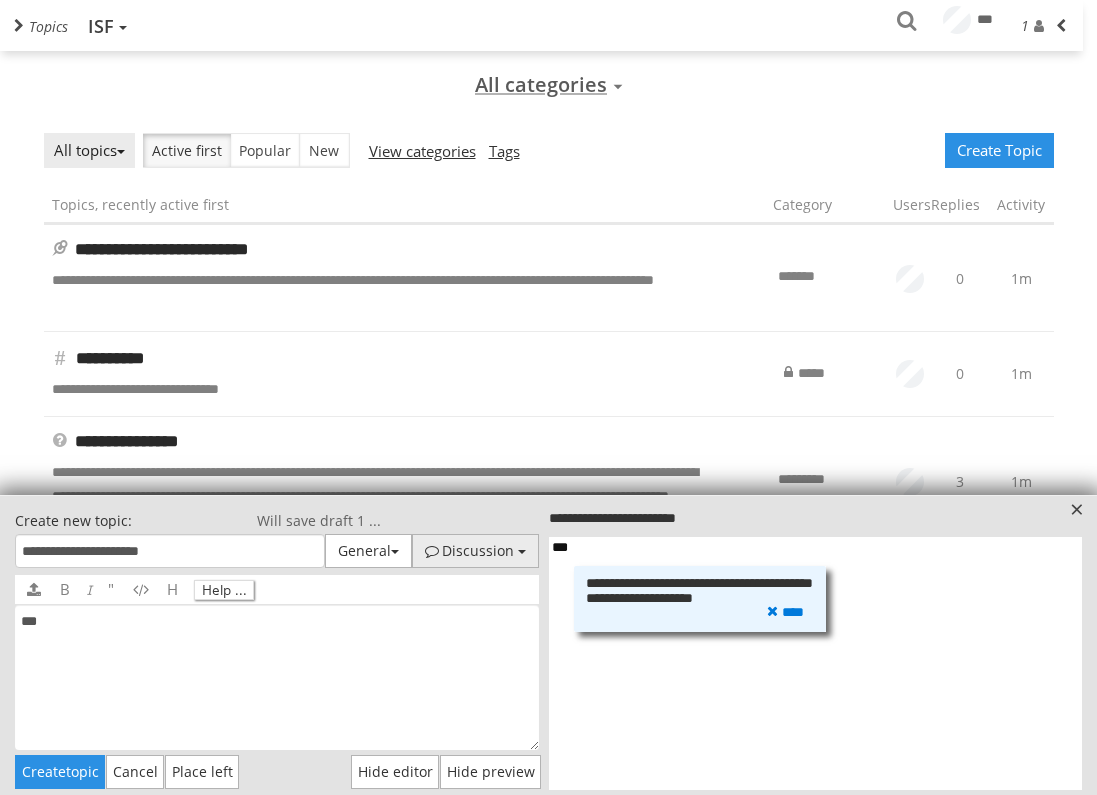 click on "Discussion" at bounding box center [469, 550] 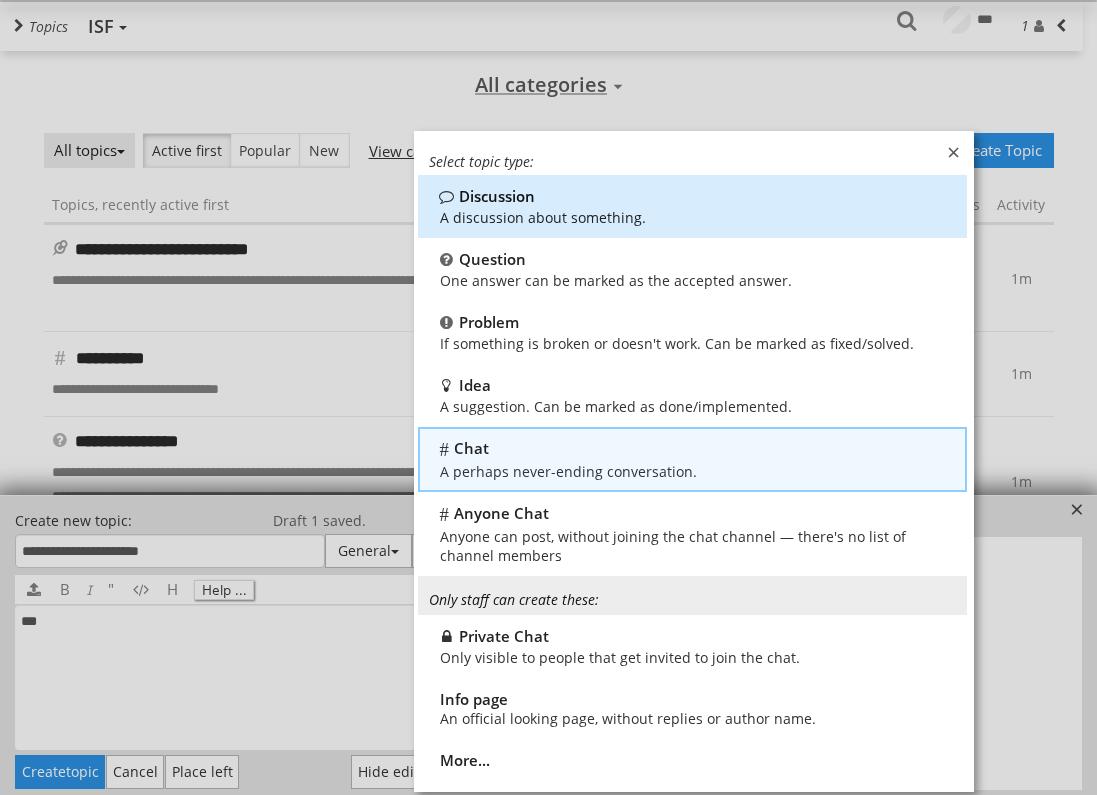 click on "Chat" at bounding box center (568, 450) 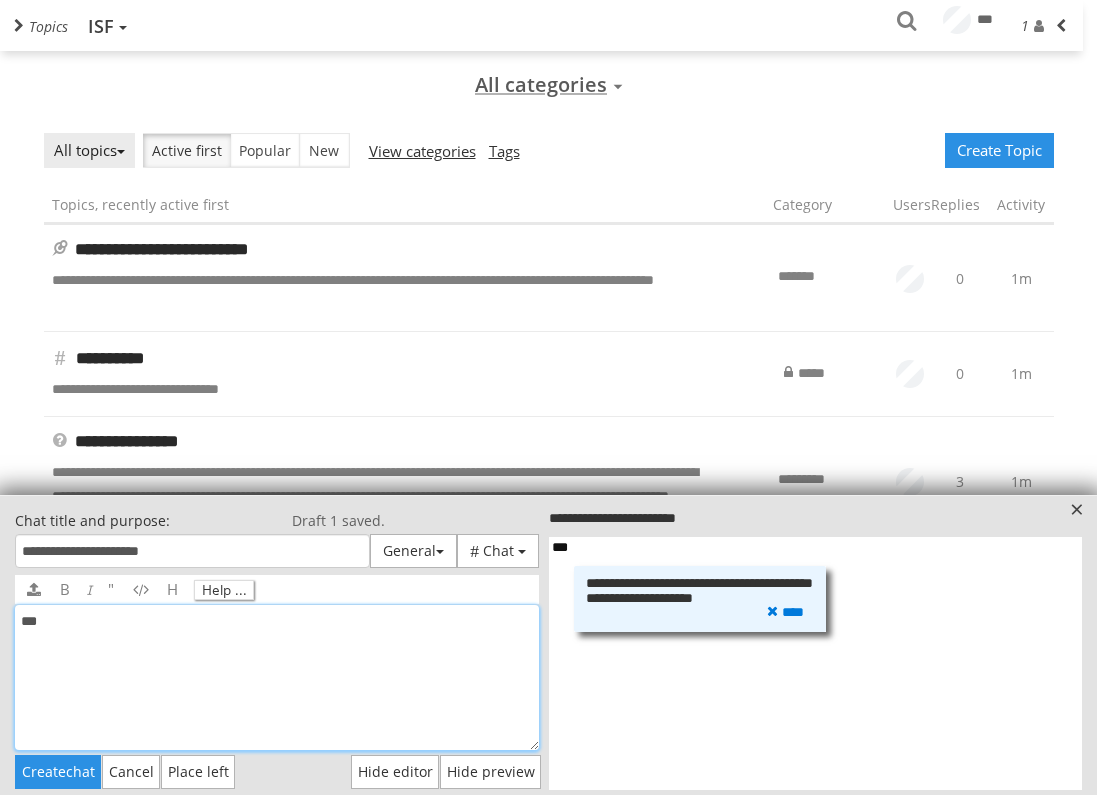 drag, startPoint x: 53, startPoint y: 612, endPoint x: -29, endPoint y: 613, distance: 82.006096 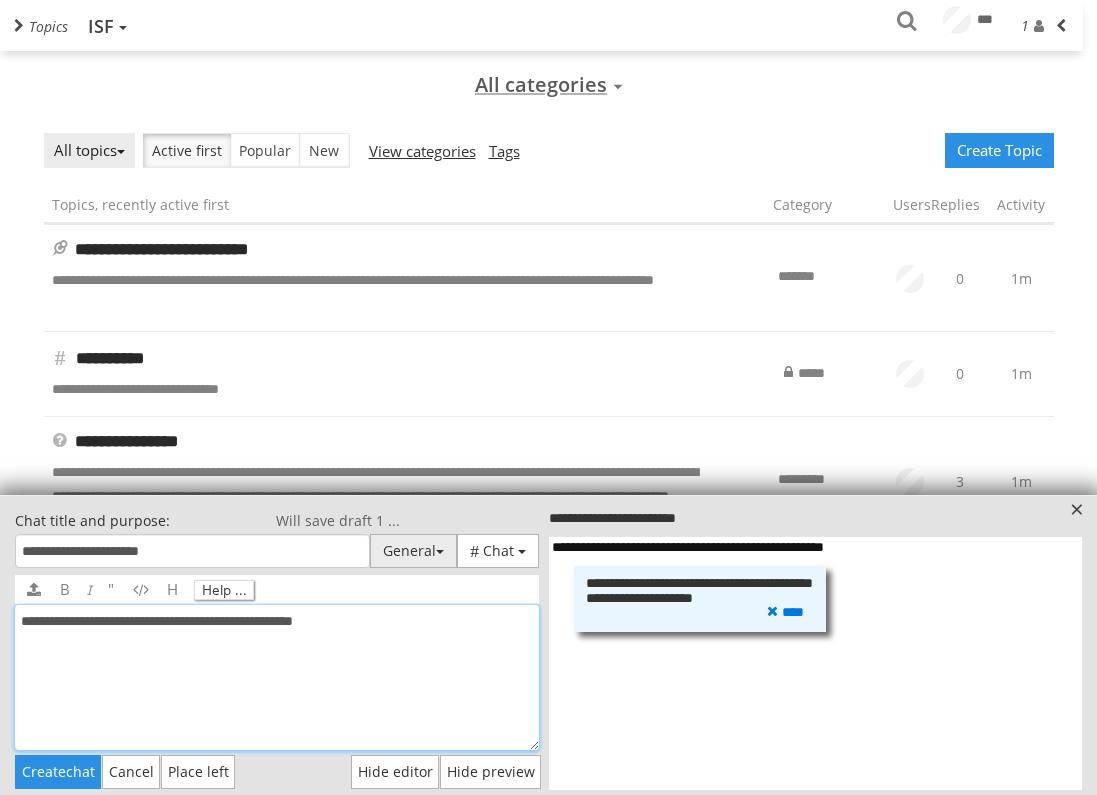 type on "**********" 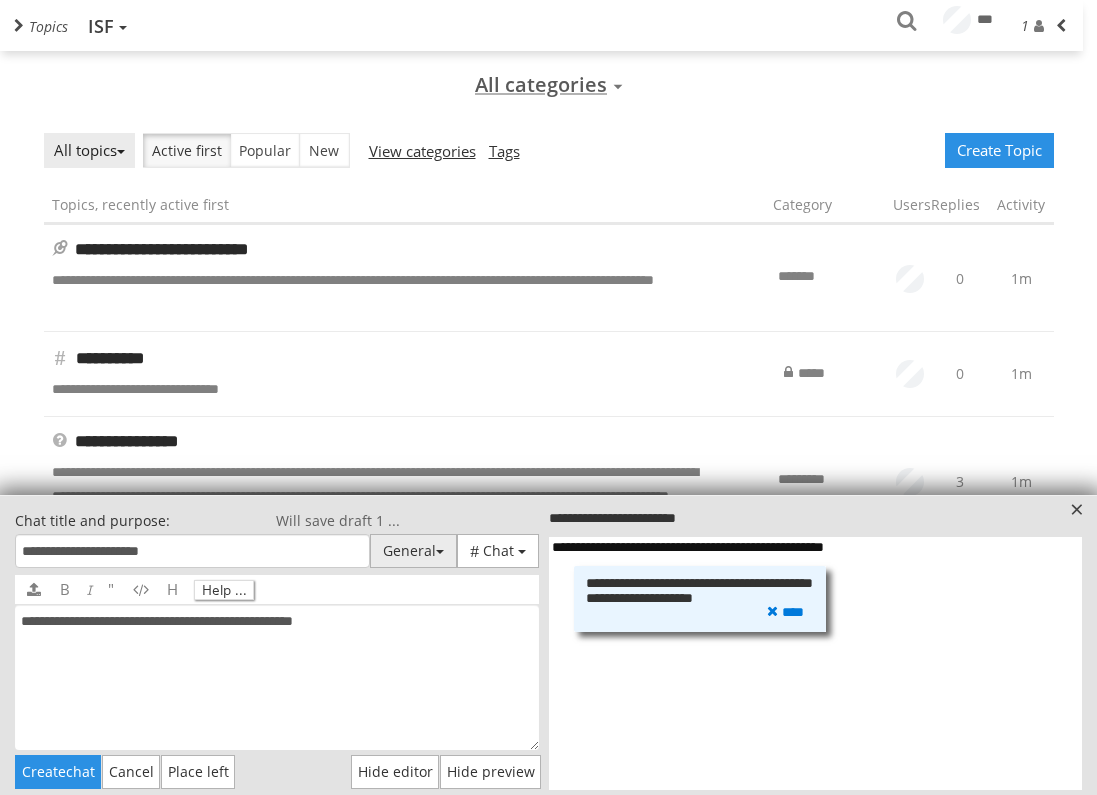 click on "General" at bounding box center (413, 551) 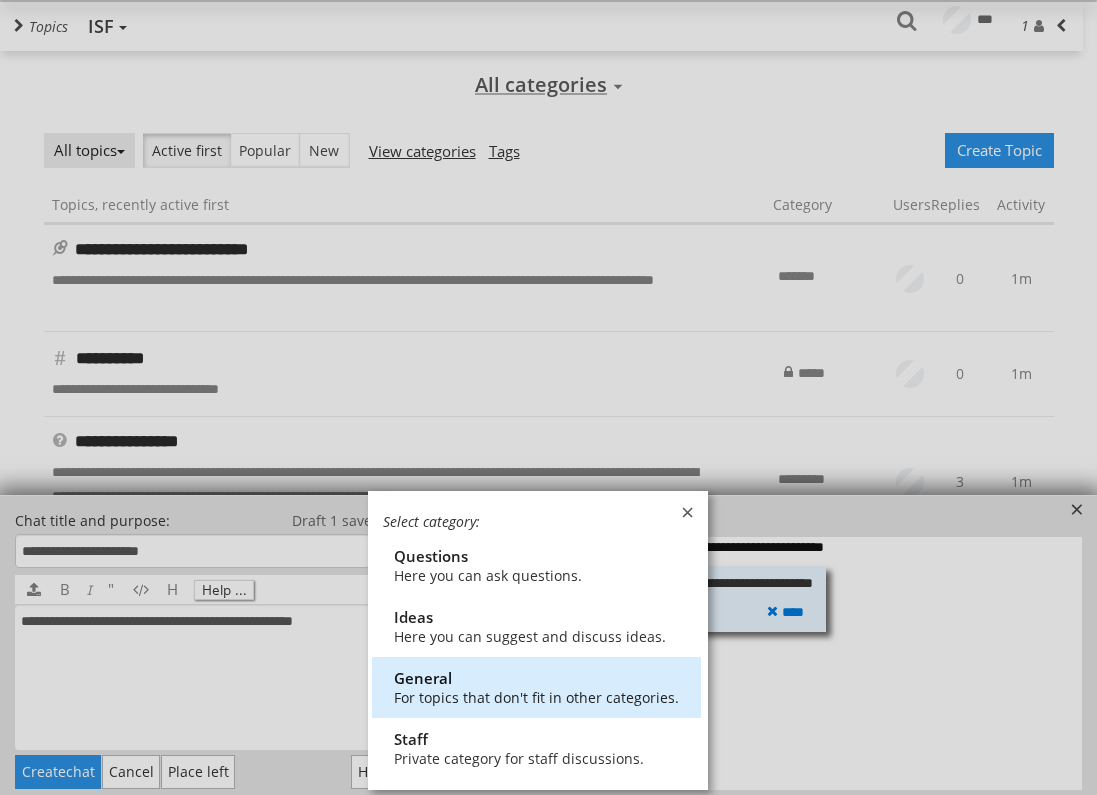 click on "Select category: Questions Here you can ask questions. Ideas Here you can suggest and discuss ideas. General For topics that don't fit in other categories. Staff Private category for staff discussions." at bounding box center [548, 397] 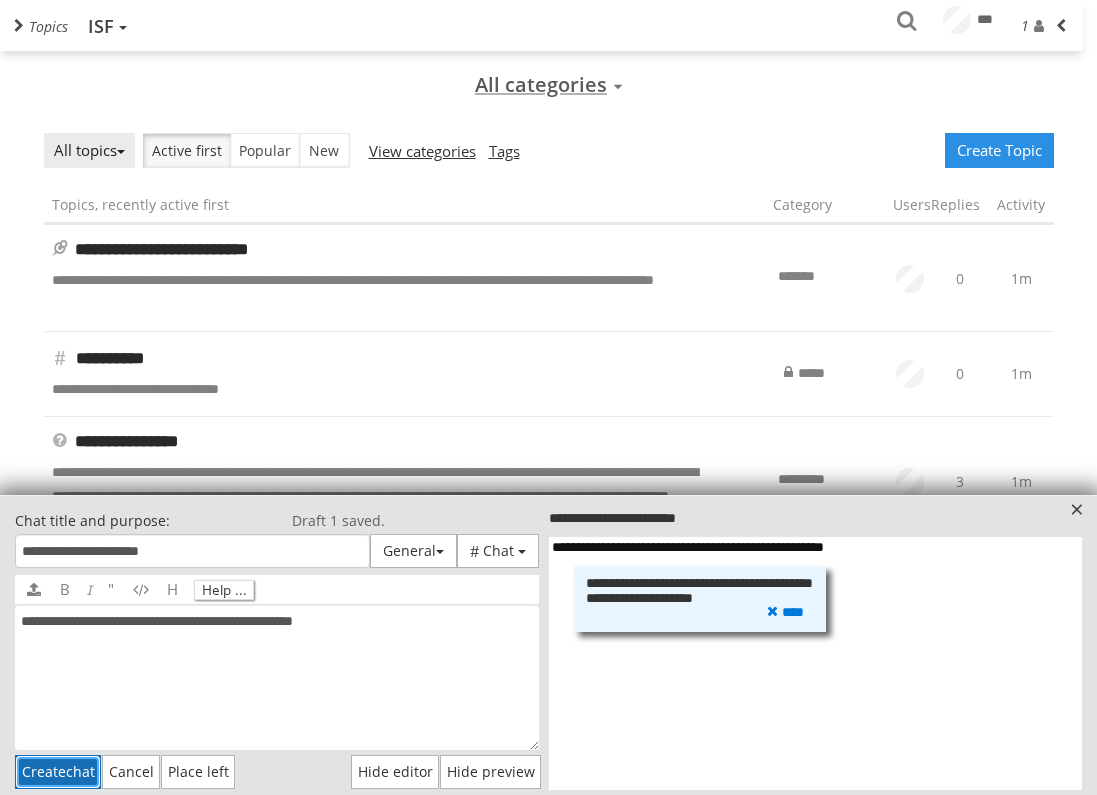 click on "Create  chat" at bounding box center [58, 771] 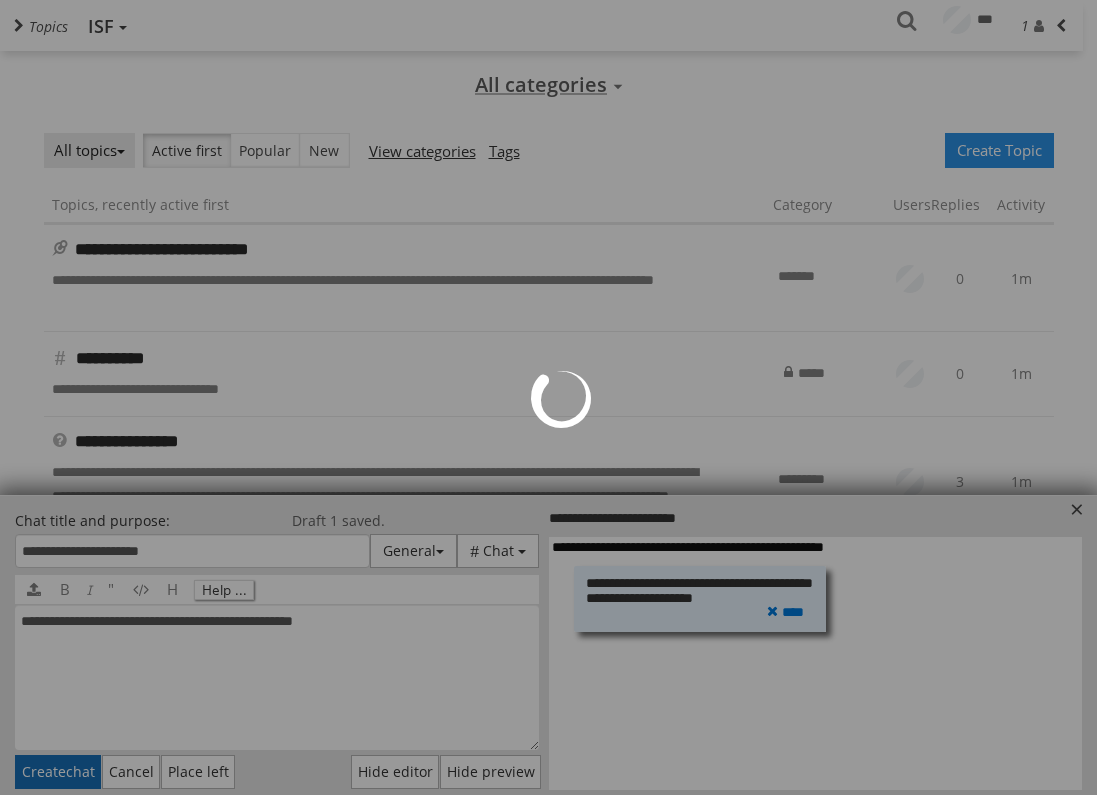 scroll, scrollTop: 0, scrollLeft: 0, axis: both 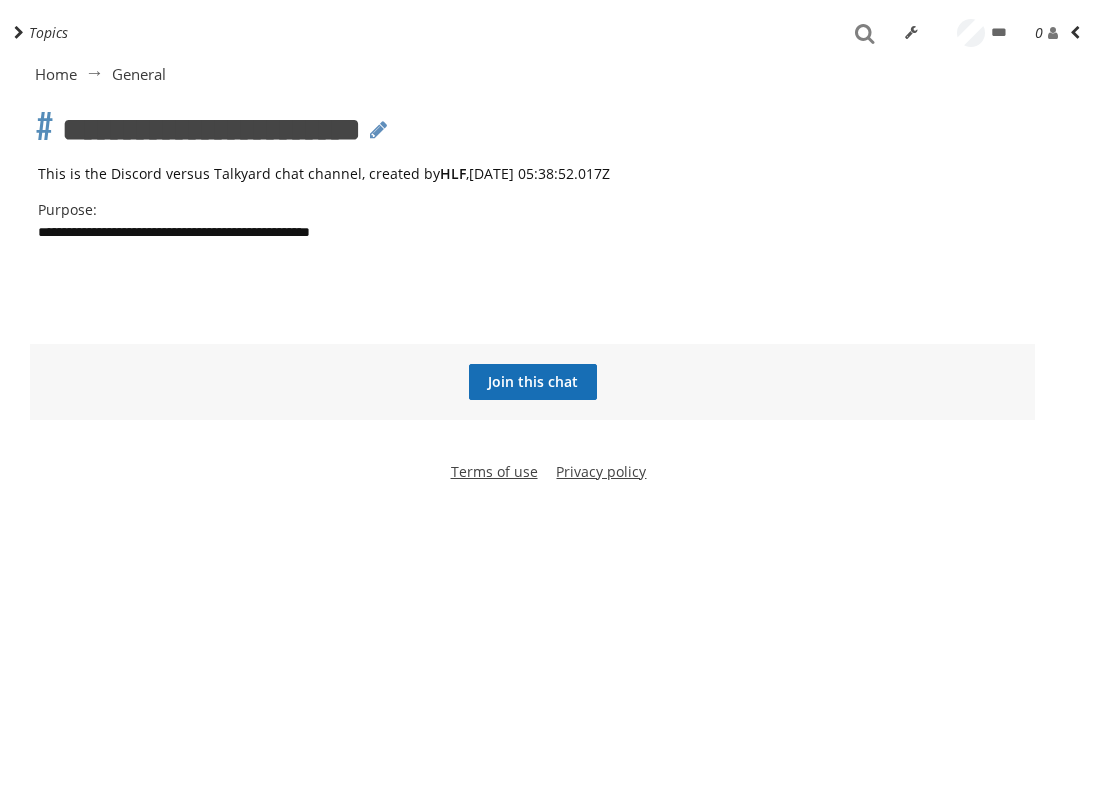 click on "Join this chat" at bounding box center (533, 382) 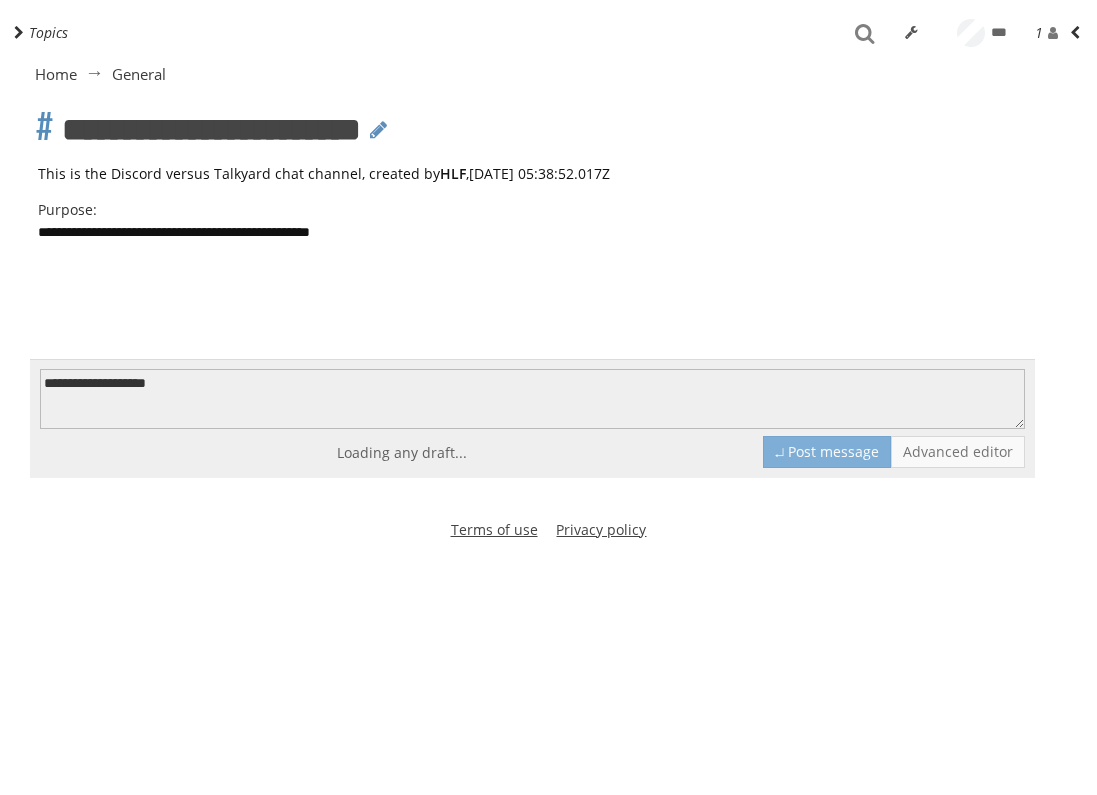 type 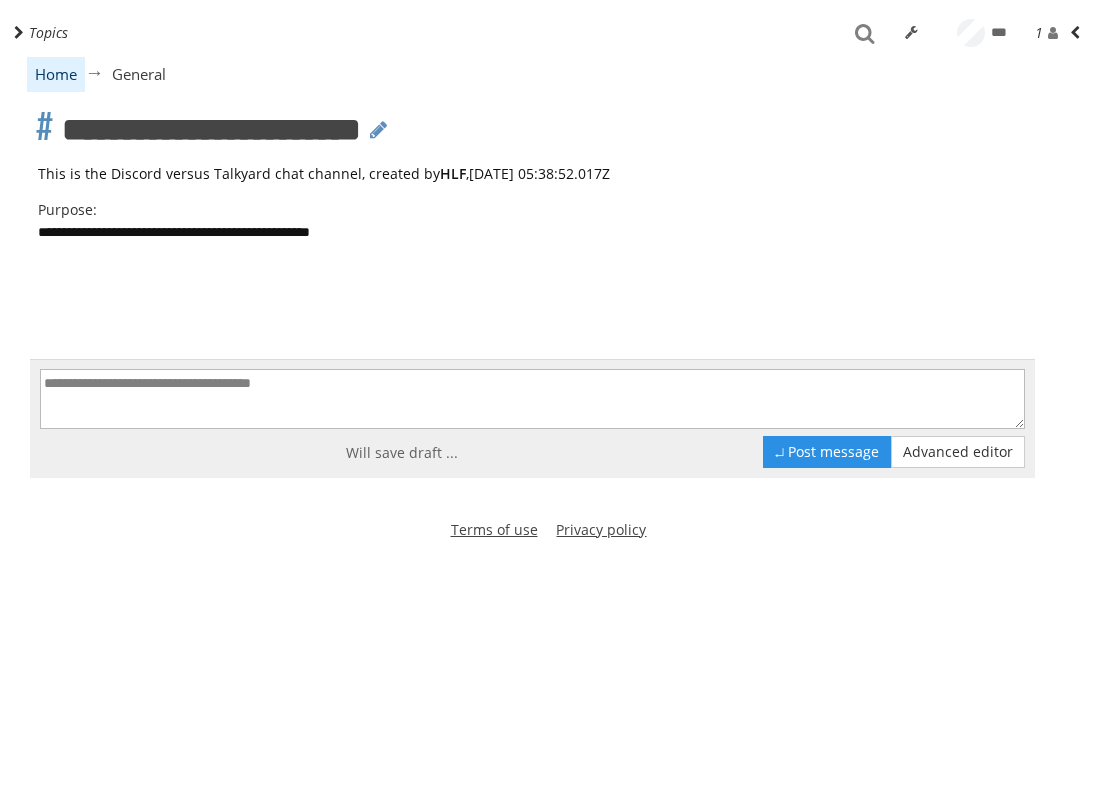 click on "Home" at bounding box center (56, 74) 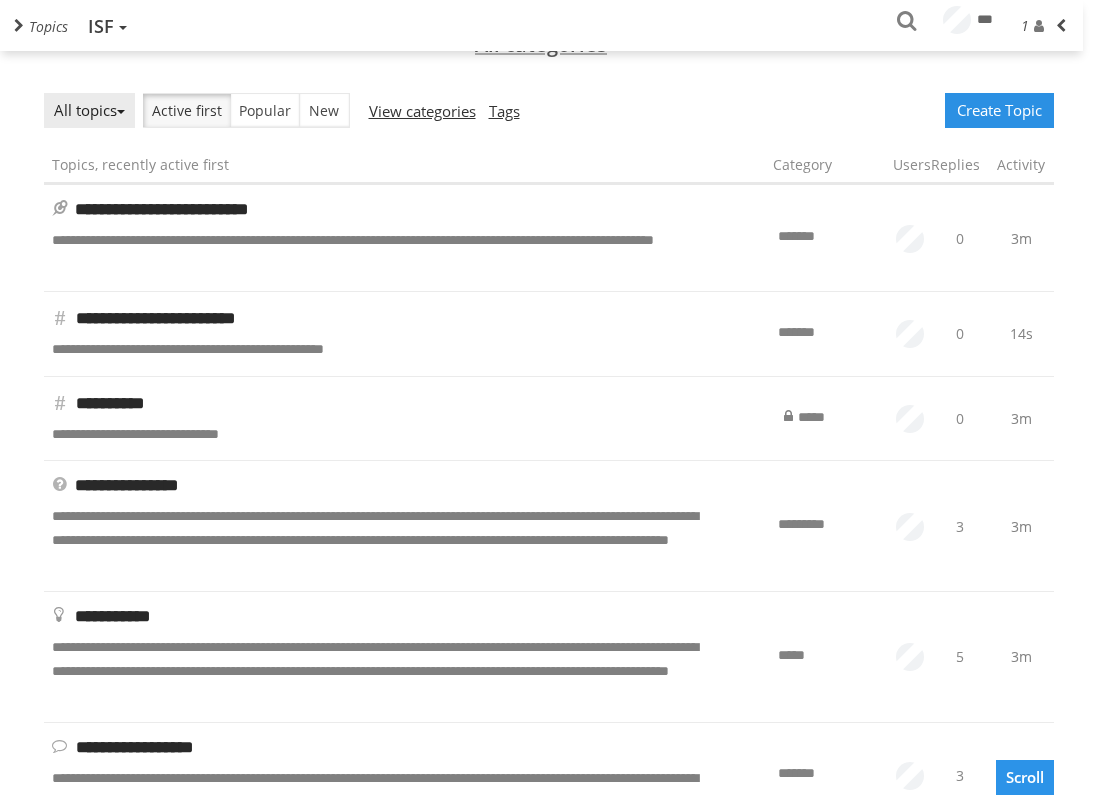 scroll, scrollTop: 189, scrollLeft: 0, axis: vertical 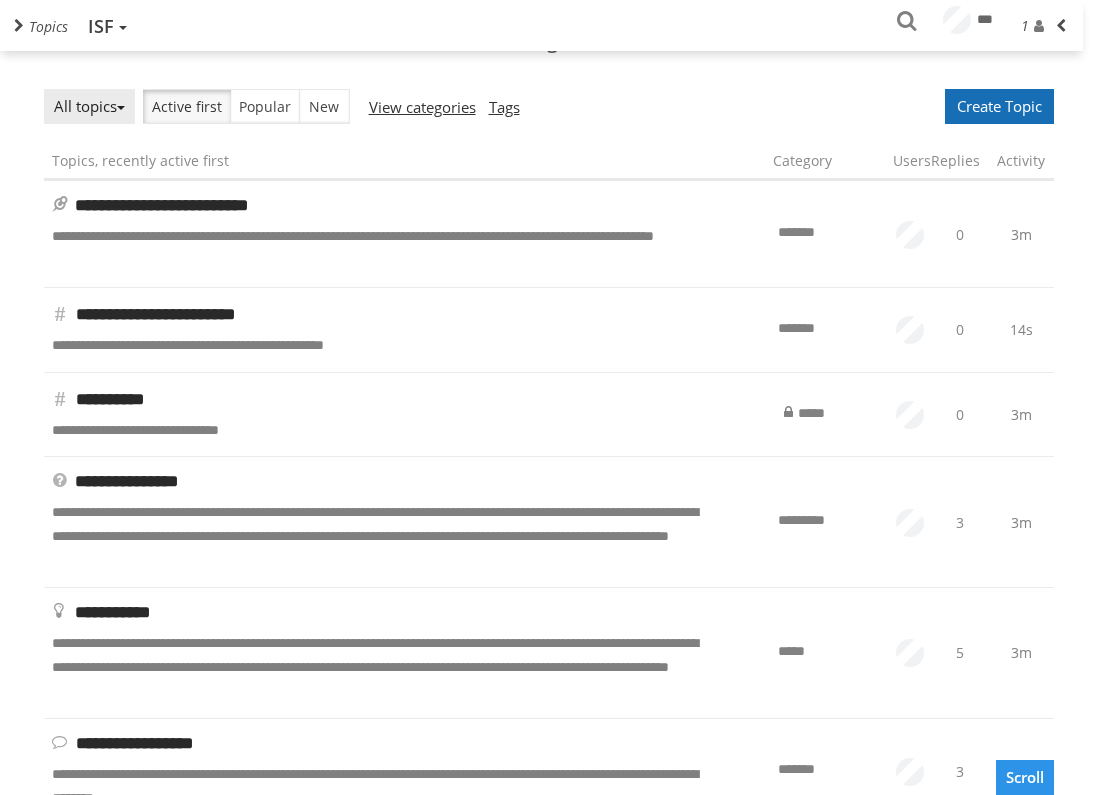 click on "Create Topic" at bounding box center (999, 106) 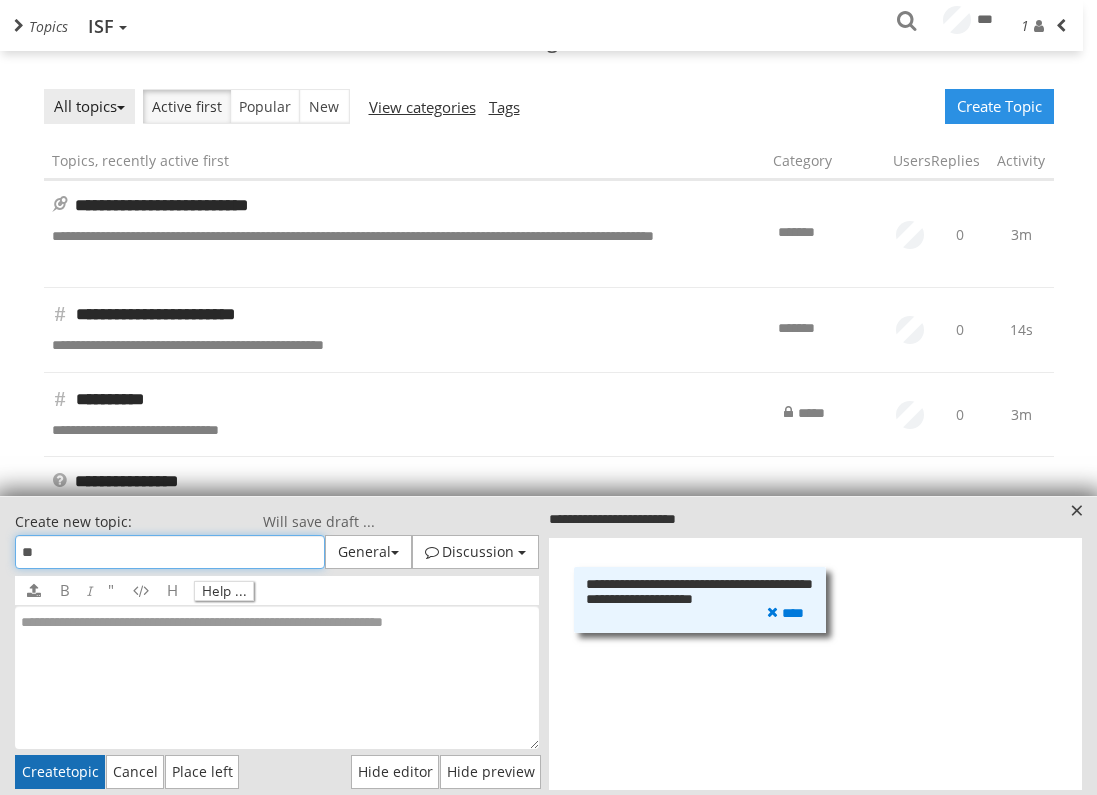 type on "*" 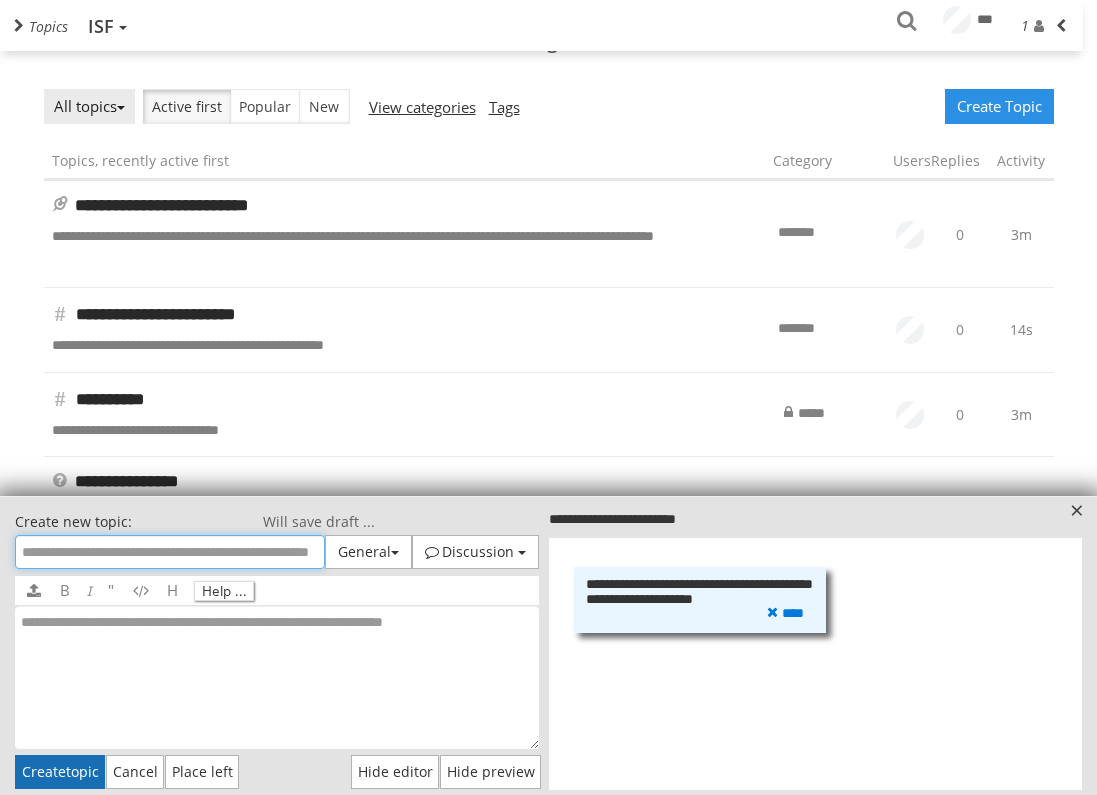 type on "*" 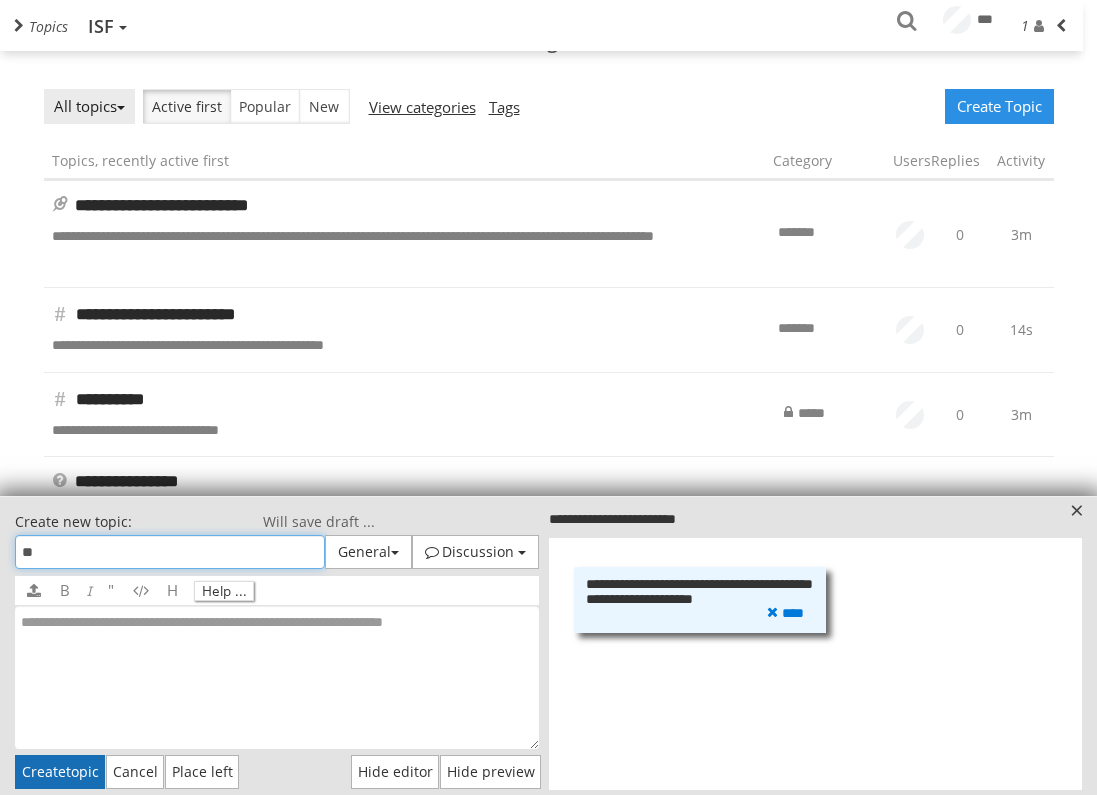 type on "*" 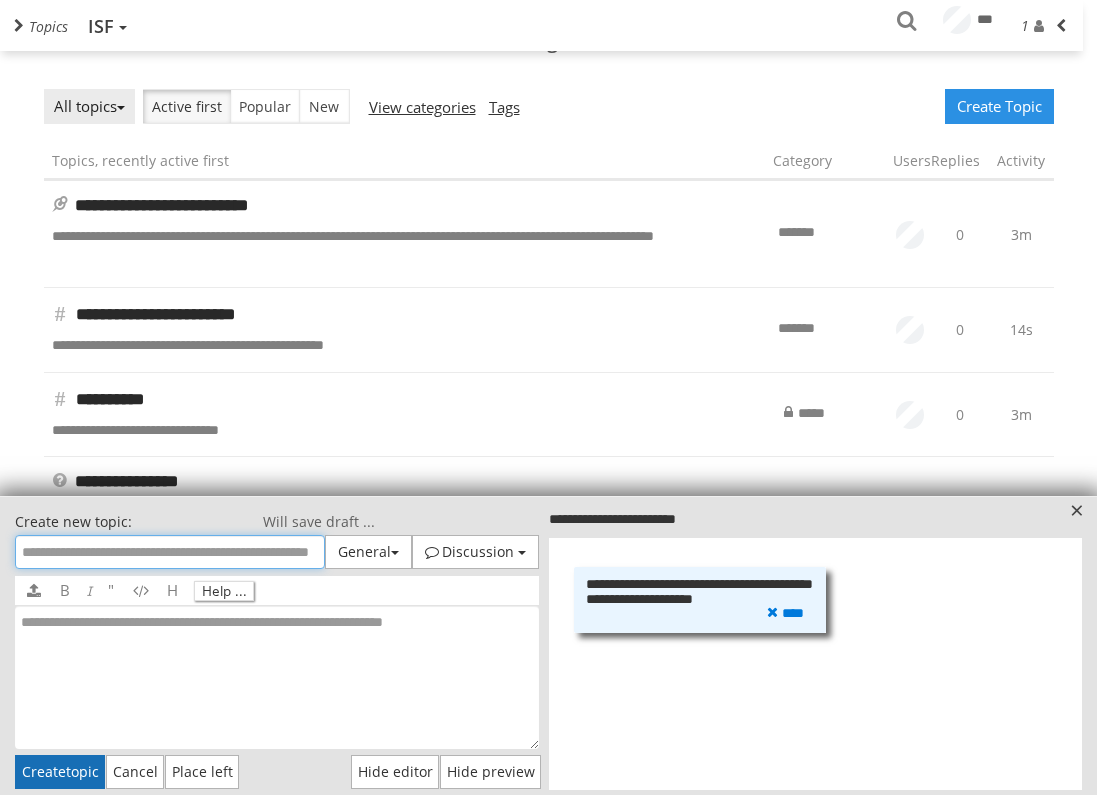 type on "*" 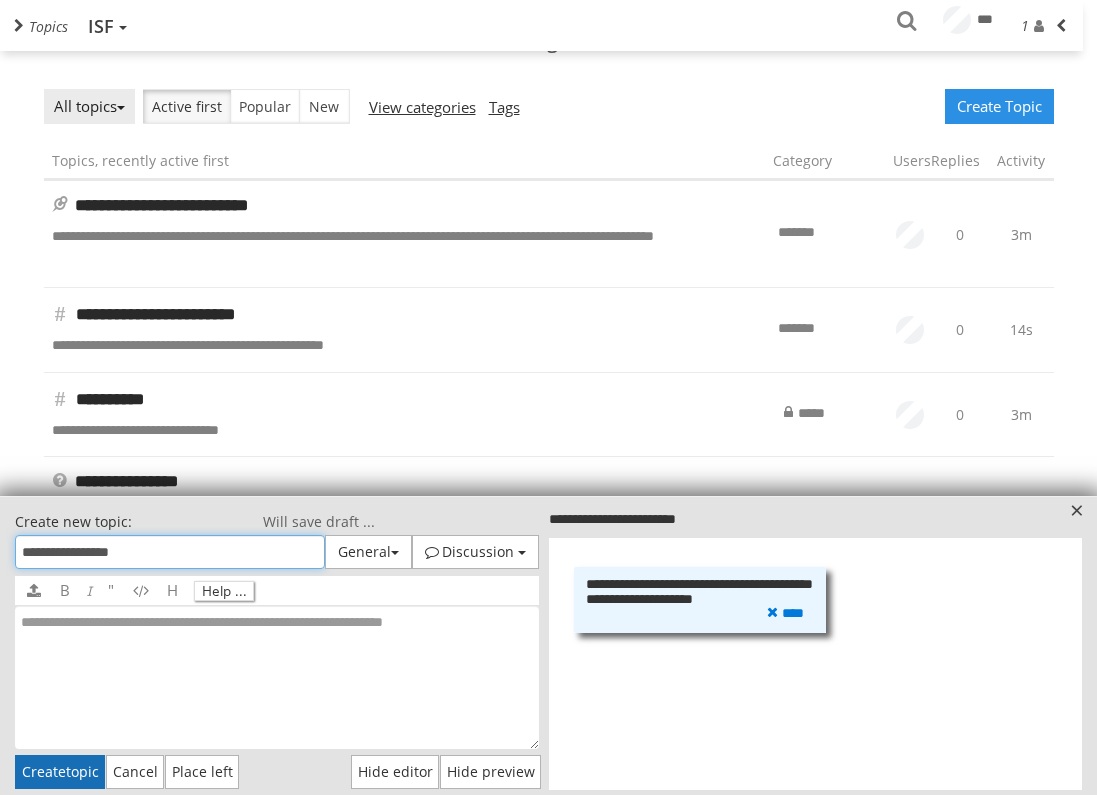 type on "**********" 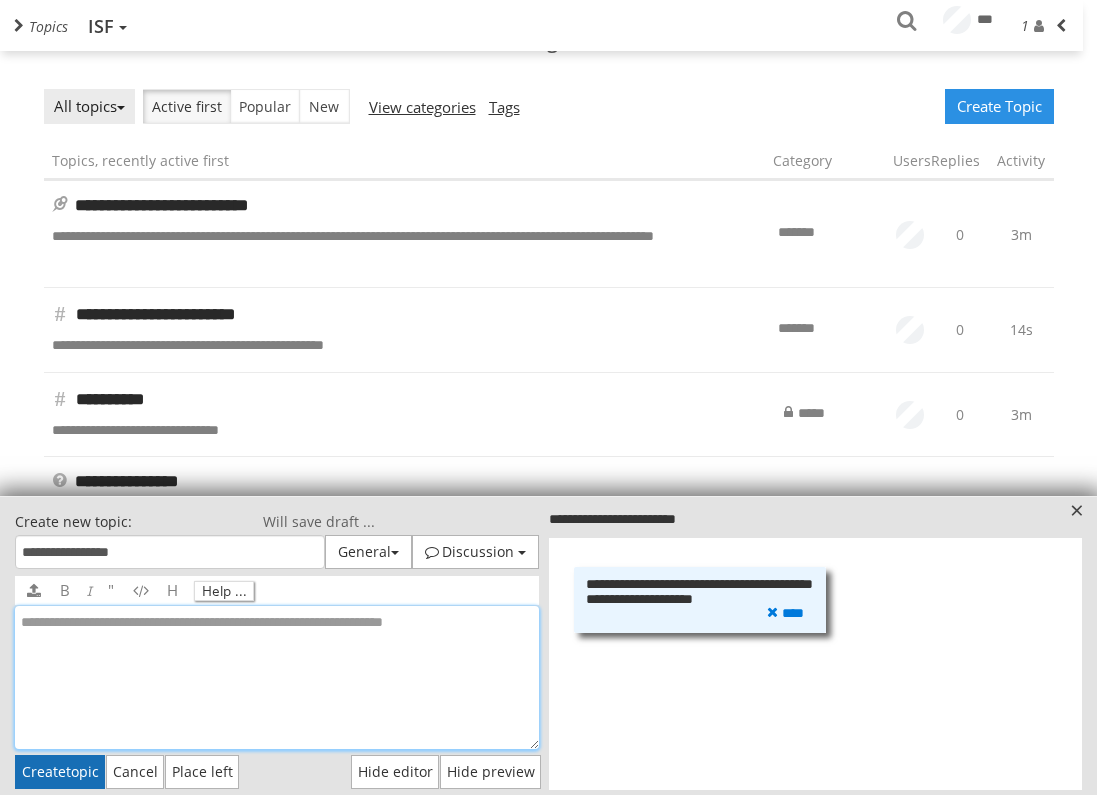 click at bounding box center [277, 677] 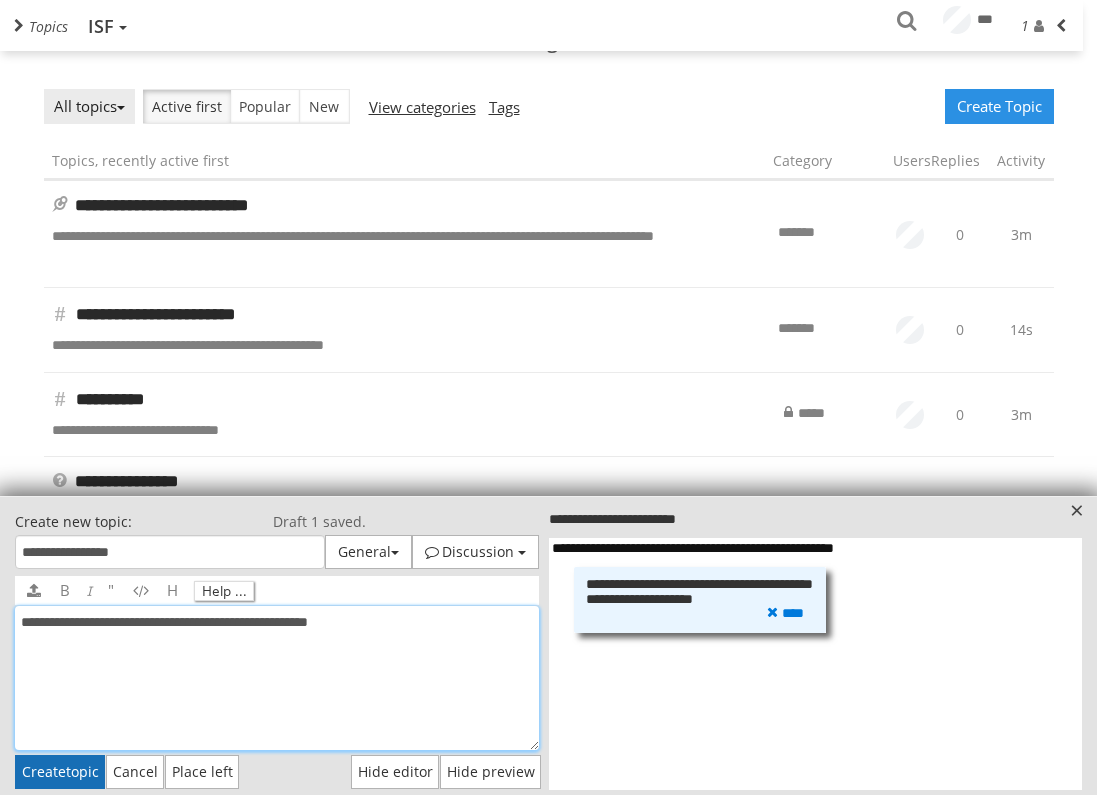 type on "**********" 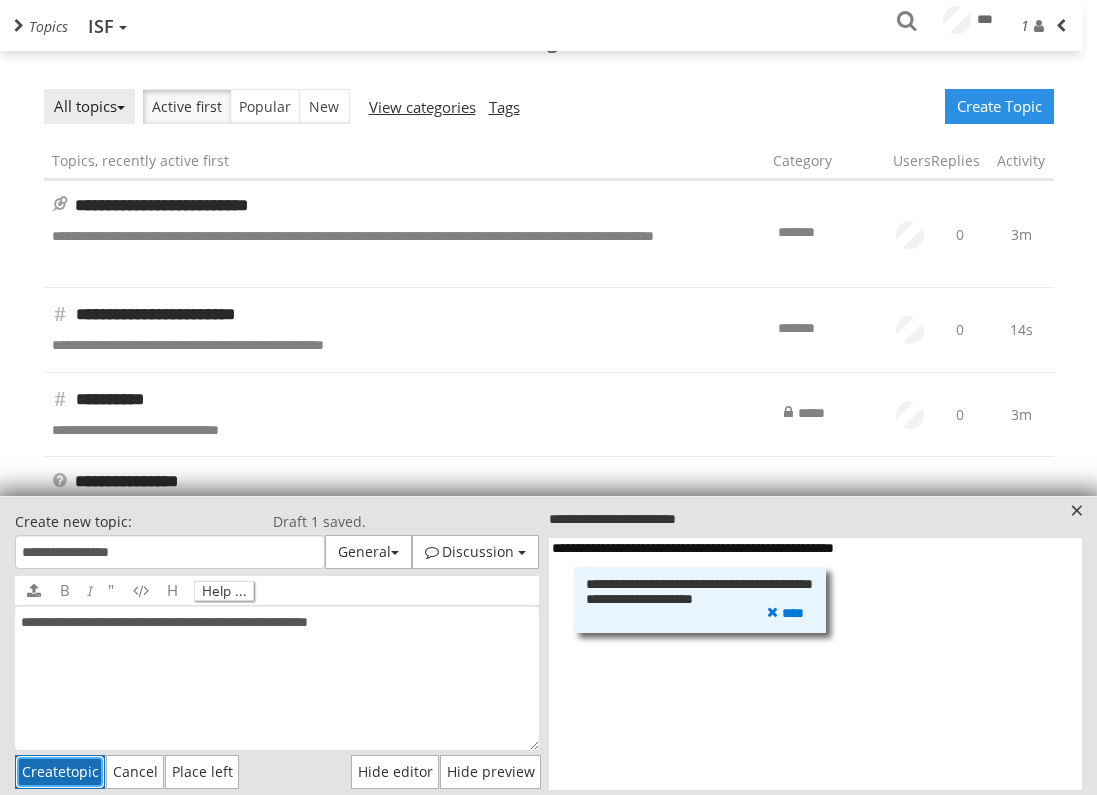 click on "Create  topic" at bounding box center [60, 771] 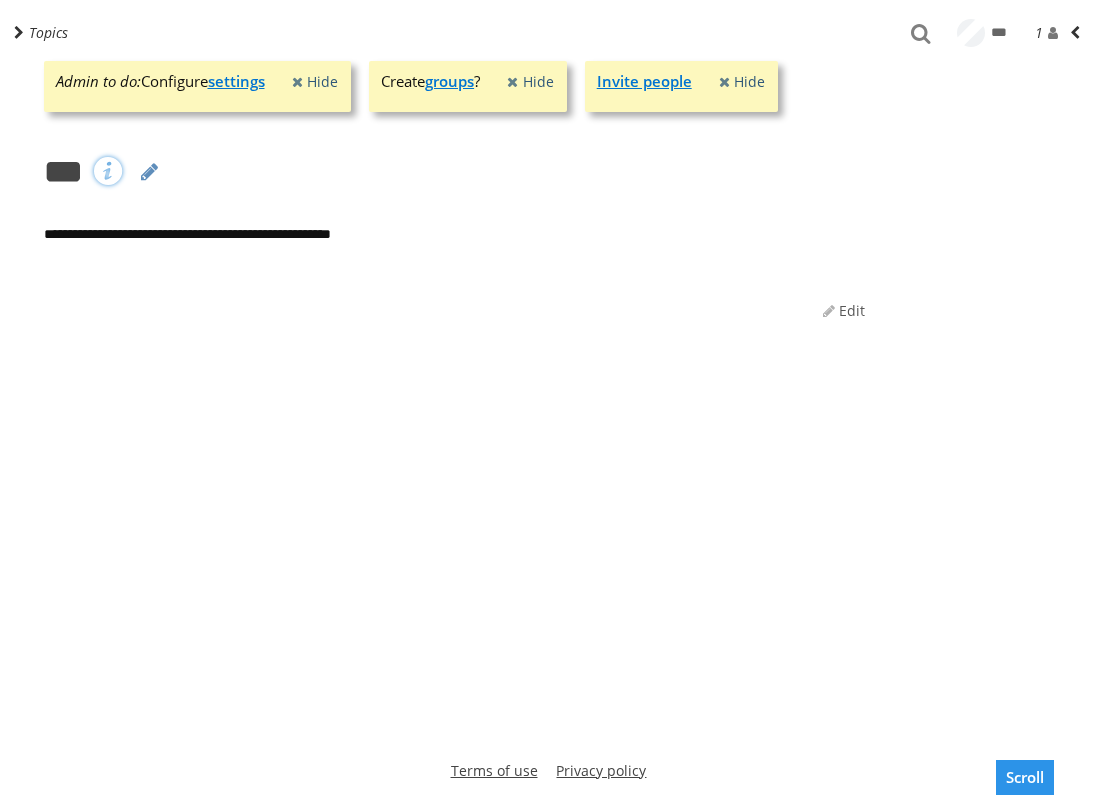 scroll, scrollTop: 0, scrollLeft: 0, axis: both 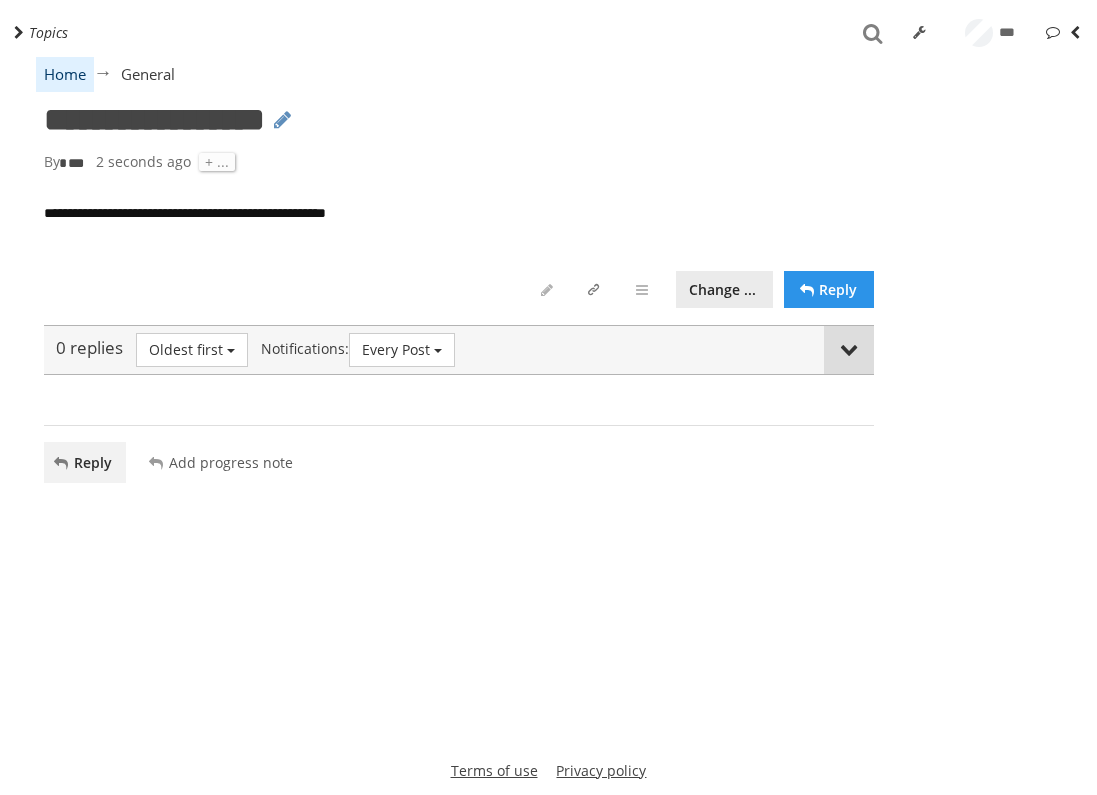 click on "Home" at bounding box center [65, 74] 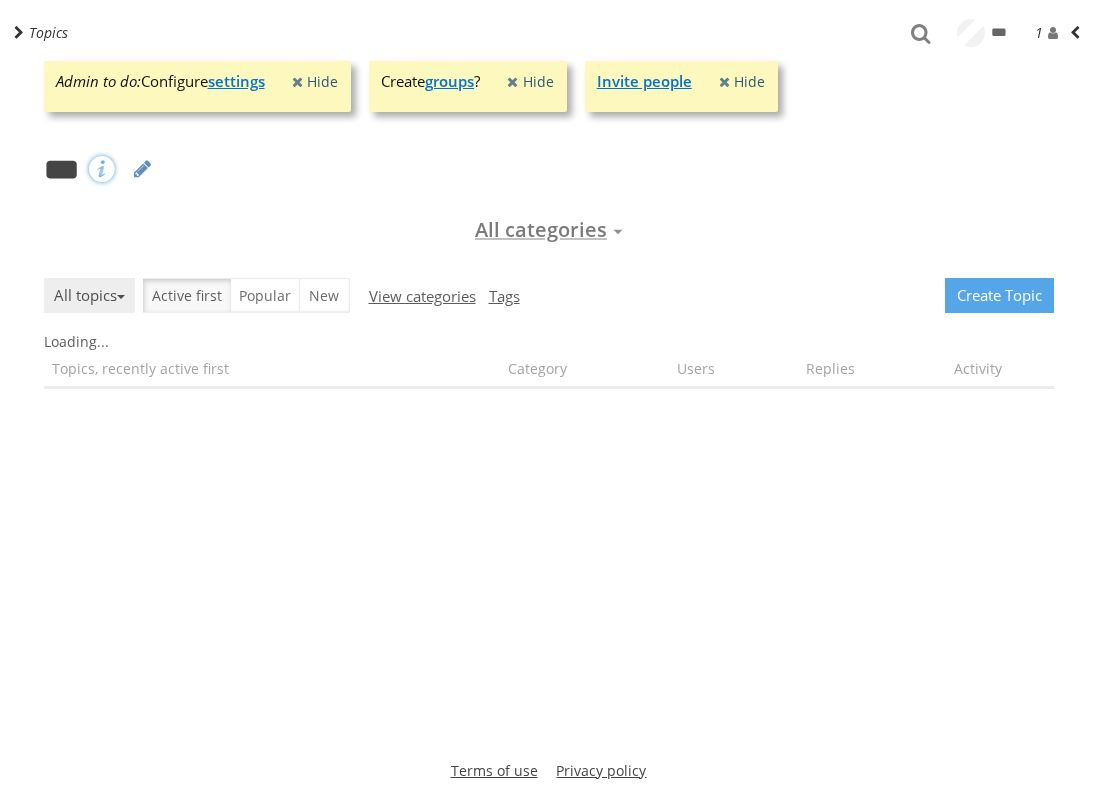 scroll, scrollTop: 189, scrollLeft: 0, axis: vertical 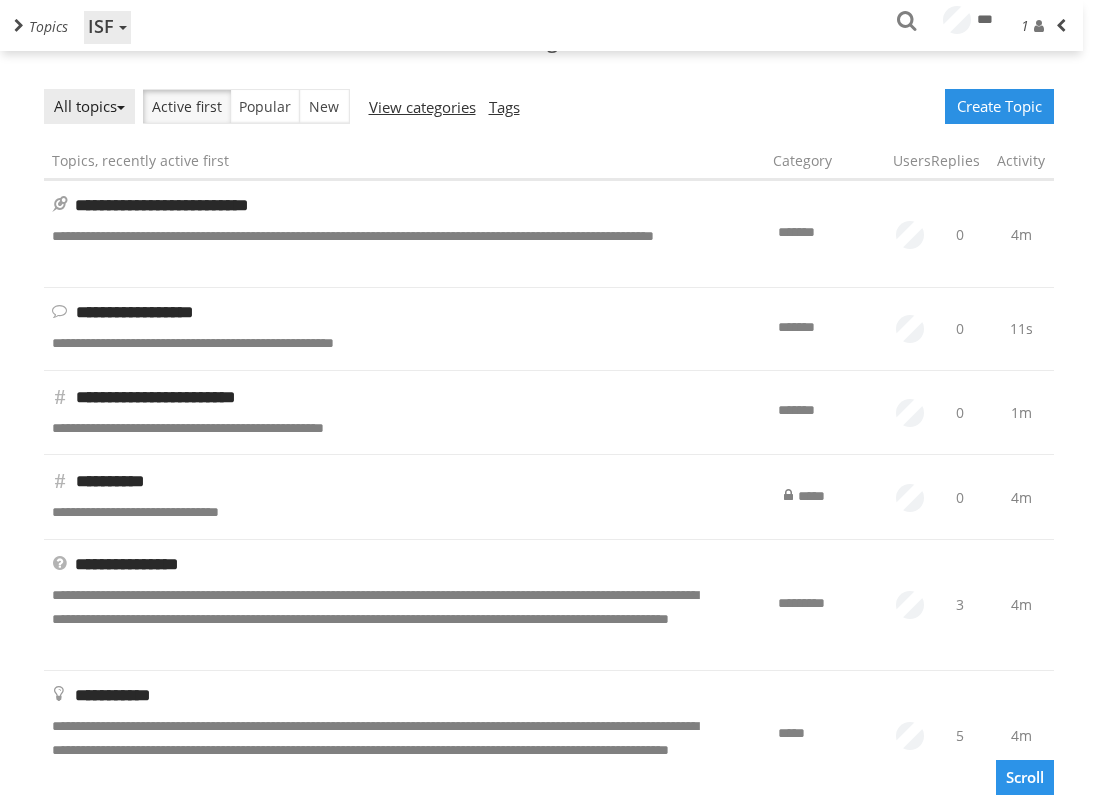 click on "ISF" at bounding box center [108, 27] 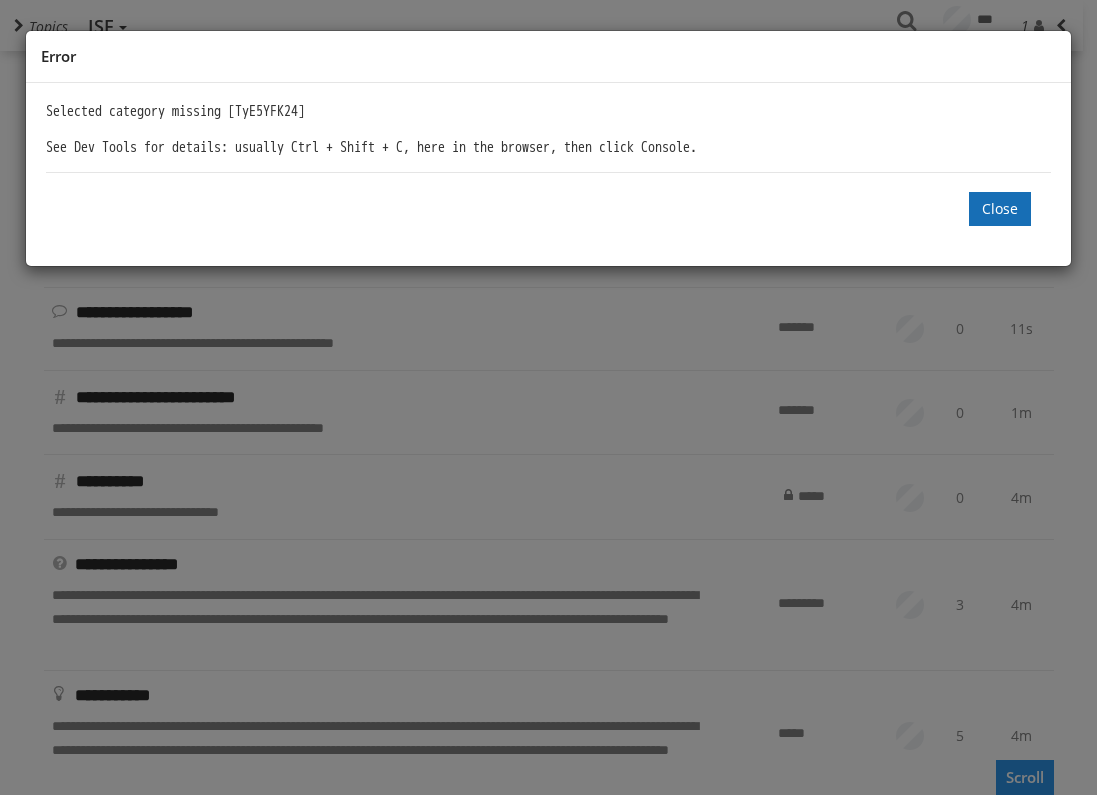 click on "Close" at bounding box center (1000, 209) 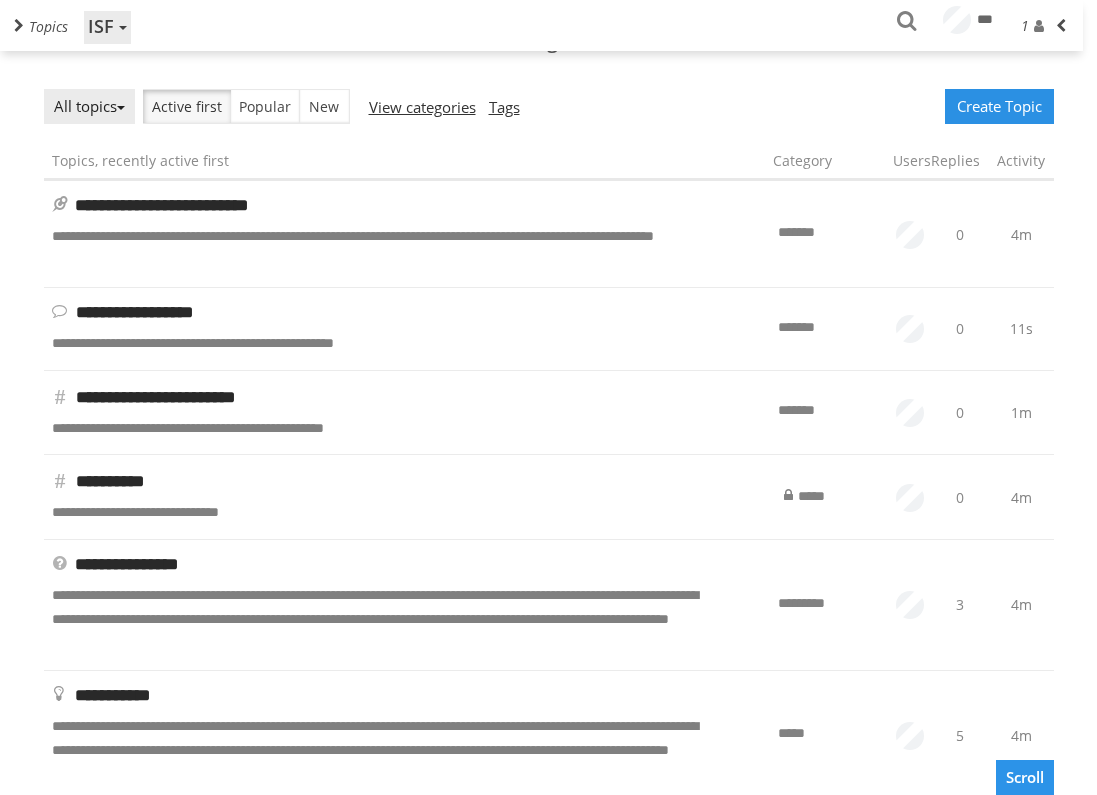 click on "ISF" at bounding box center (108, 27) 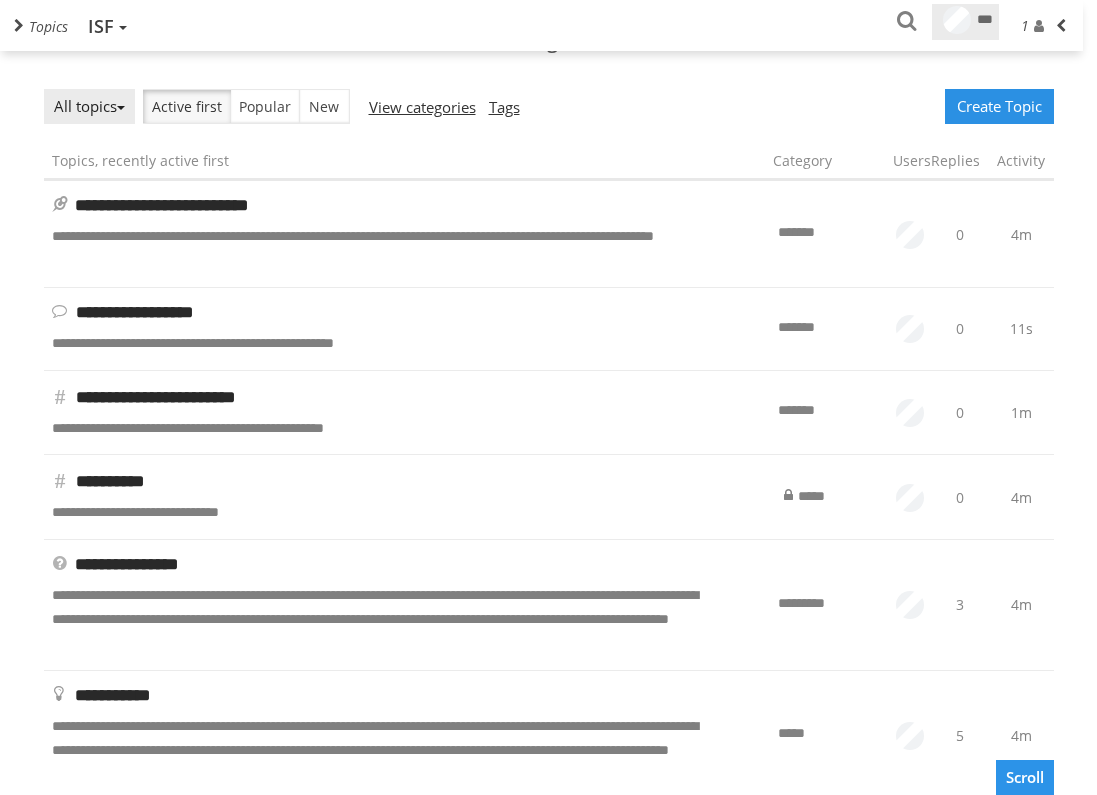 click on "***" at bounding box center [985, 19] 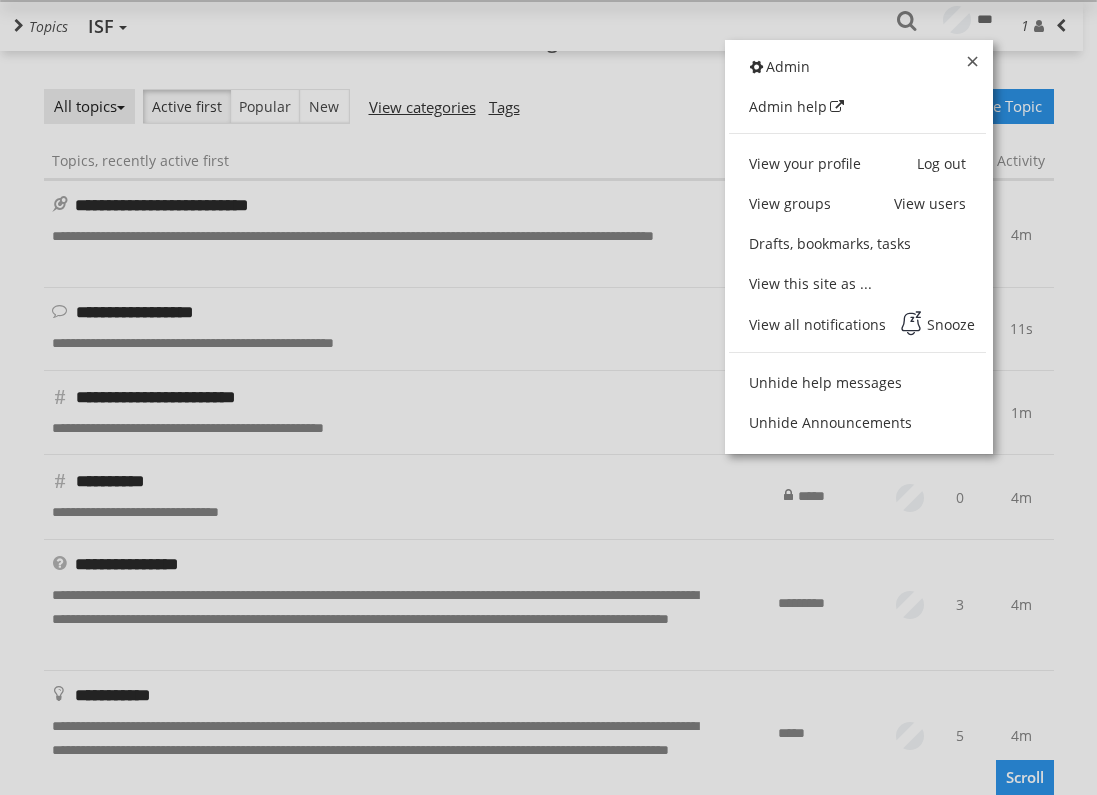 click on "Admin Admin help  View your profile Log out View groups View users Drafts, bookmarks, tasks View this site as ... View all notifications Snooze Unhide help messages Unhide Announcements" at bounding box center [548, 397] 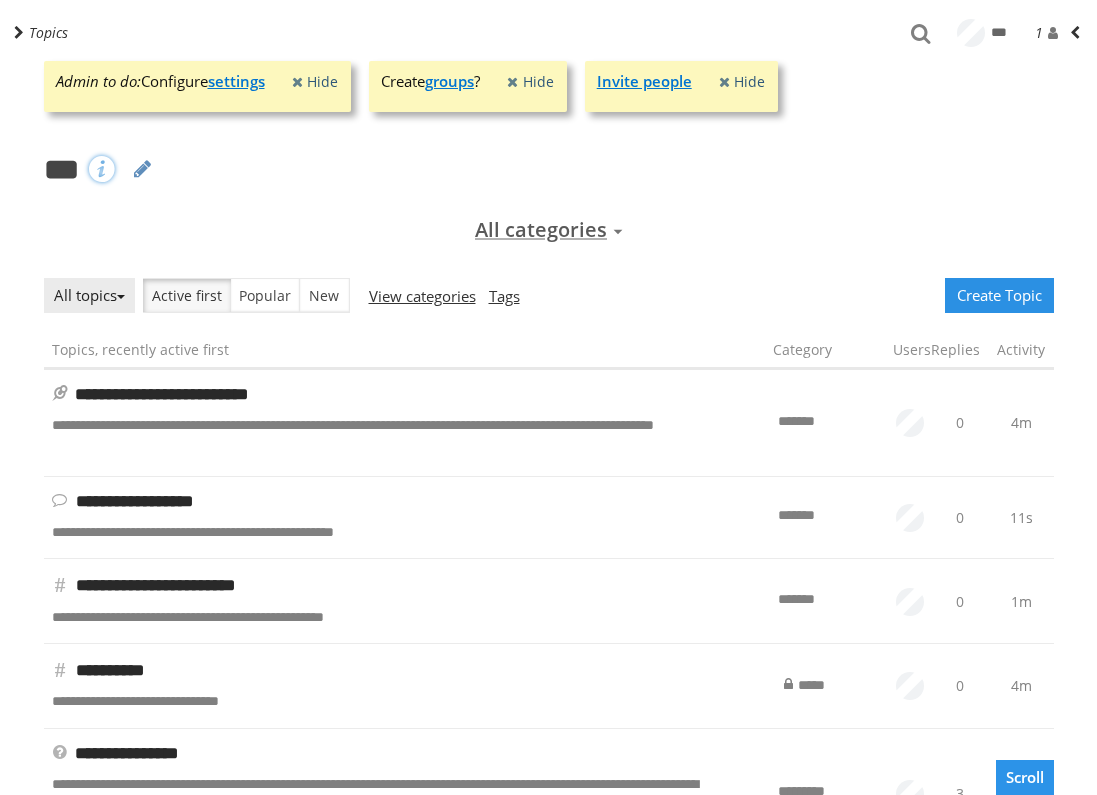 scroll, scrollTop: 0, scrollLeft: 0, axis: both 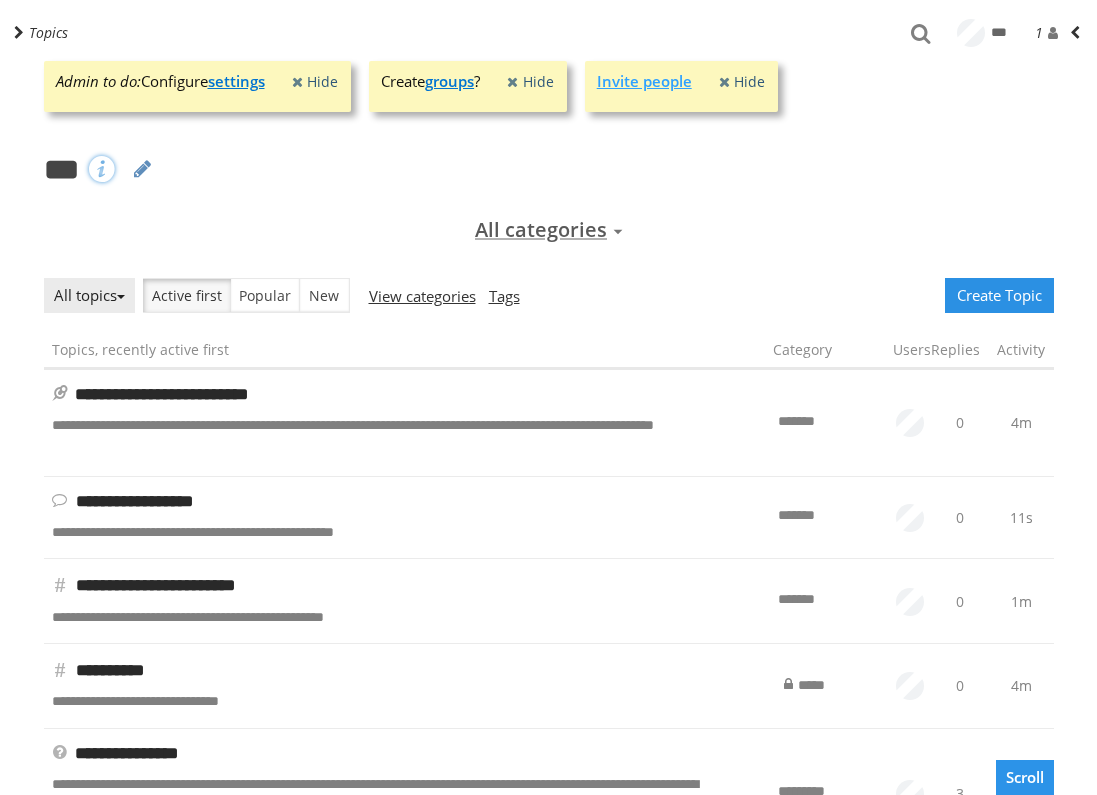 click on "Invite people" at bounding box center (644, 81) 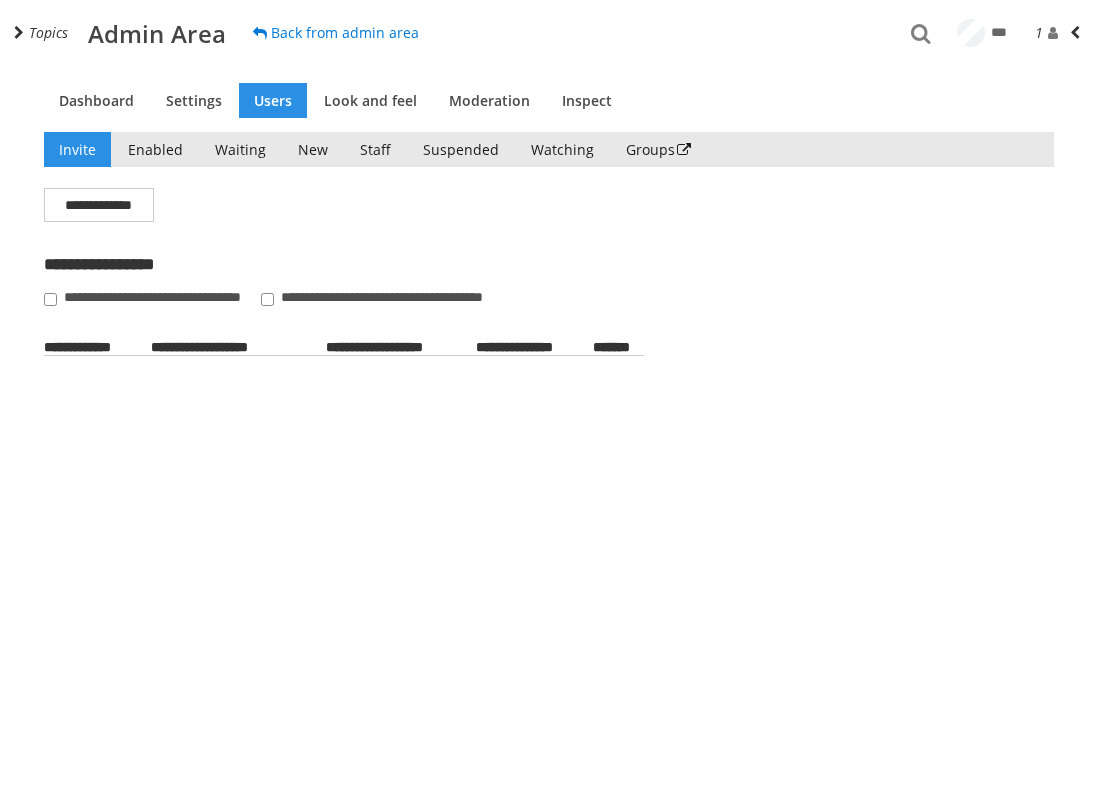 scroll, scrollTop: 0, scrollLeft: 0, axis: both 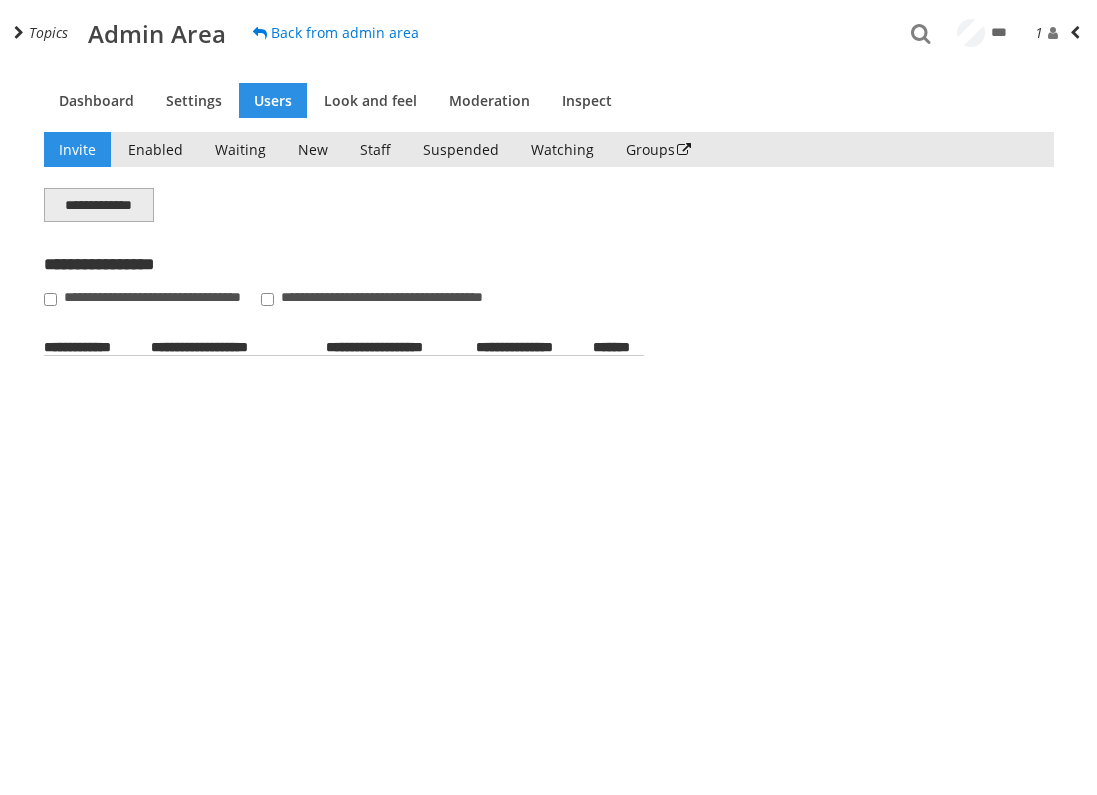 click on "**********" at bounding box center (99, 205) 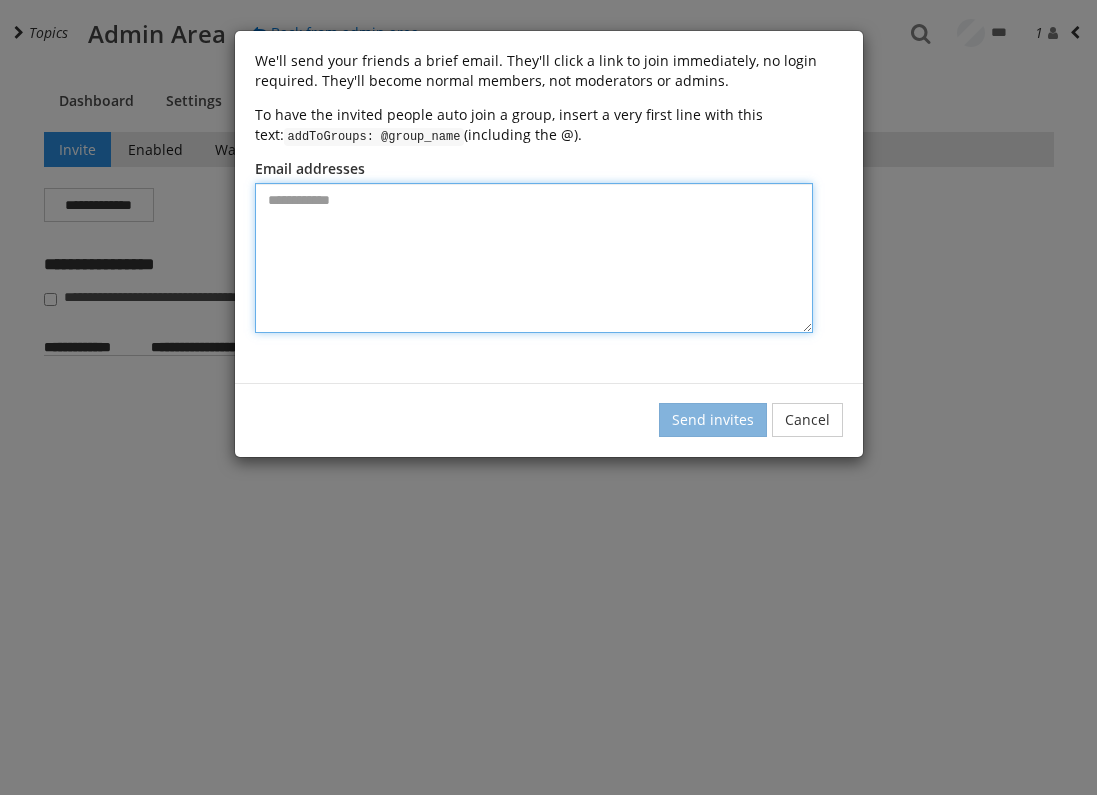 click at bounding box center [534, 258] 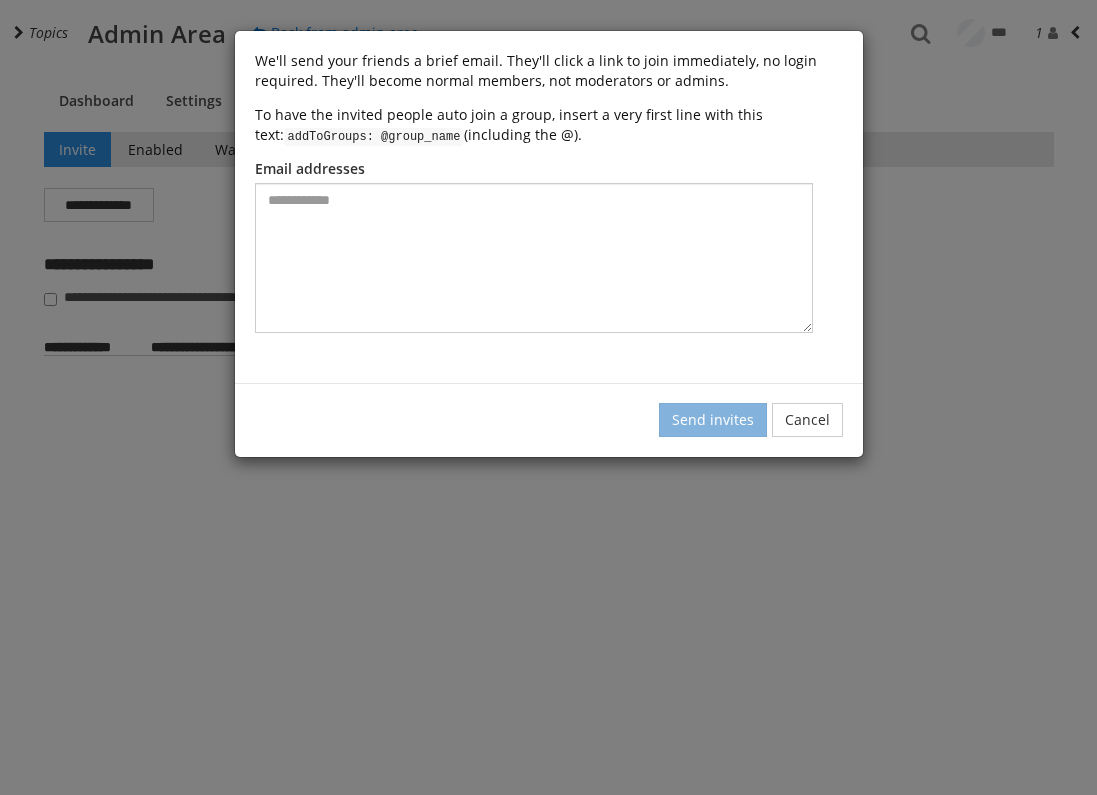 click on "We'll send your friends a brief email. They'll click a link to join immediately, no login required. They'll become normal members, not moderators or admins. To have the invited people auto join a group, insert a very first line with this text:  addToGroups: @group_name  (including the @). Email addresses Send invites Cancel" at bounding box center [548, 397] 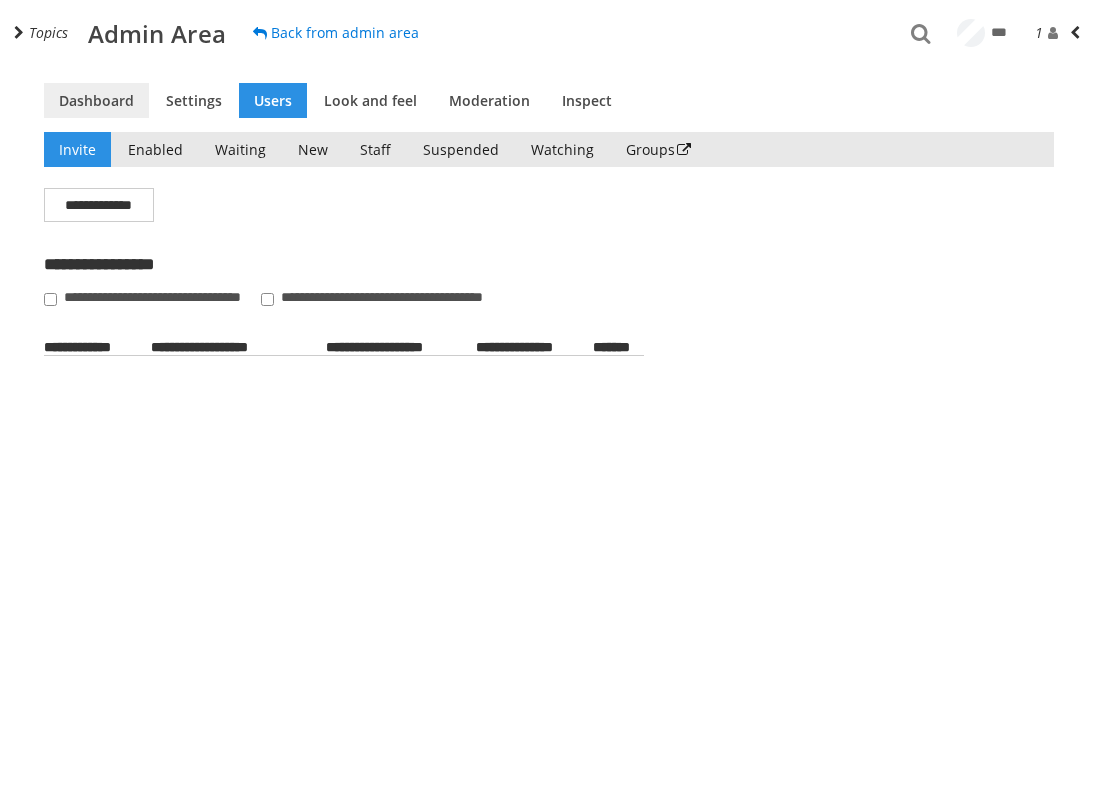 click on "Dashboard" at bounding box center [96, 100] 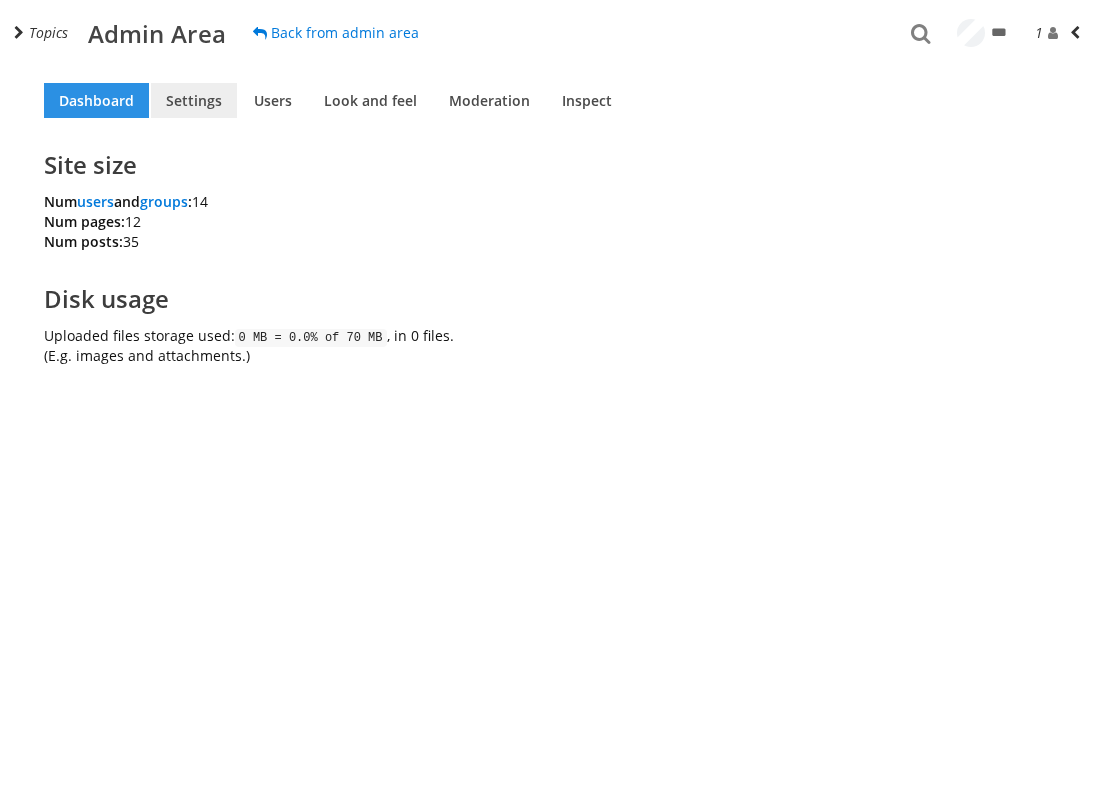 click on "Settings" at bounding box center (194, 100) 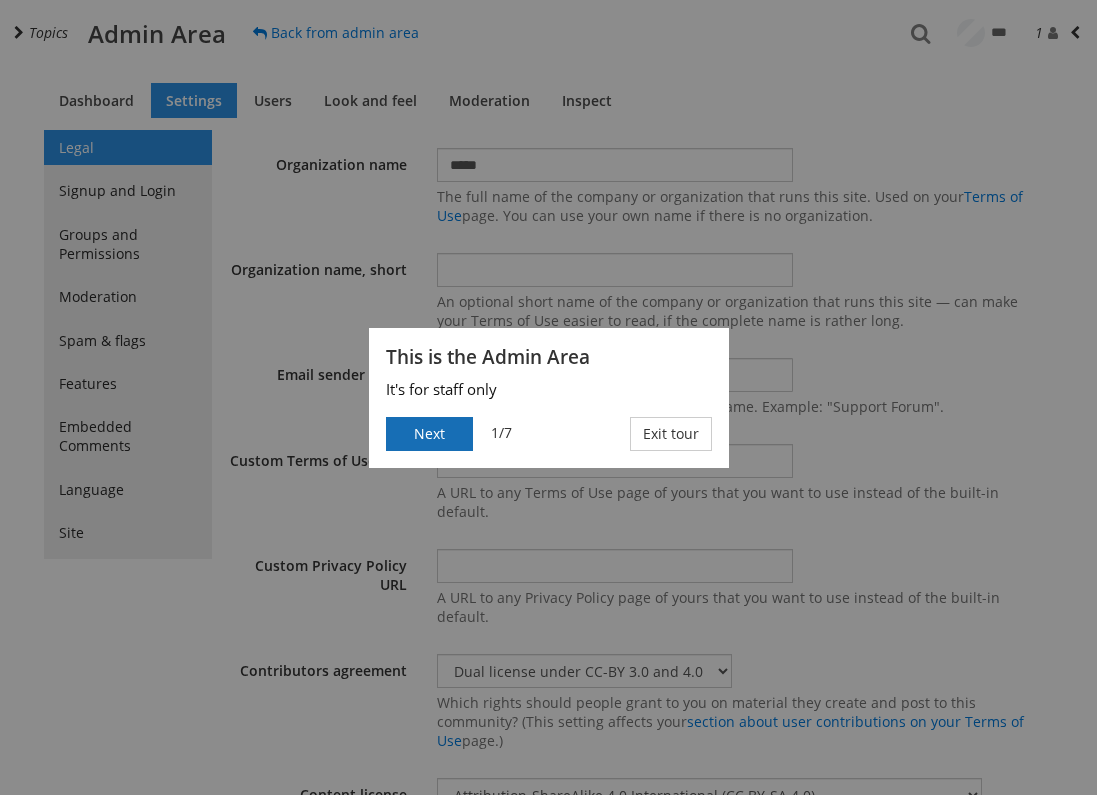click on "Next" at bounding box center [429, 434] 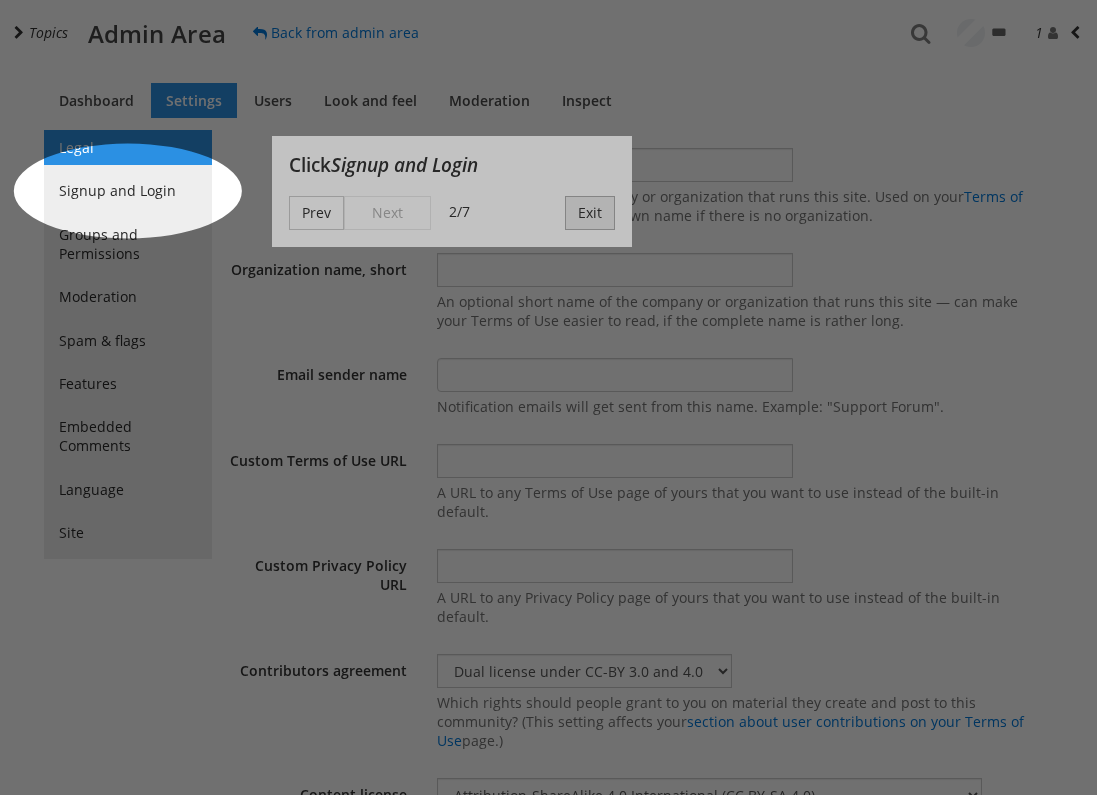 click on "Exit" at bounding box center [590, 213] 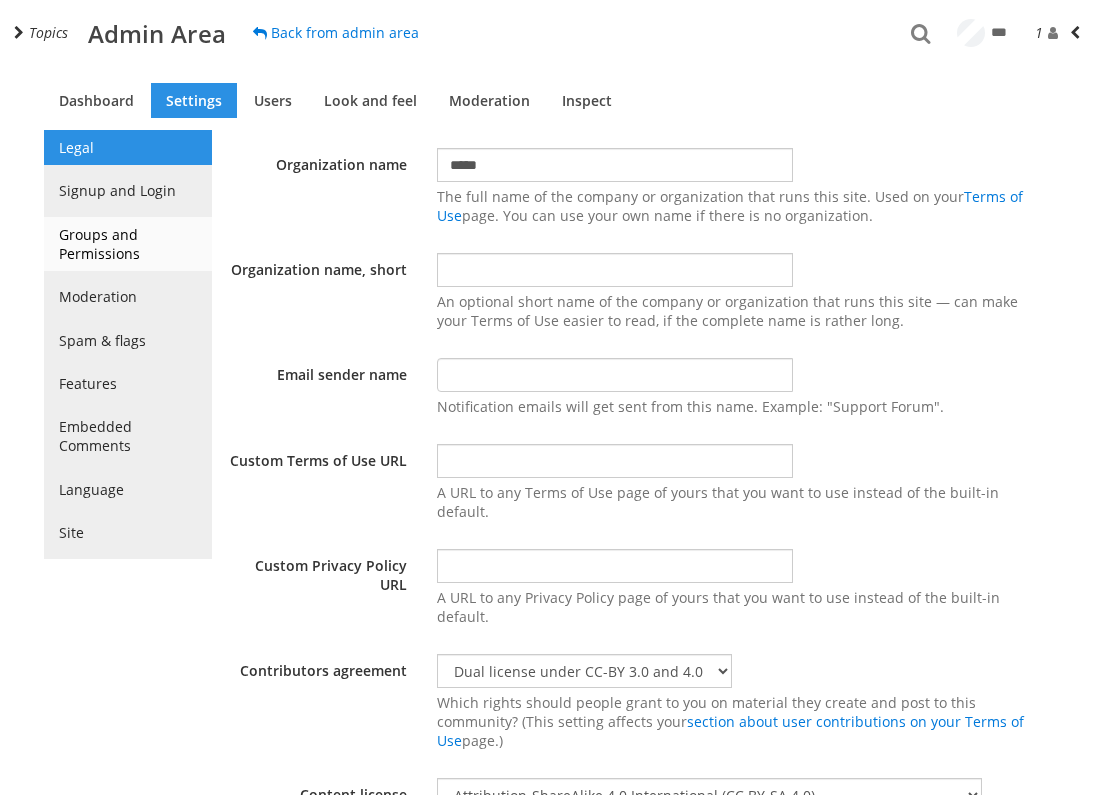 click on "Groups and Permissions" at bounding box center [128, 244] 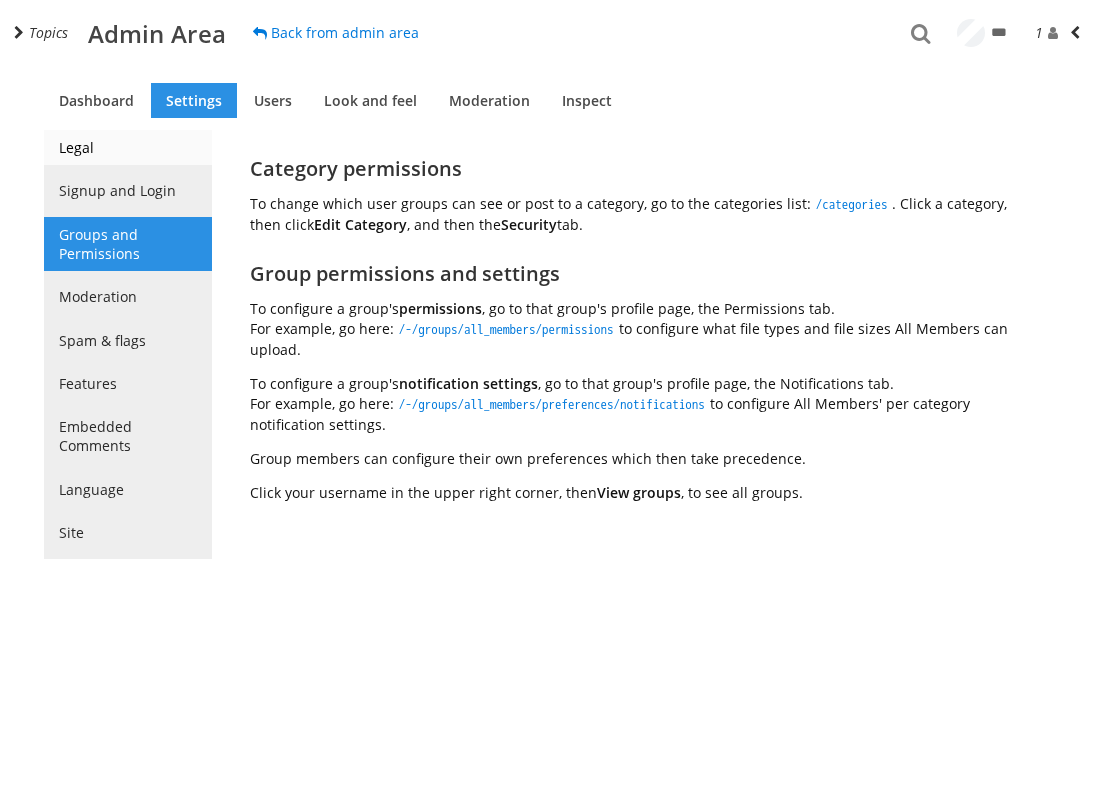 click on "Legal" at bounding box center [128, 147] 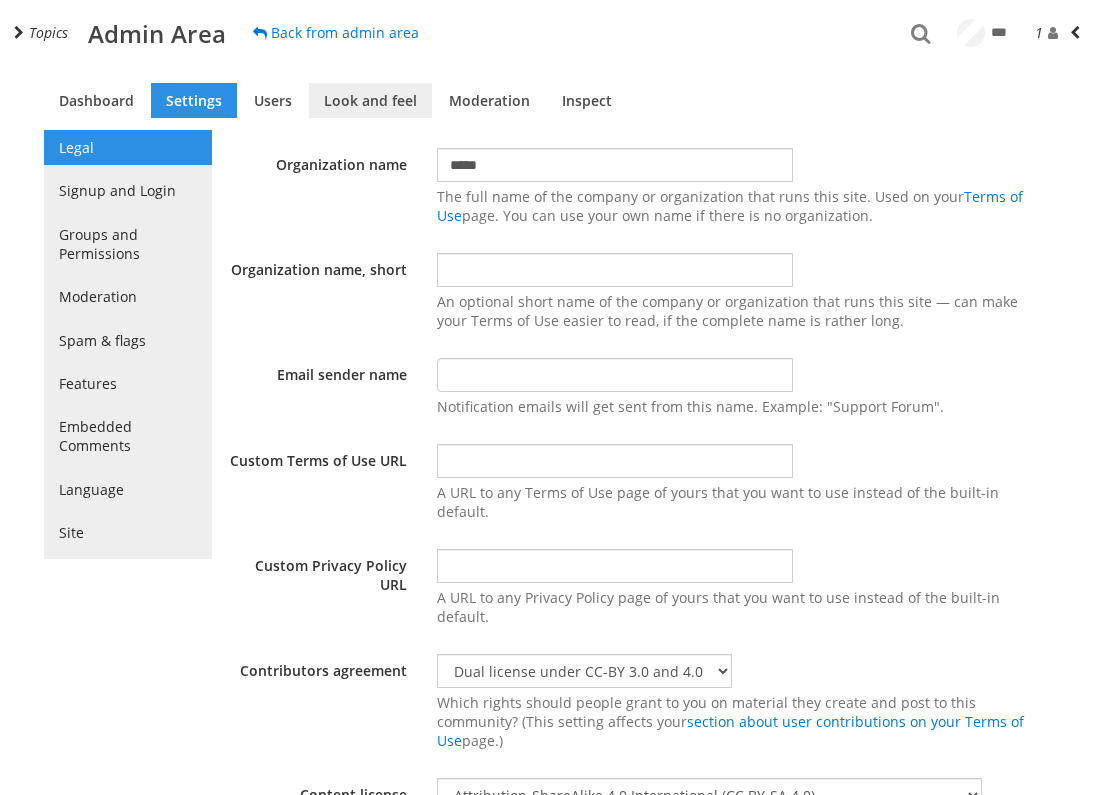 click on "Look and feel" at bounding box center (370, 100) 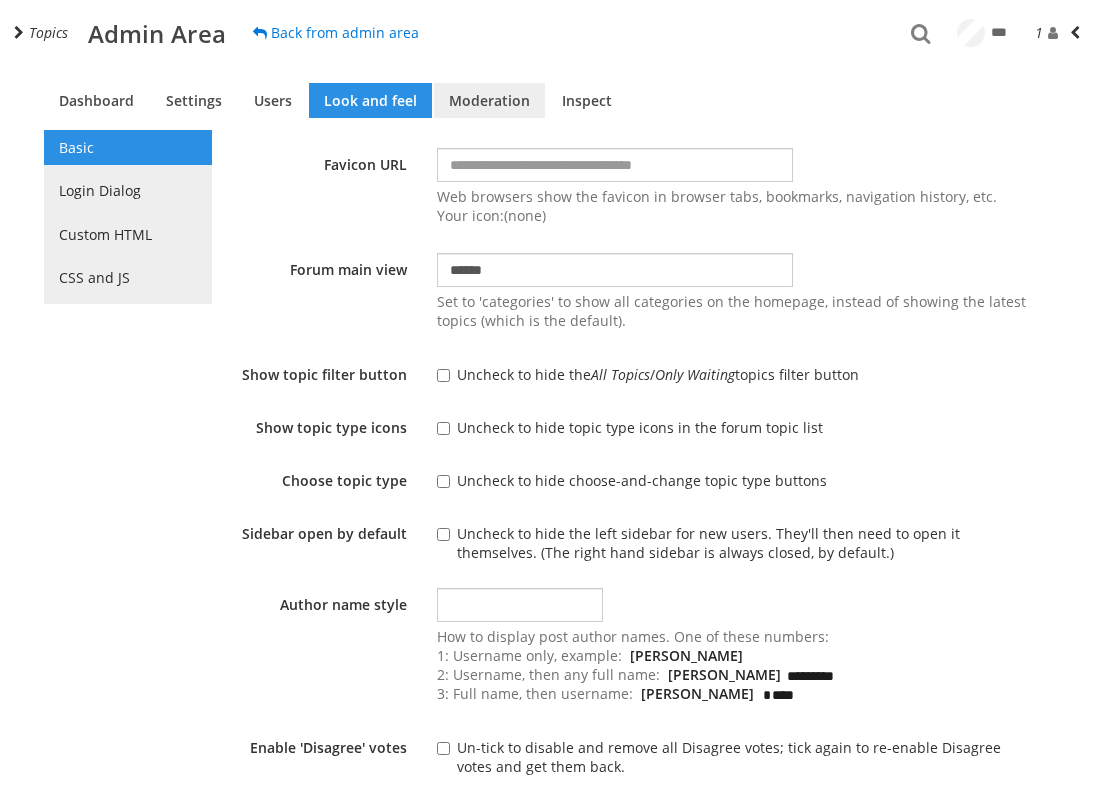 click on "Moderation" at bounding box center (489, 100) 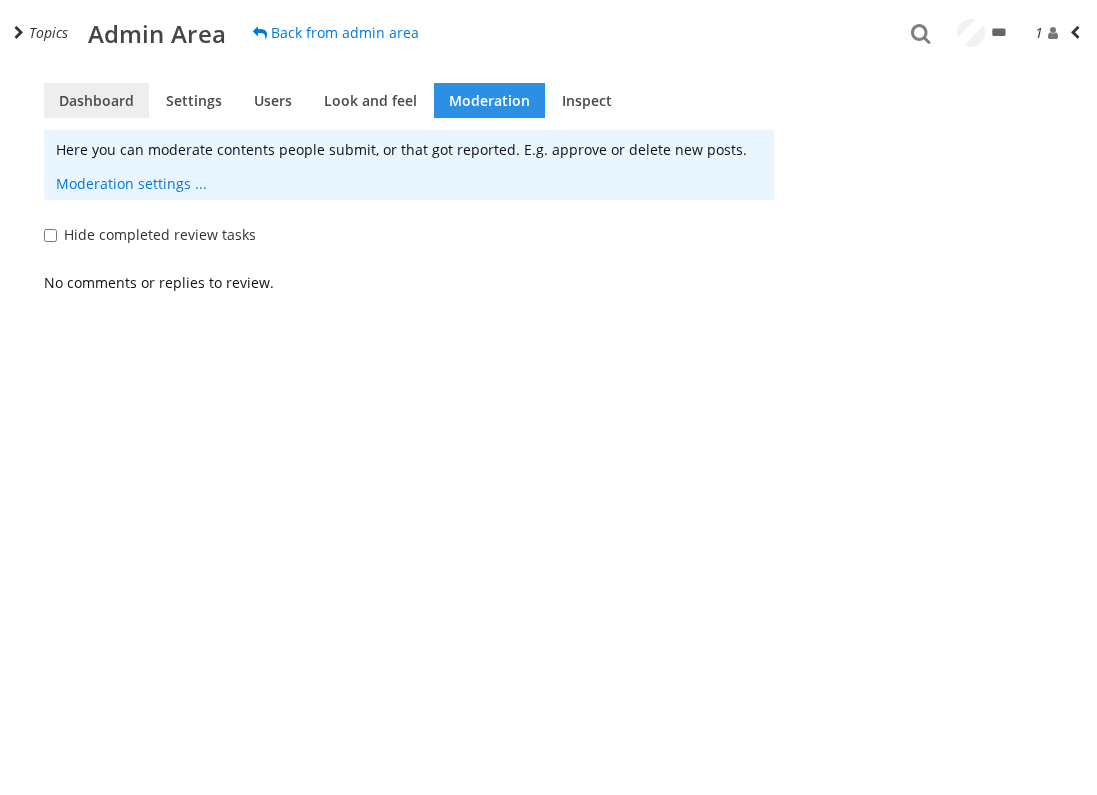 click on "Dashboard" at bounding box center (96, 100) 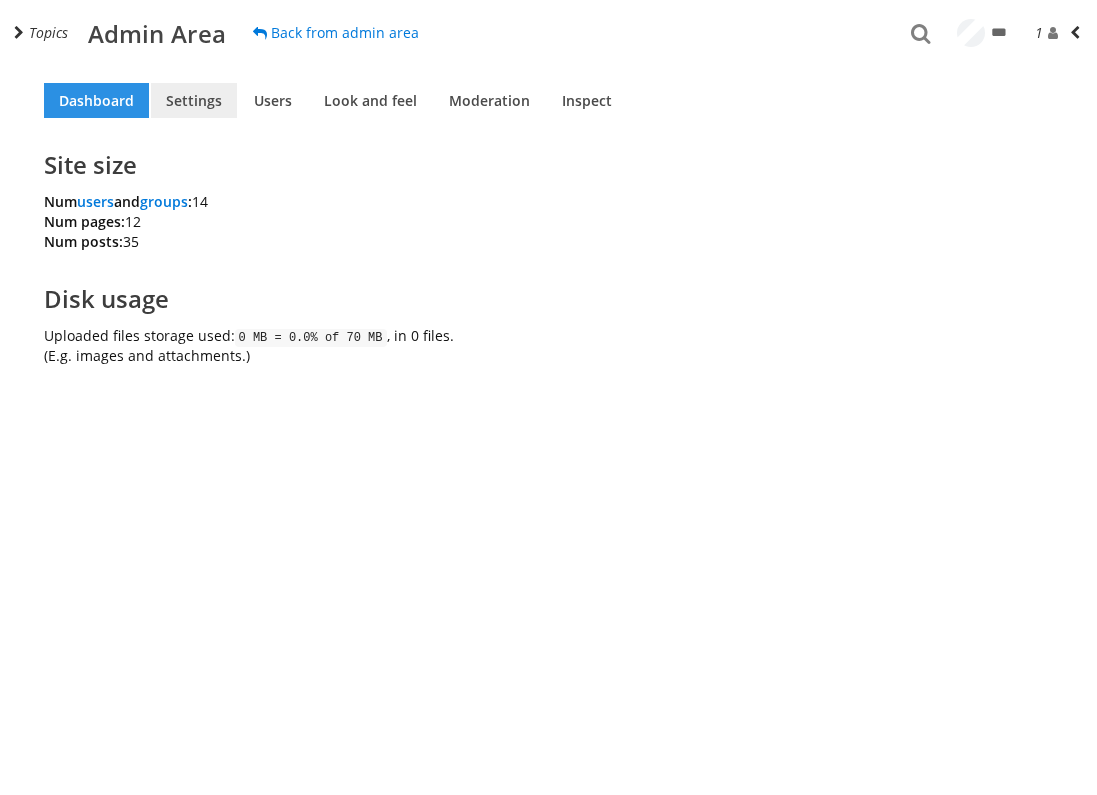 click on "Settings" at bounding box center [194, 100] 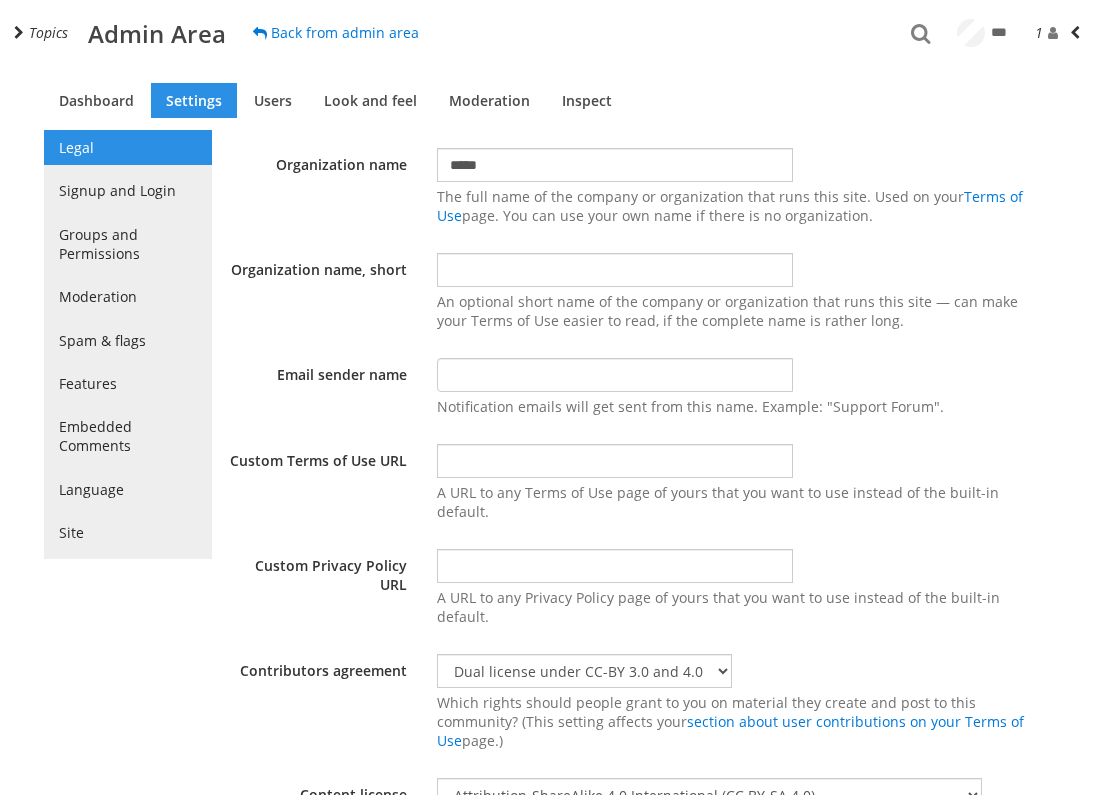 scroll, scrollTop: 21, scrollLeft: 0, axis: vertical 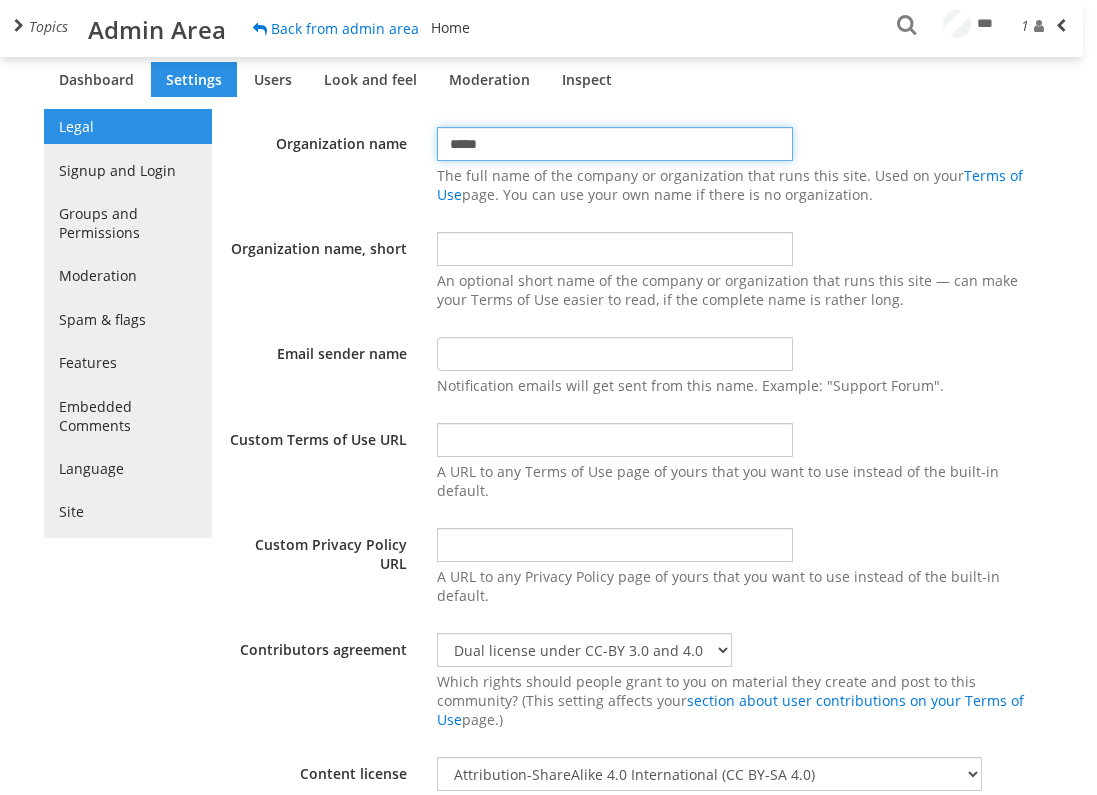 drag, startPoint x: 491, startPoint y: 153, endPoint x: 442, endPoint y: 145, distance: 49.648766 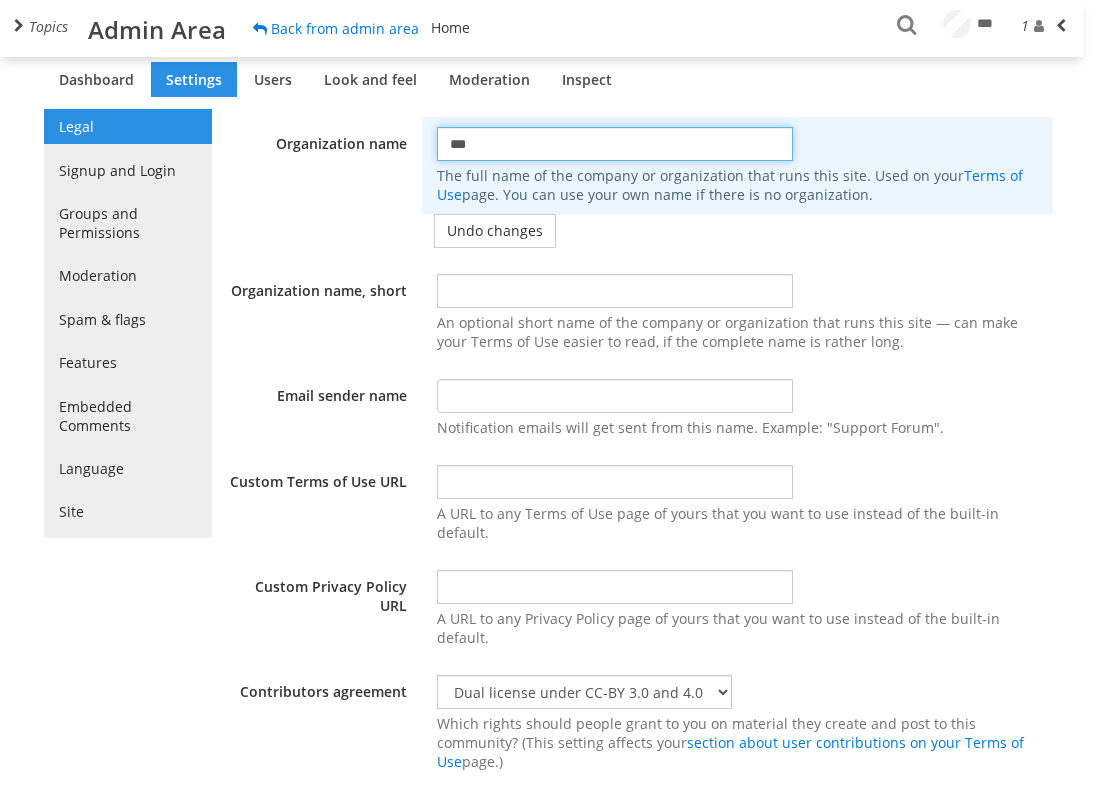 drag, startPoint x: 471, startPoint y: 142, endPoint x: 433, endPoint y: 142, distance: 38 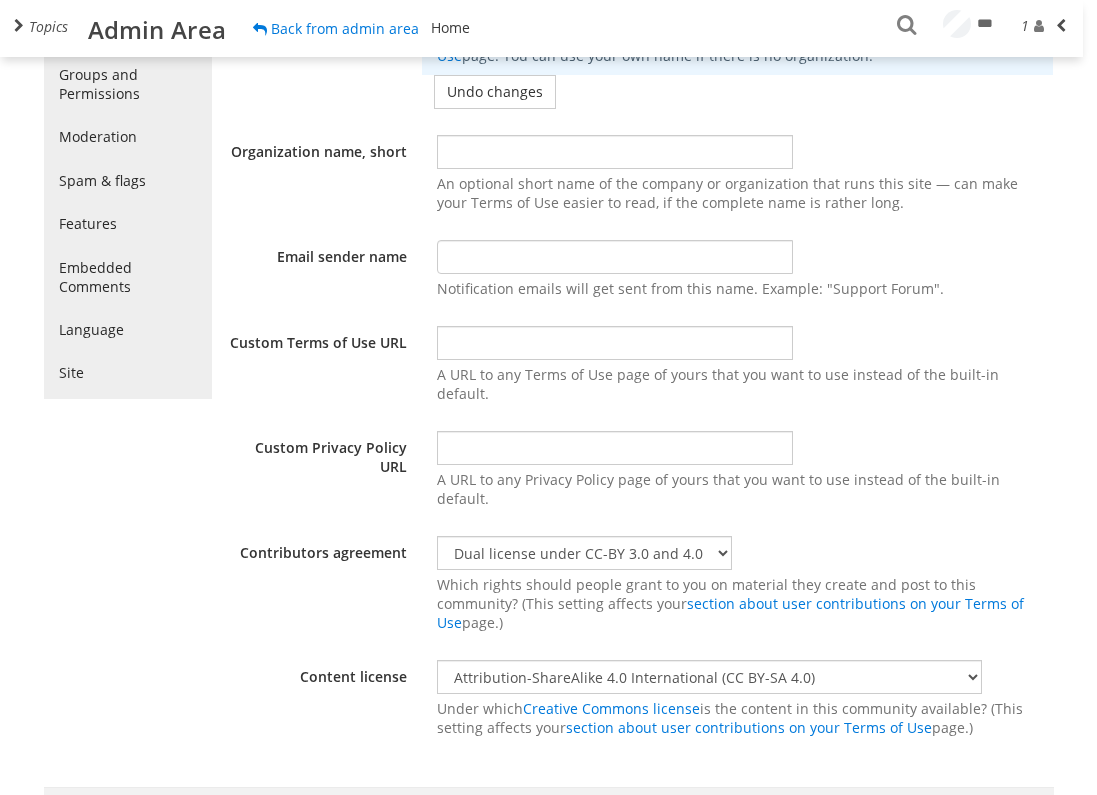scroll, scrollTop: 161, scrollLeft: 0, axis: vertical 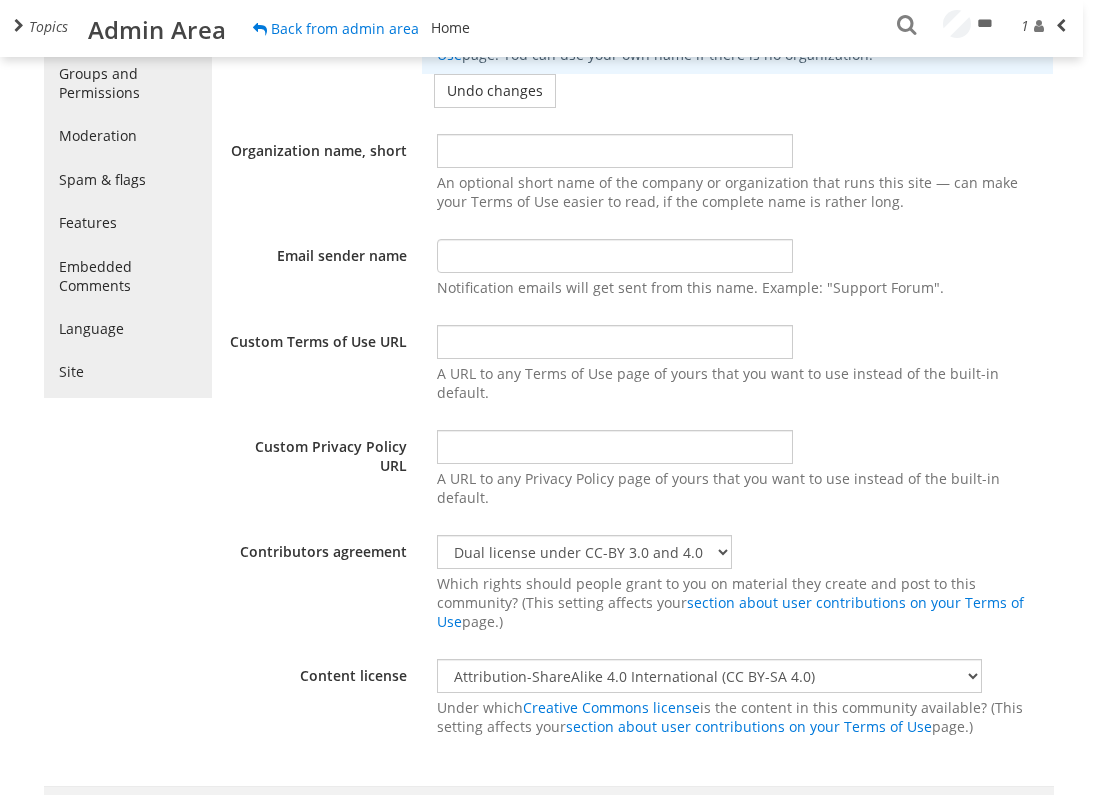 type on "**********" 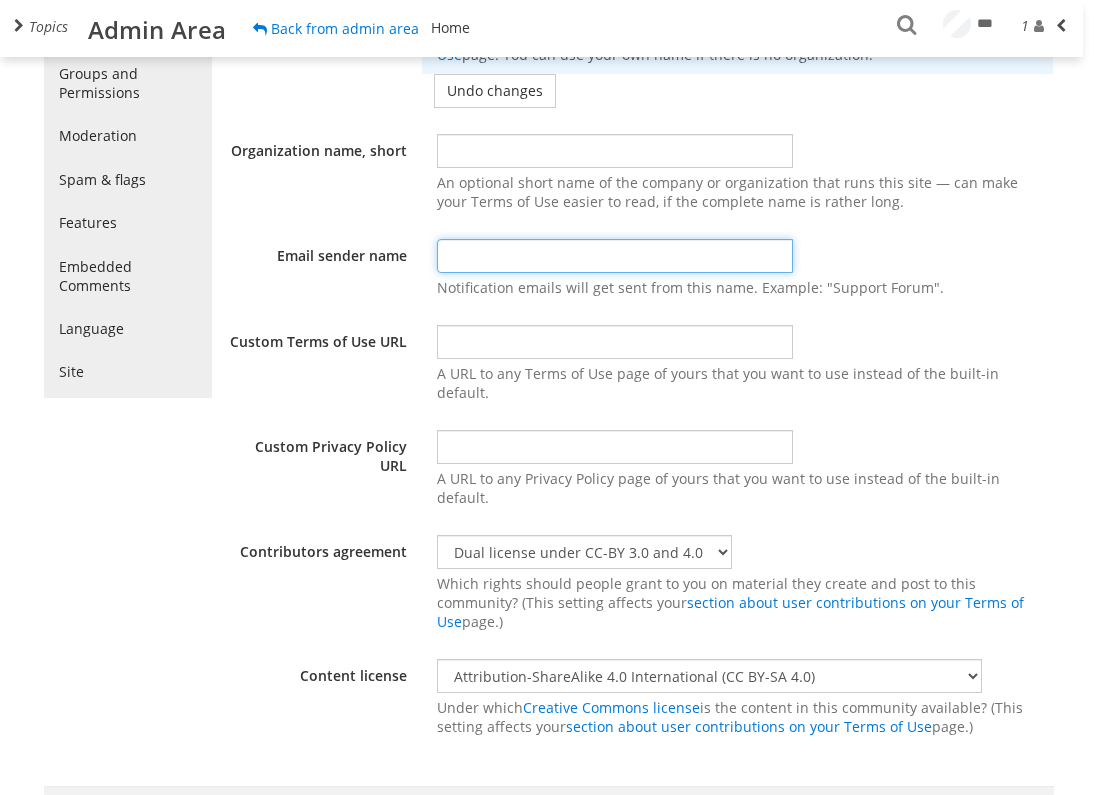 click at bounding box center (615, 256) 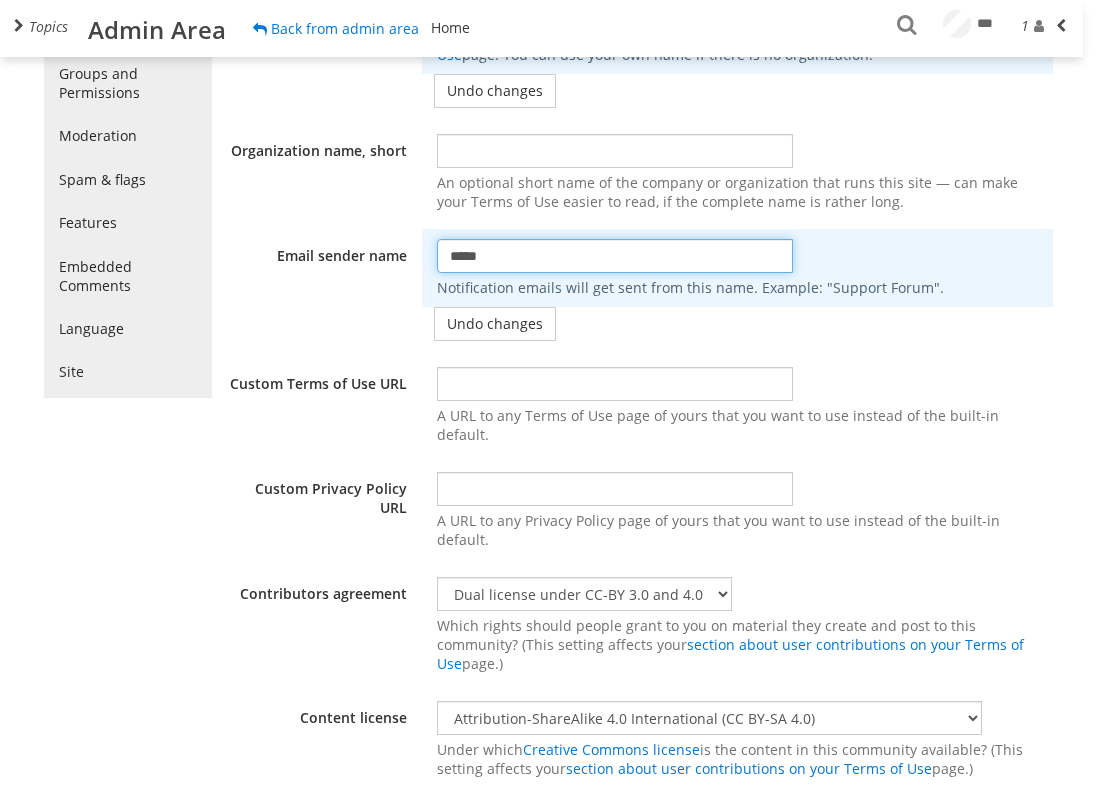 type on "*****" 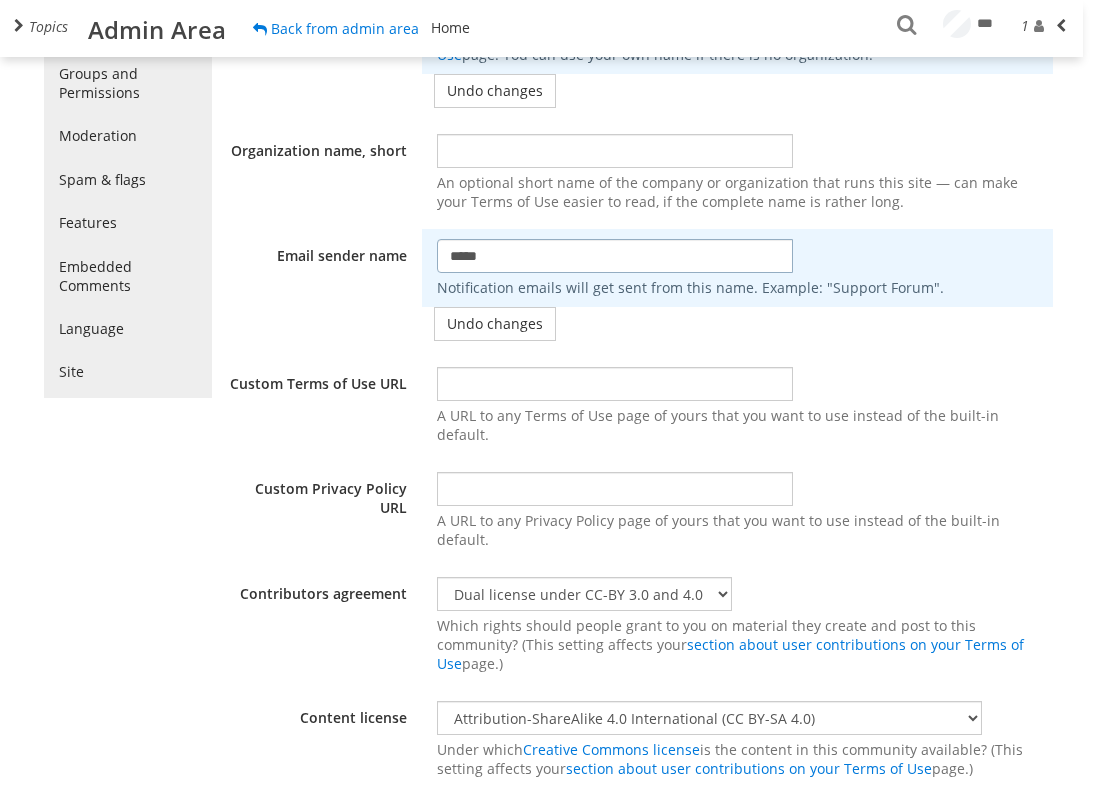 click on "Email sender name ***** Notification emails will get sent from this name. Example: "Support Forum". Undo changes" at bounding box center [633, 289] 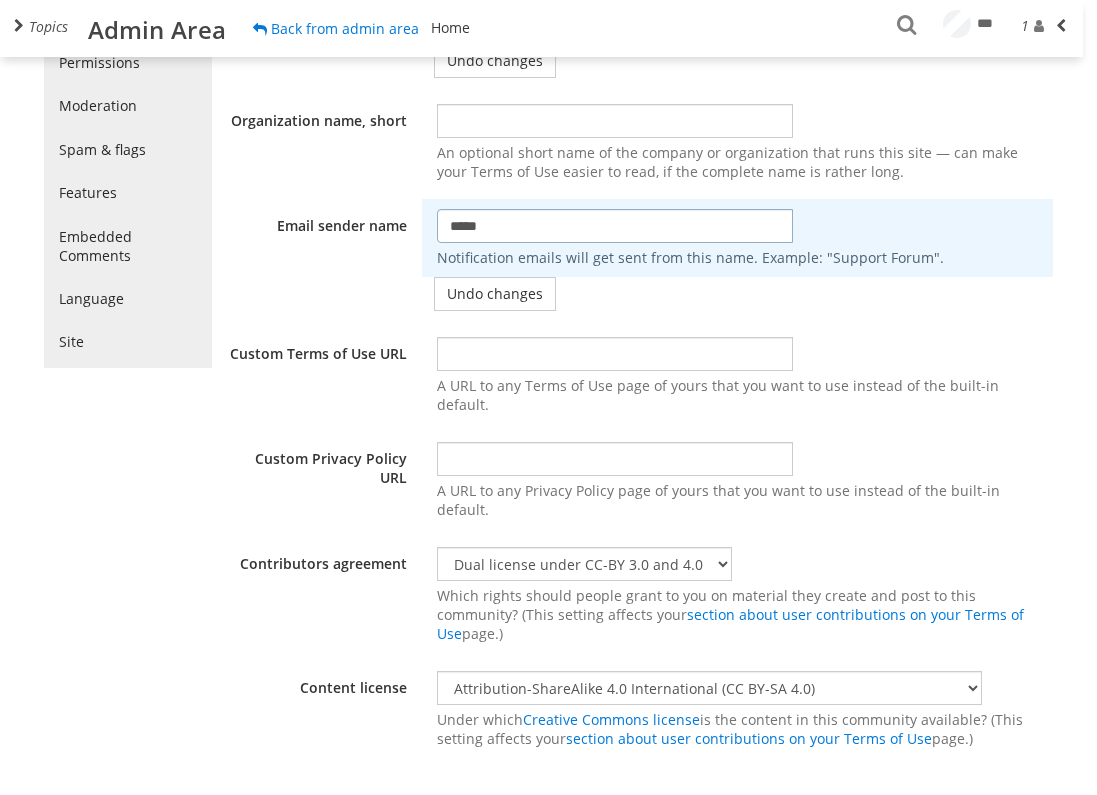 scroll, scrollTop: 218, scrollLeft: 0, axis: vertical 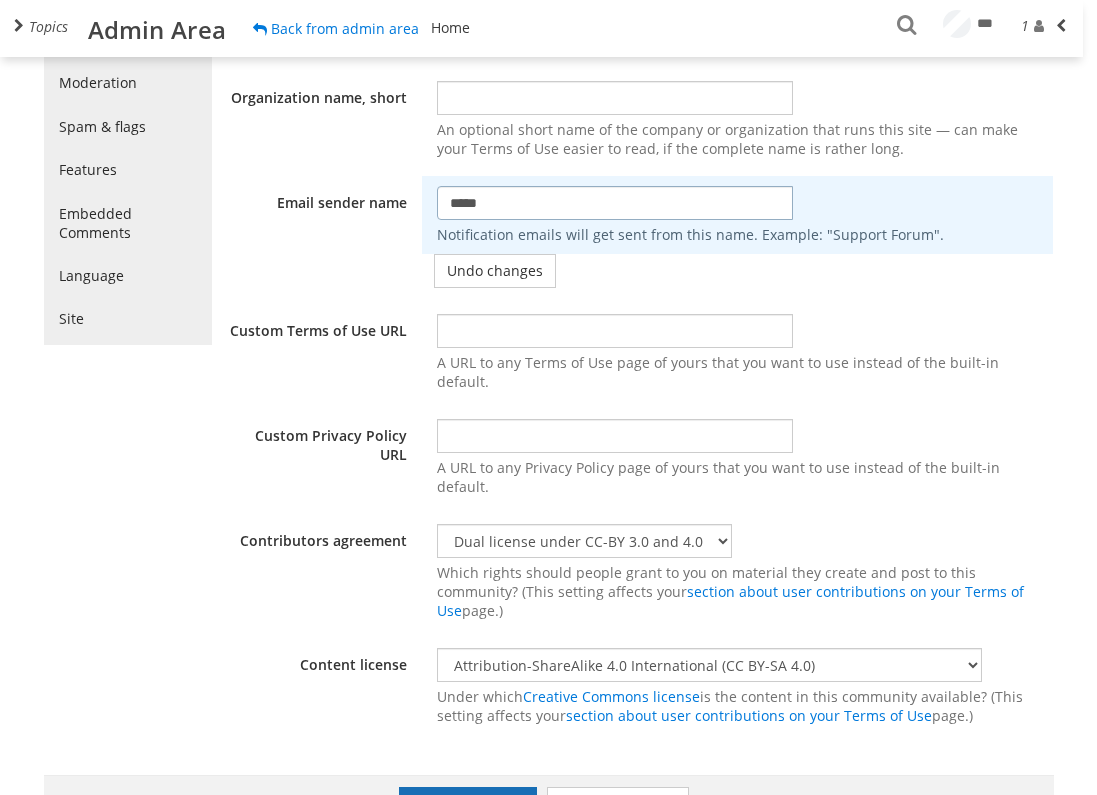 click on "Save all changes" at bounding box center (468, 806) 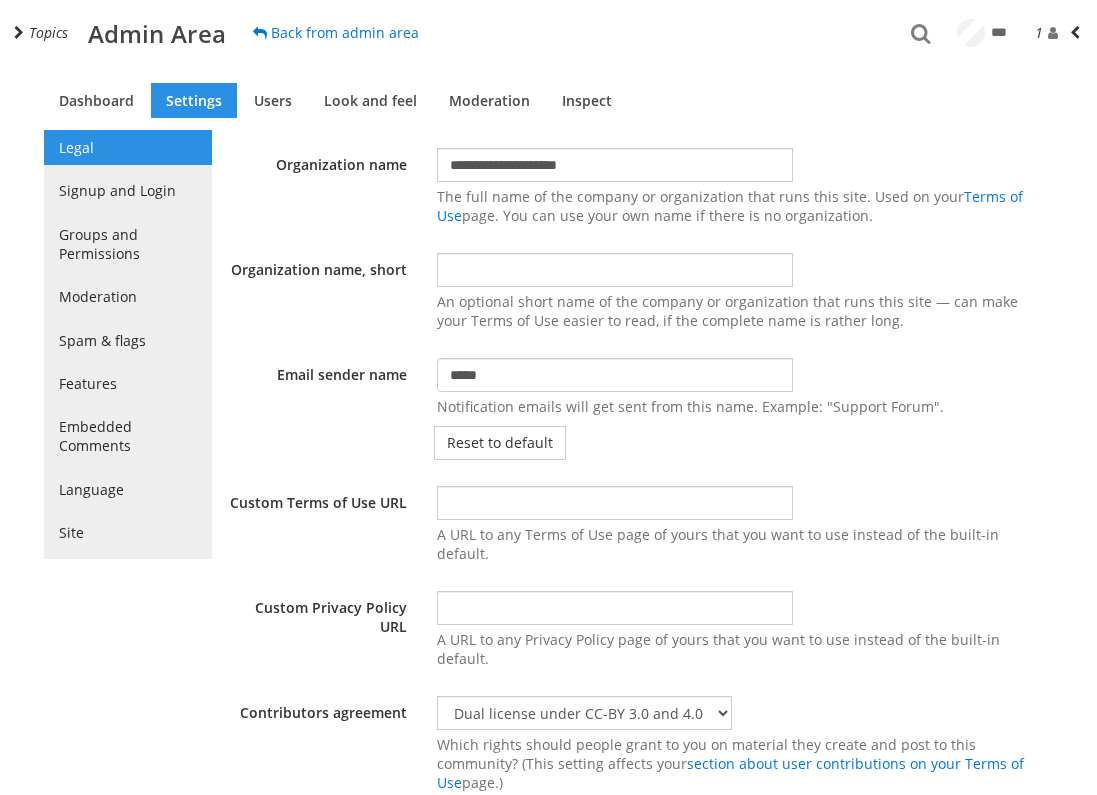 scroll, scrollTop: 0, scrollLeft: 0, axis: both 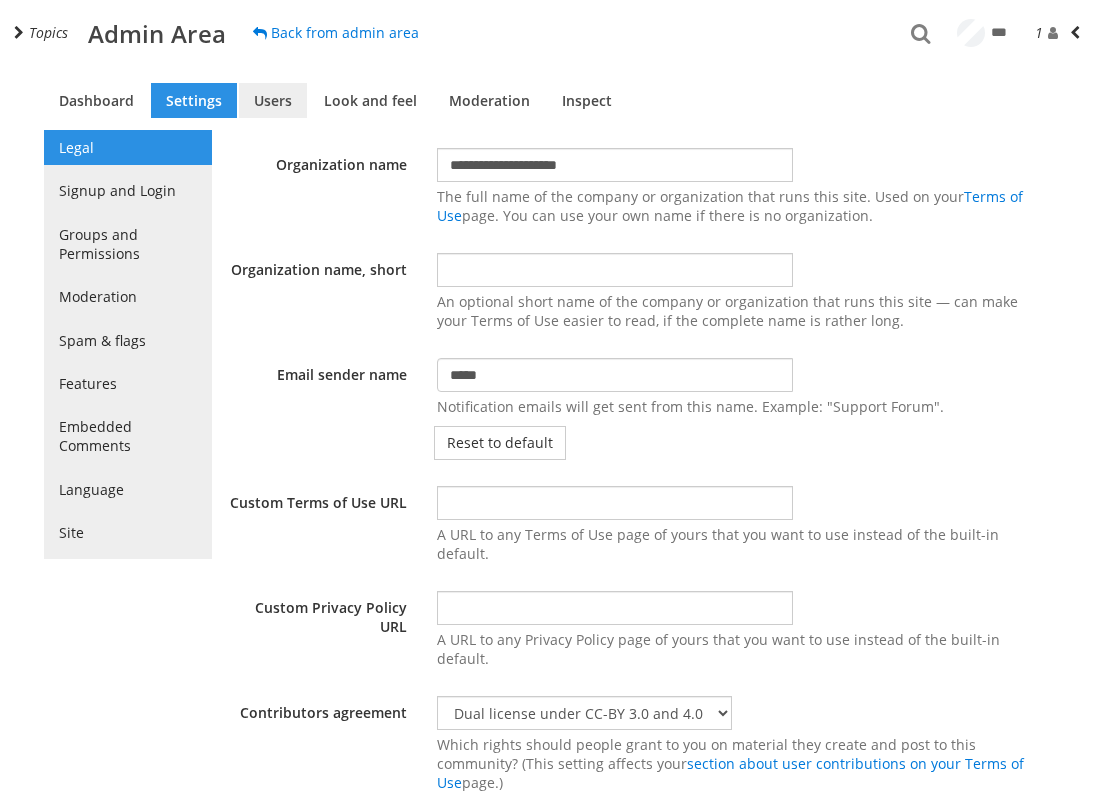 click on "Users" at bounding box center (273, 100) 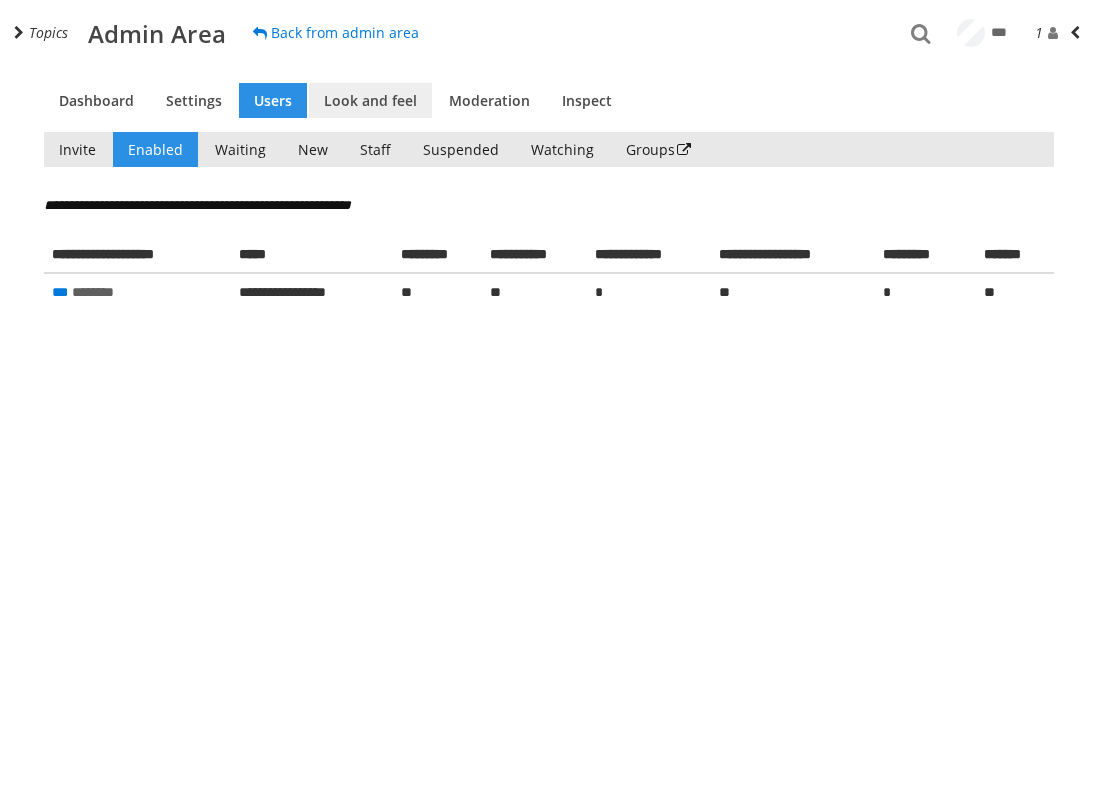 click on "Look and feel" at bounding box center [370, 100] 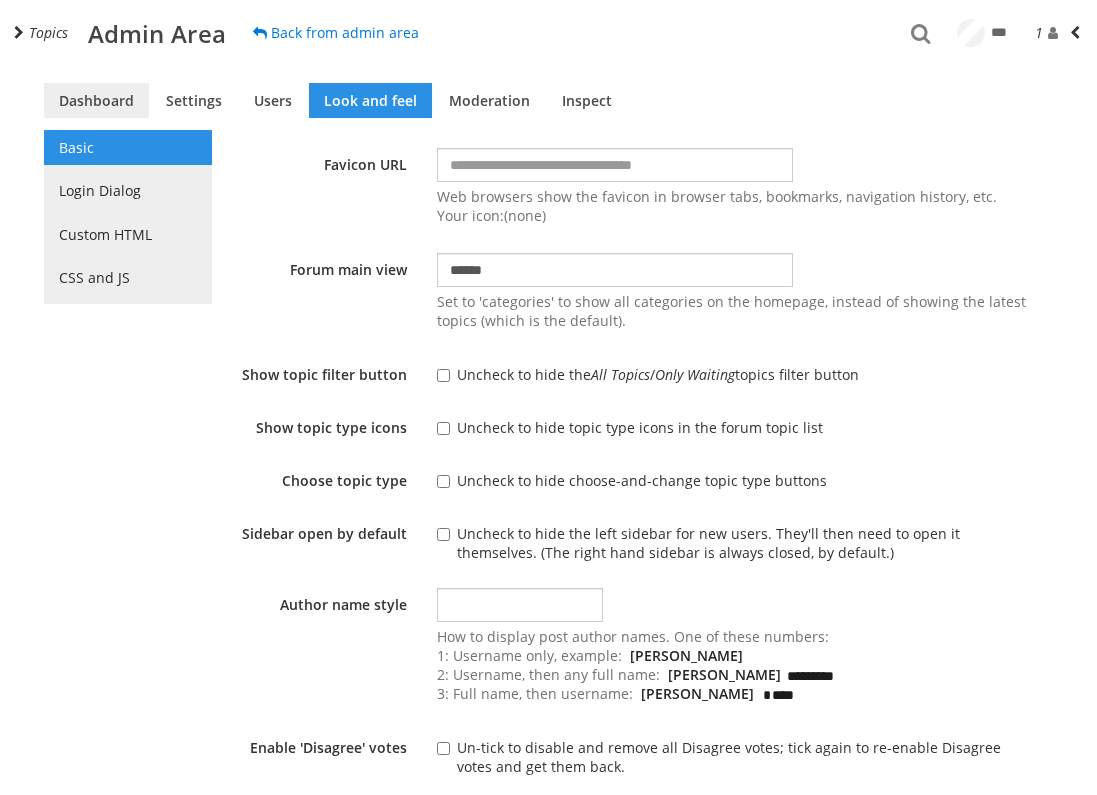 click on "Dashboard" at bounding box center (96, 100) 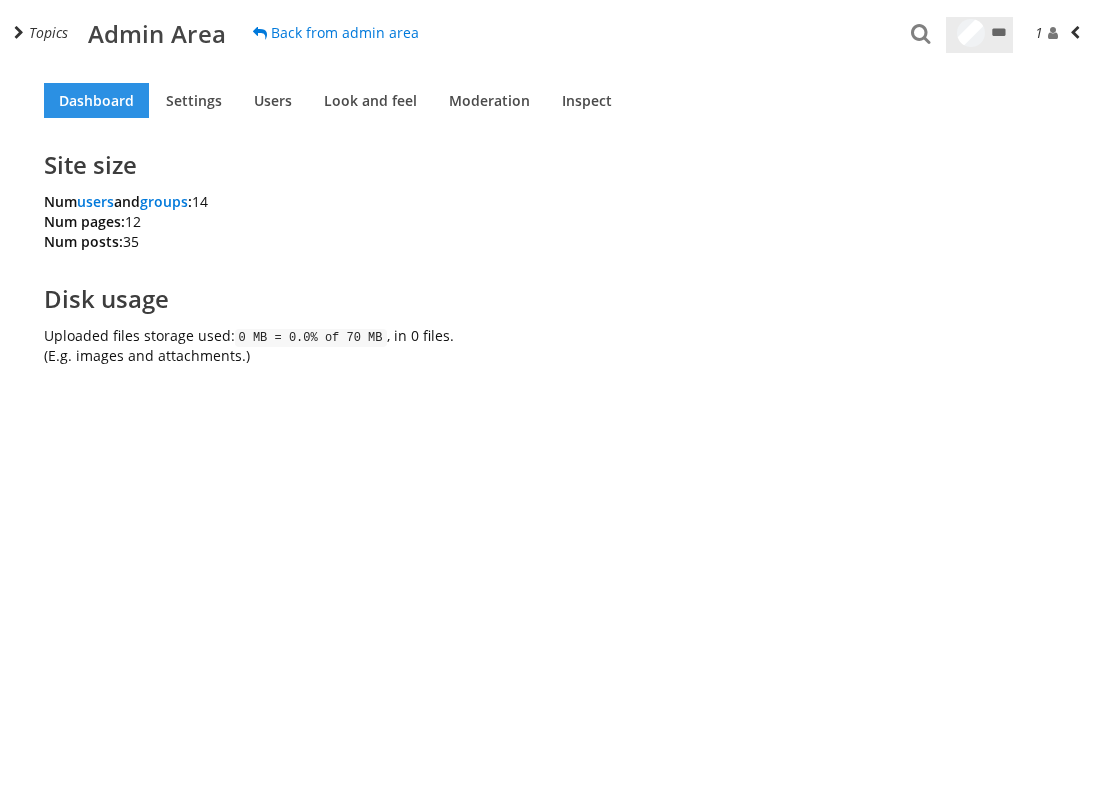 click on "*** ***" at bounding box center [979, 35] 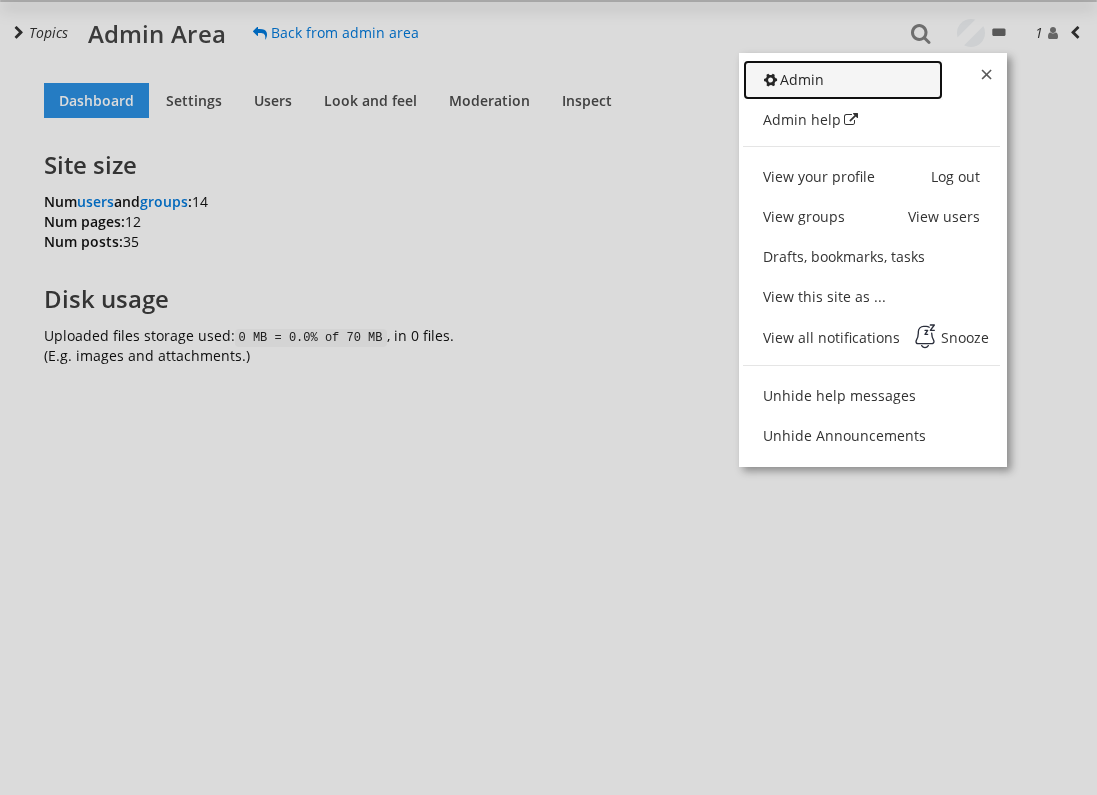 click on "Admin" at bounding box center [793, 79] 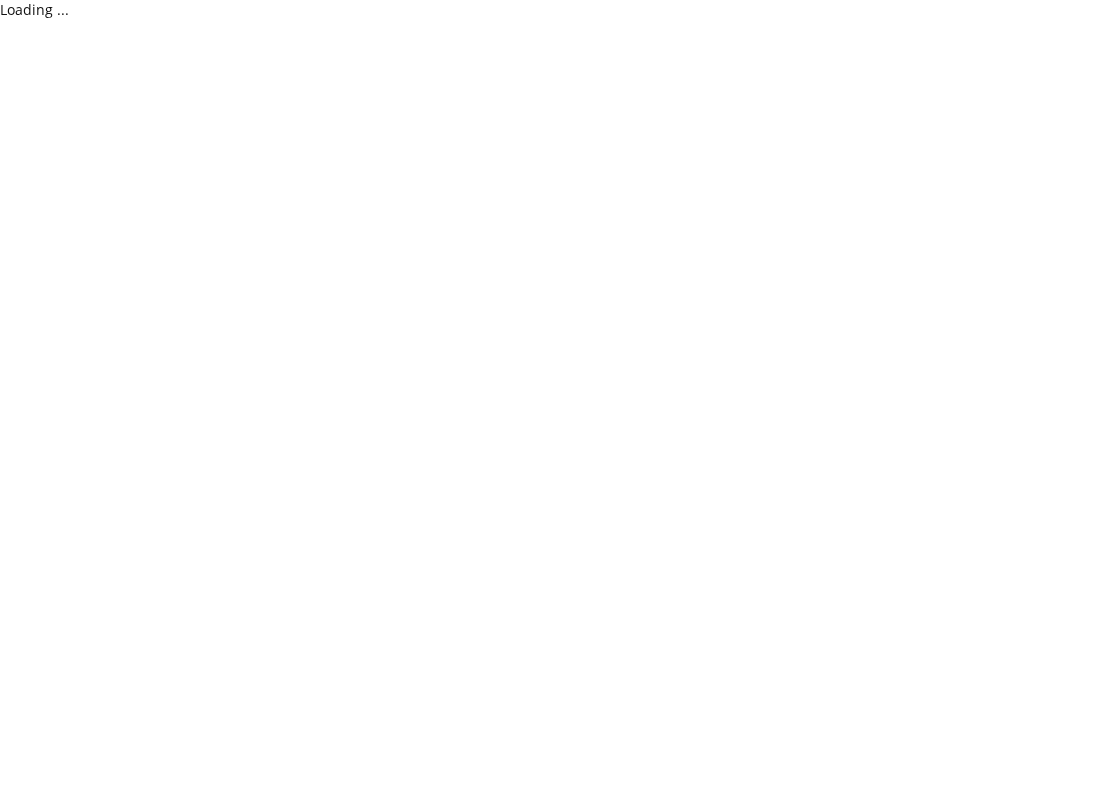 select on "40" 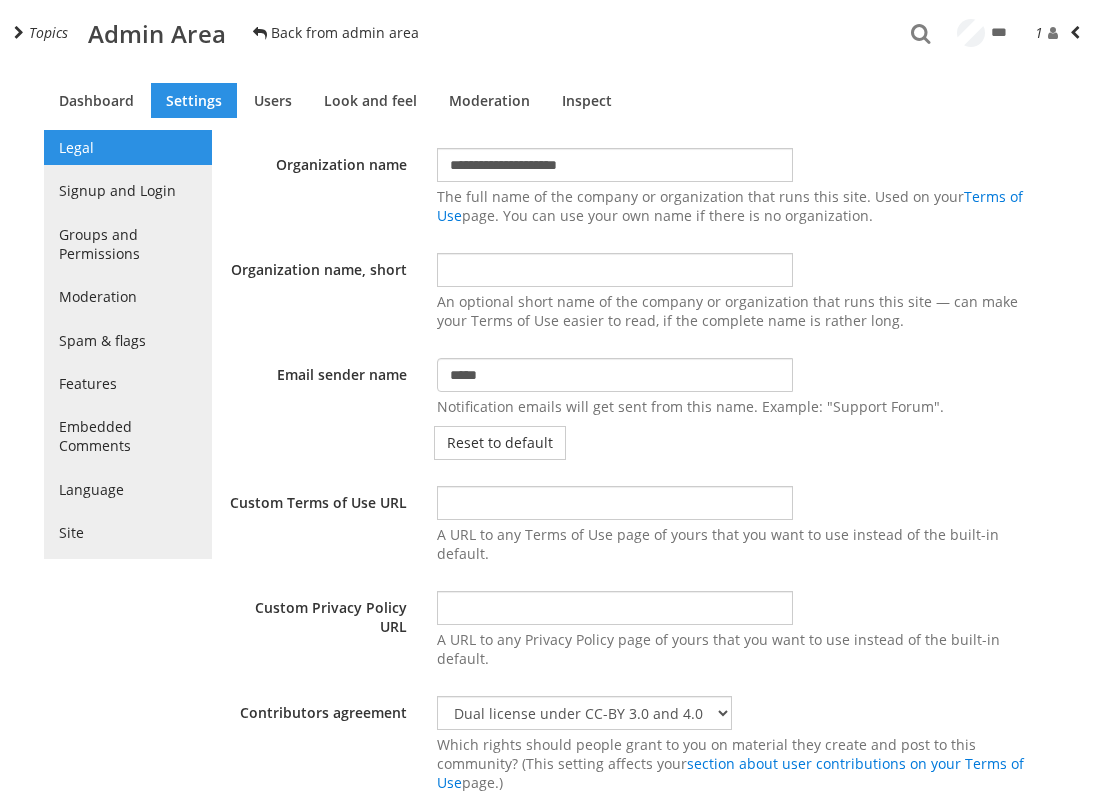 click on "Back from admin area" at bounding box center [336, 33] 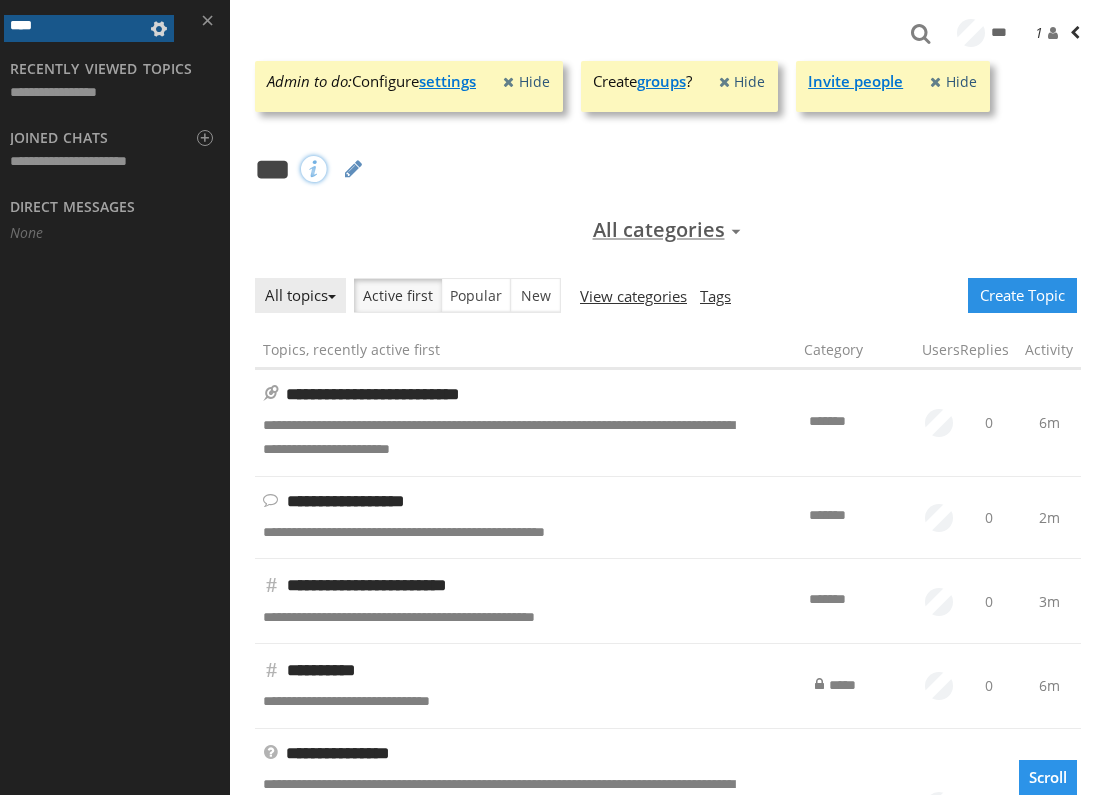 scroll, scrollTop: 0, scrollLeft: 0, axis: both 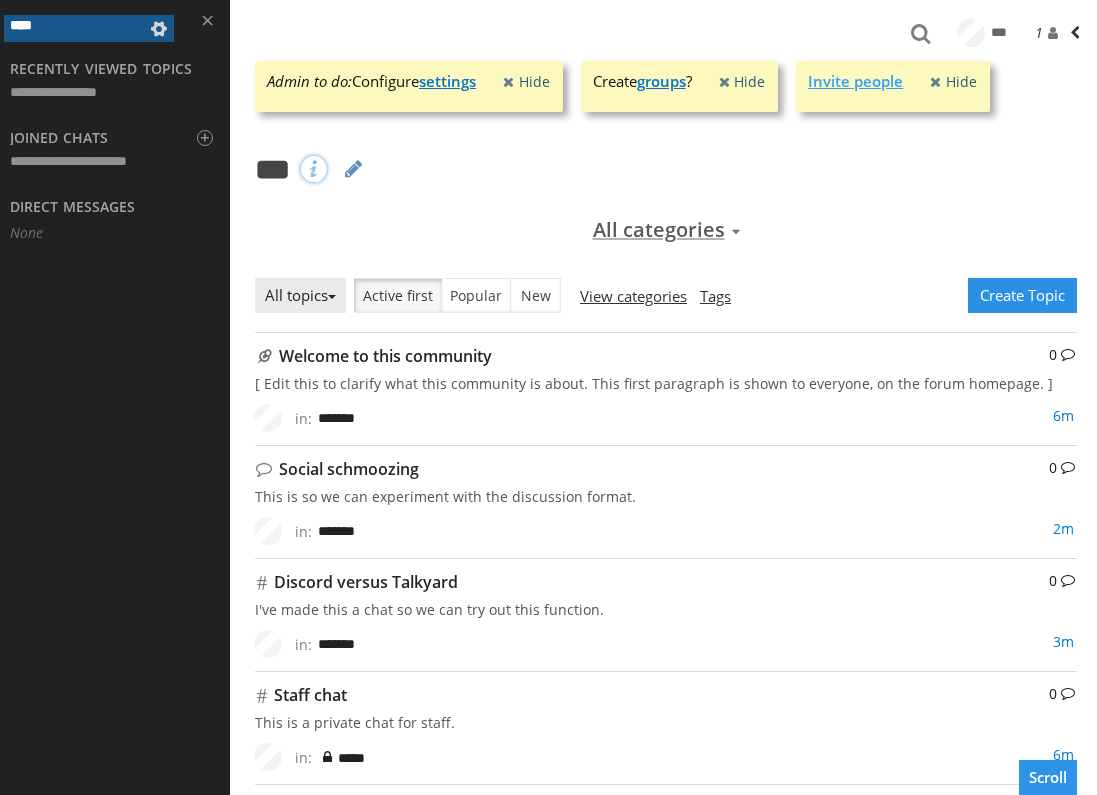 click on "Invite people" at bounding box center (855, 81) 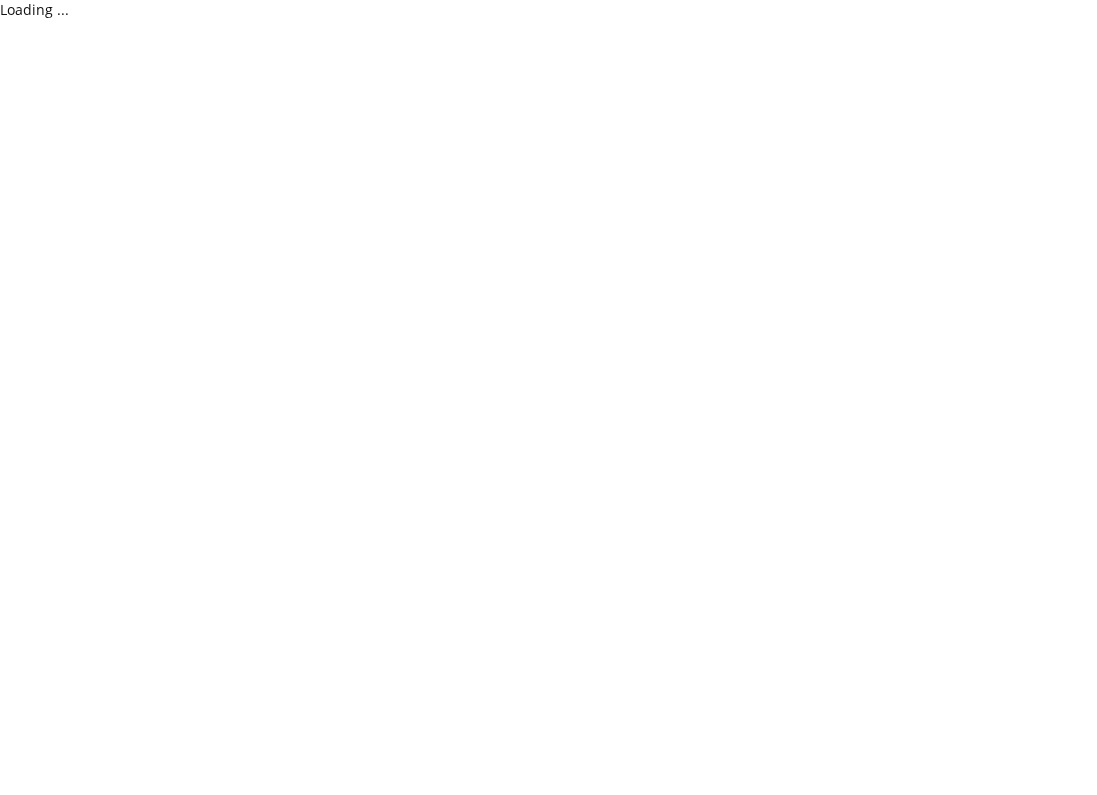 scroll, scrollTop: 0, scrollLeft: 0, axis: both 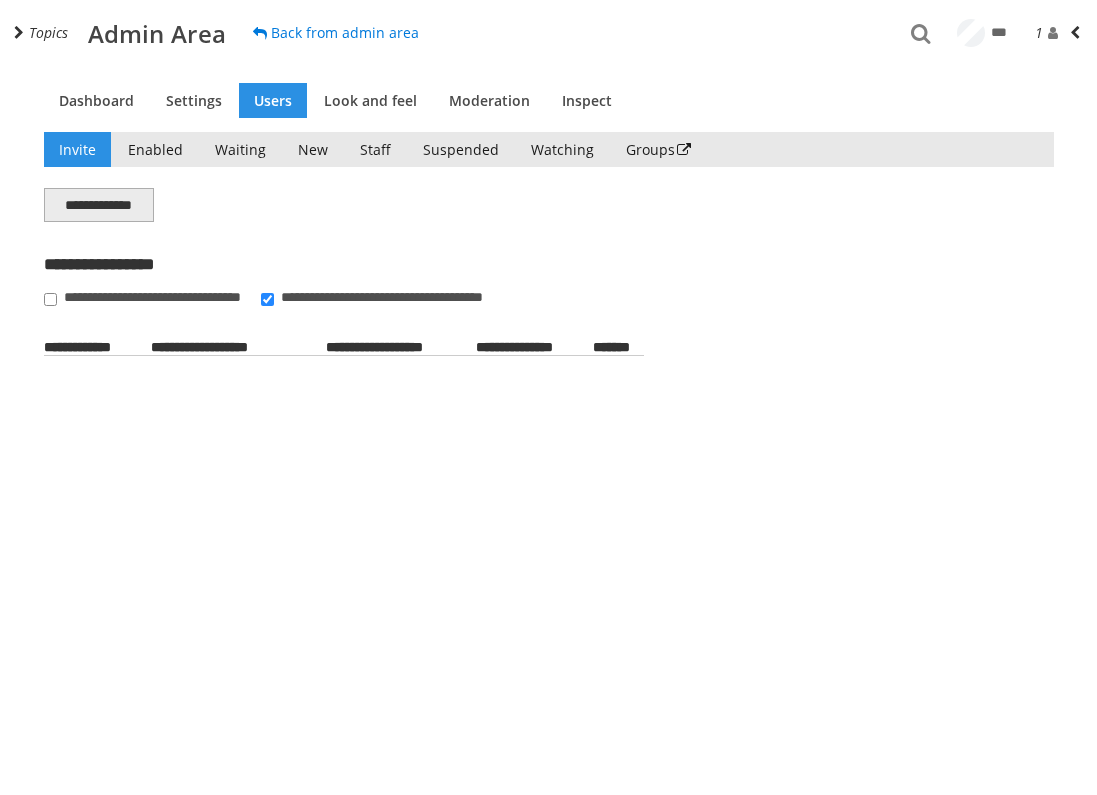 click on "**********" at bounding box center (99, 205) 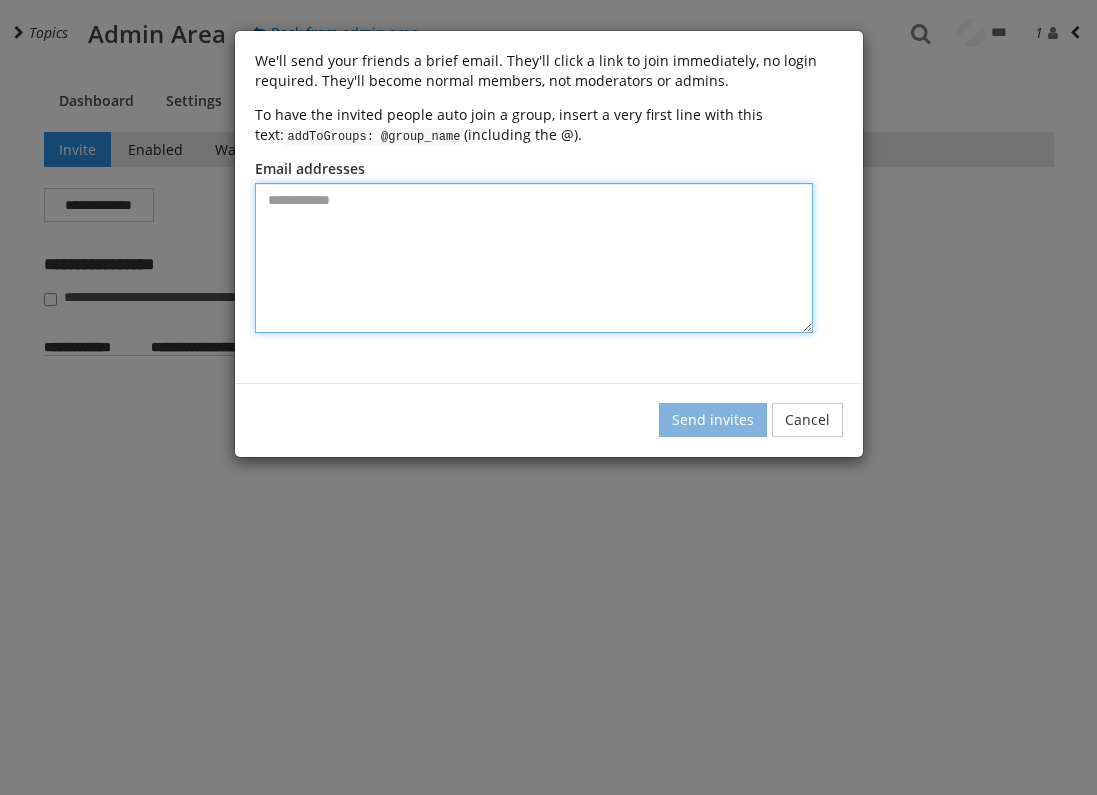 click at bounding box center (534, 258) 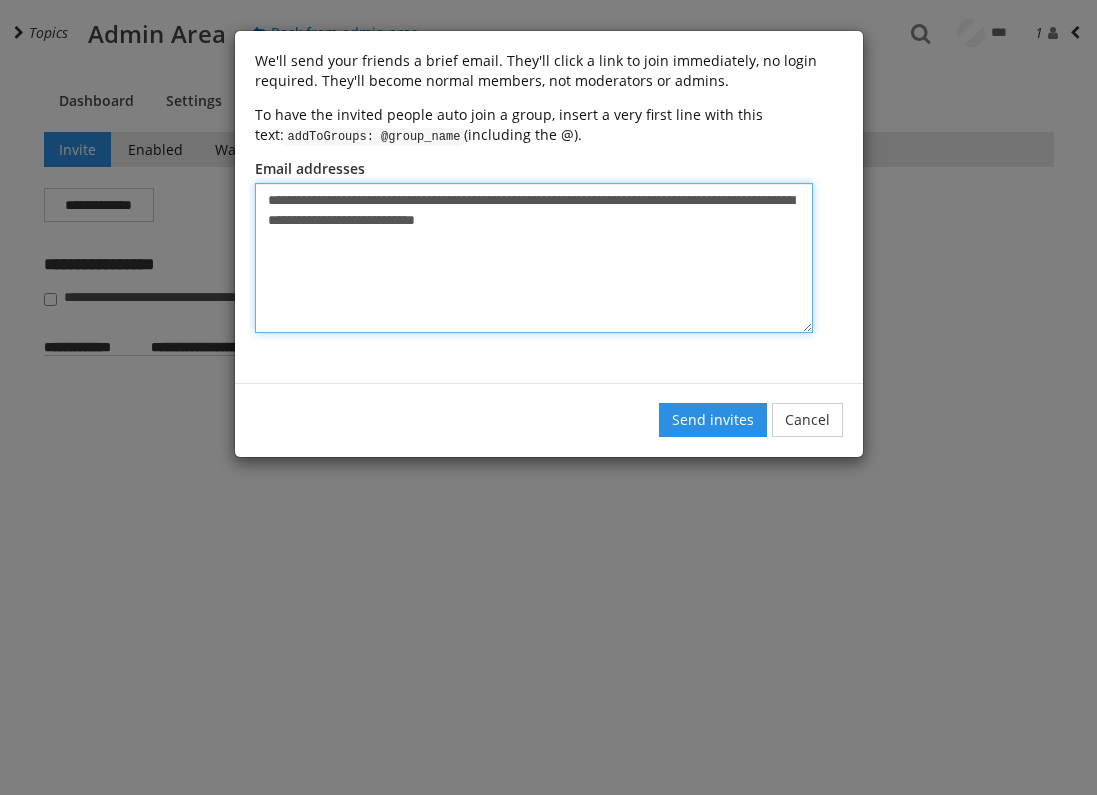 drag, startPoint x: 593, startPoint y: 223, endPoint x: 224, endPoint y: 183, distance: 371.16168 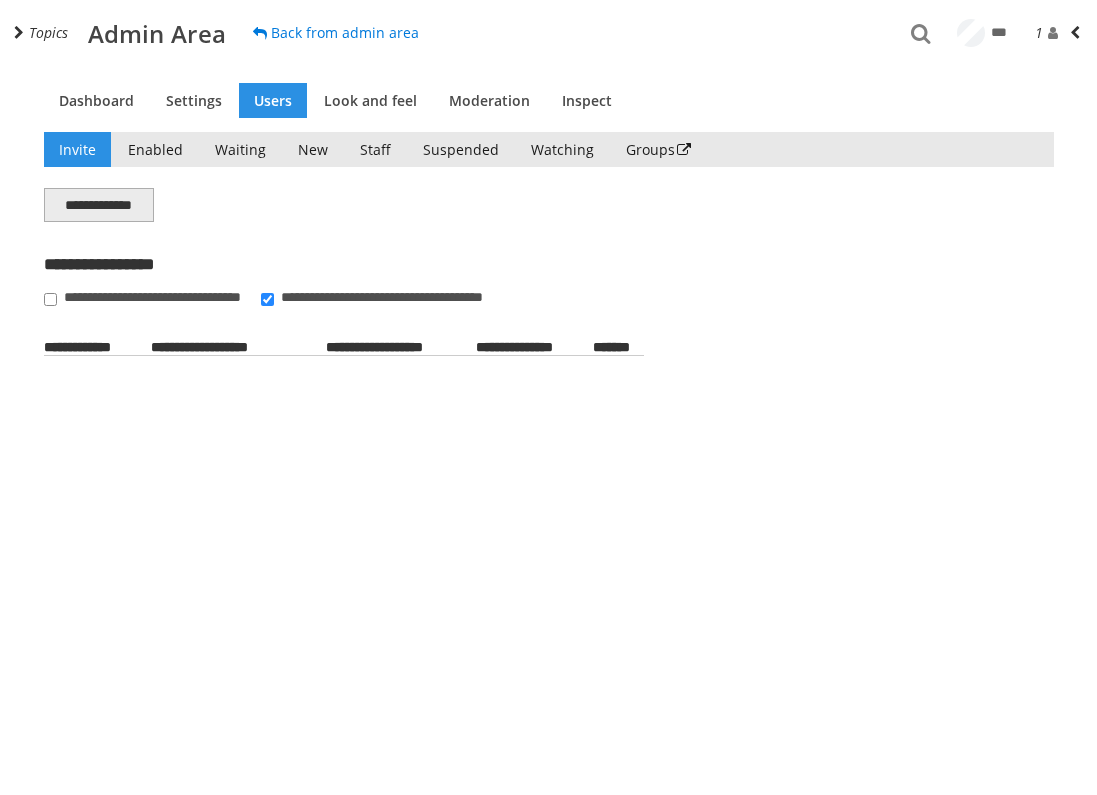 click on "**********" at bounding box center (99, 205) 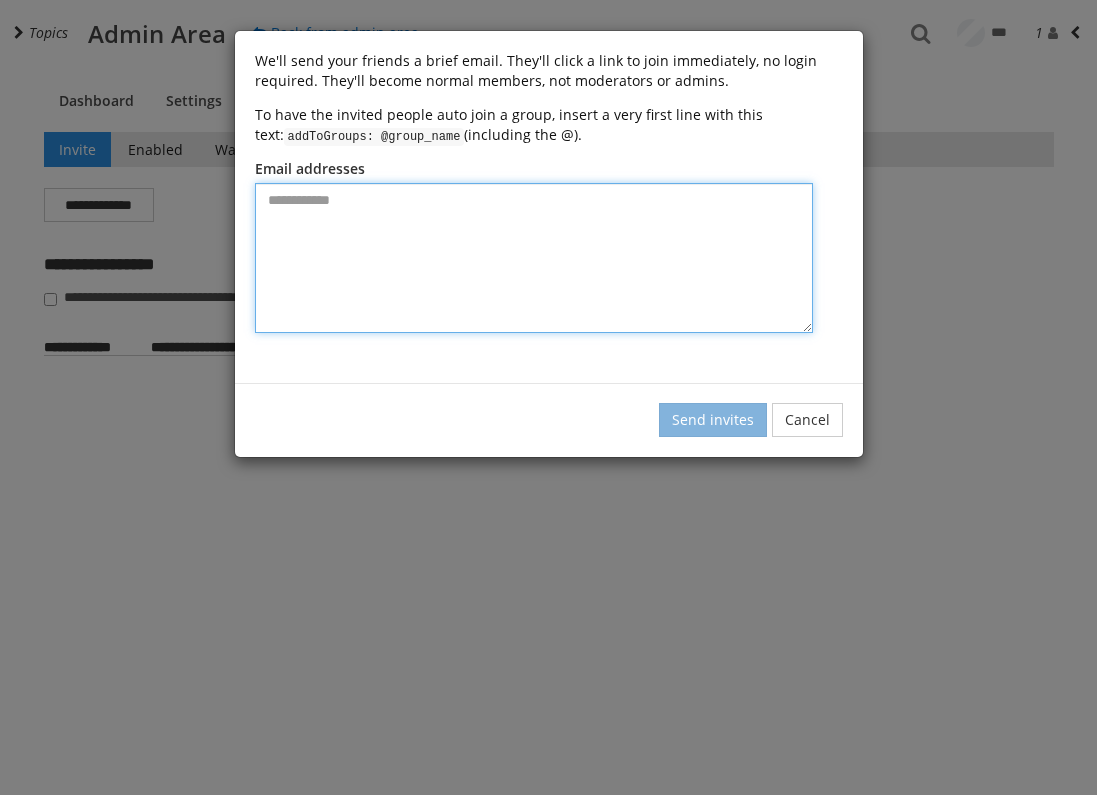 click at bounding box center [534, 258] 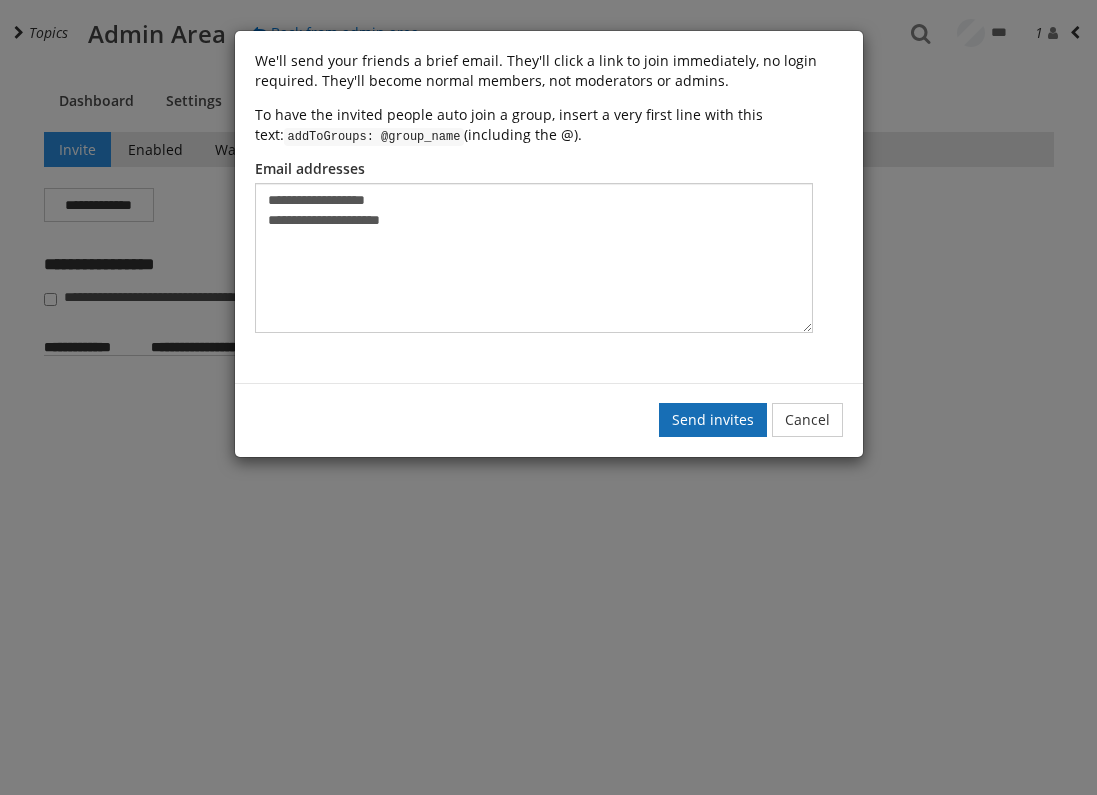 click on "Send invites" at bounding box center (713, 420) 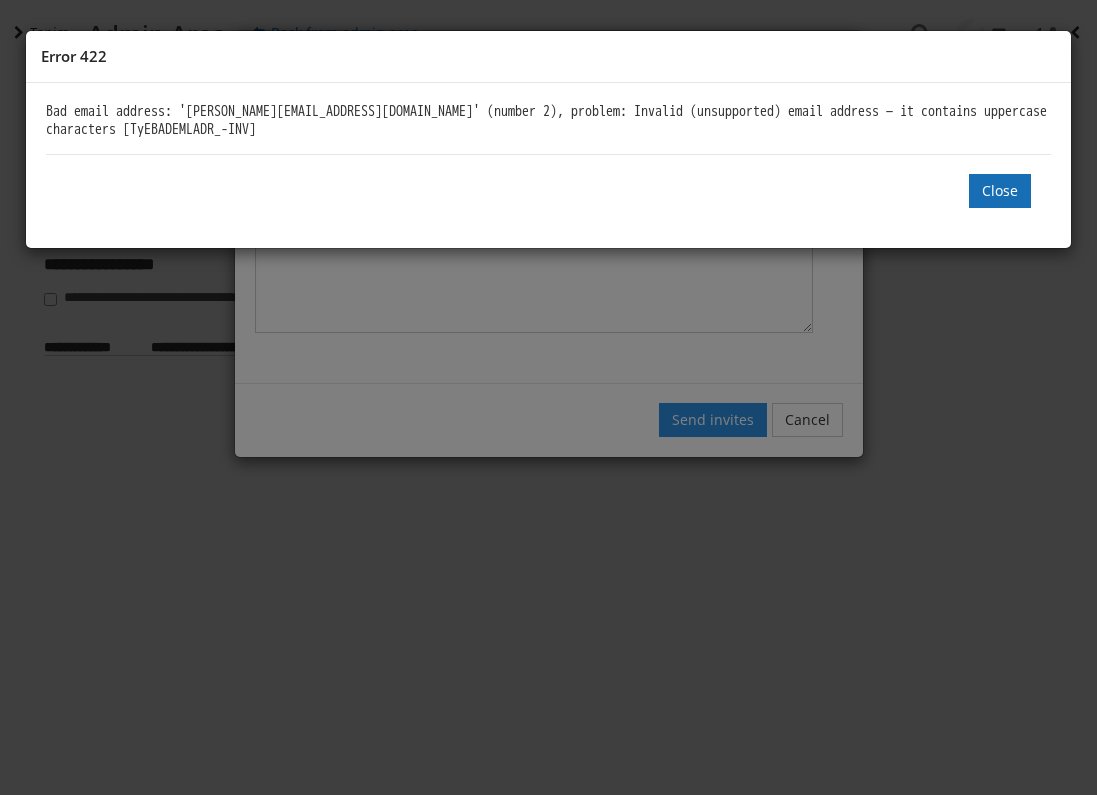 click on "Close" at bounding box center [1000, 191] 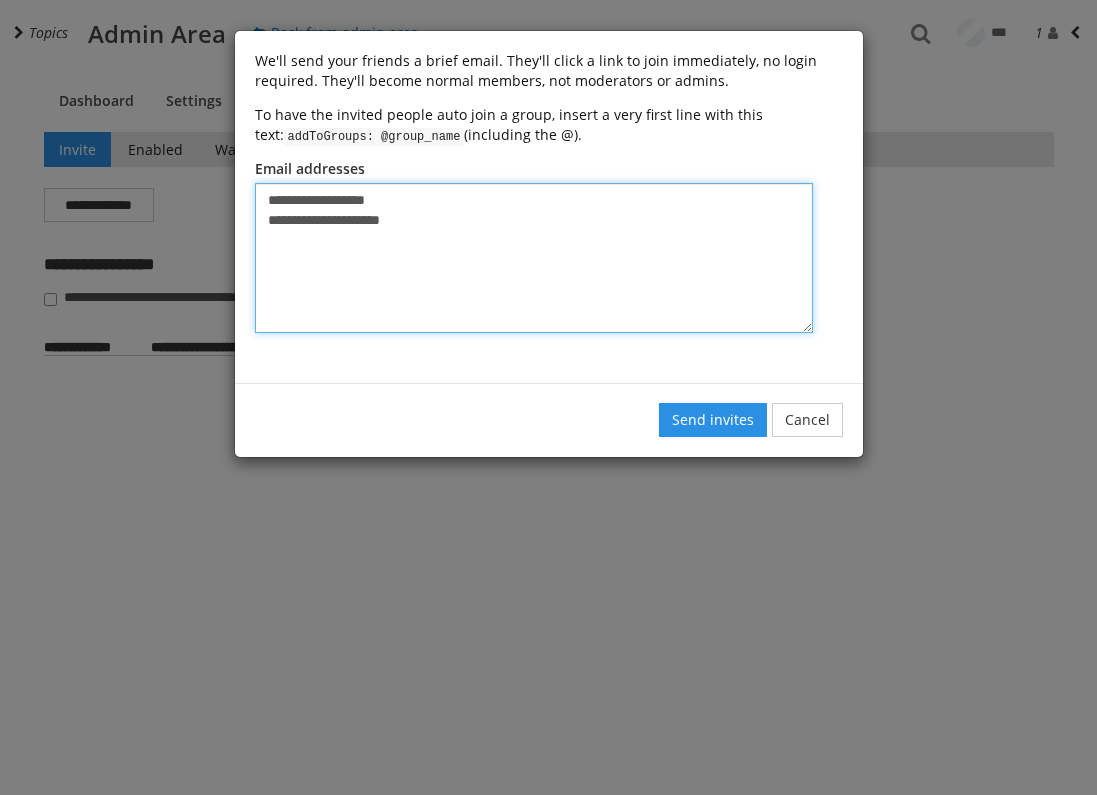 click on "**********" at bounding box center [534, 258] 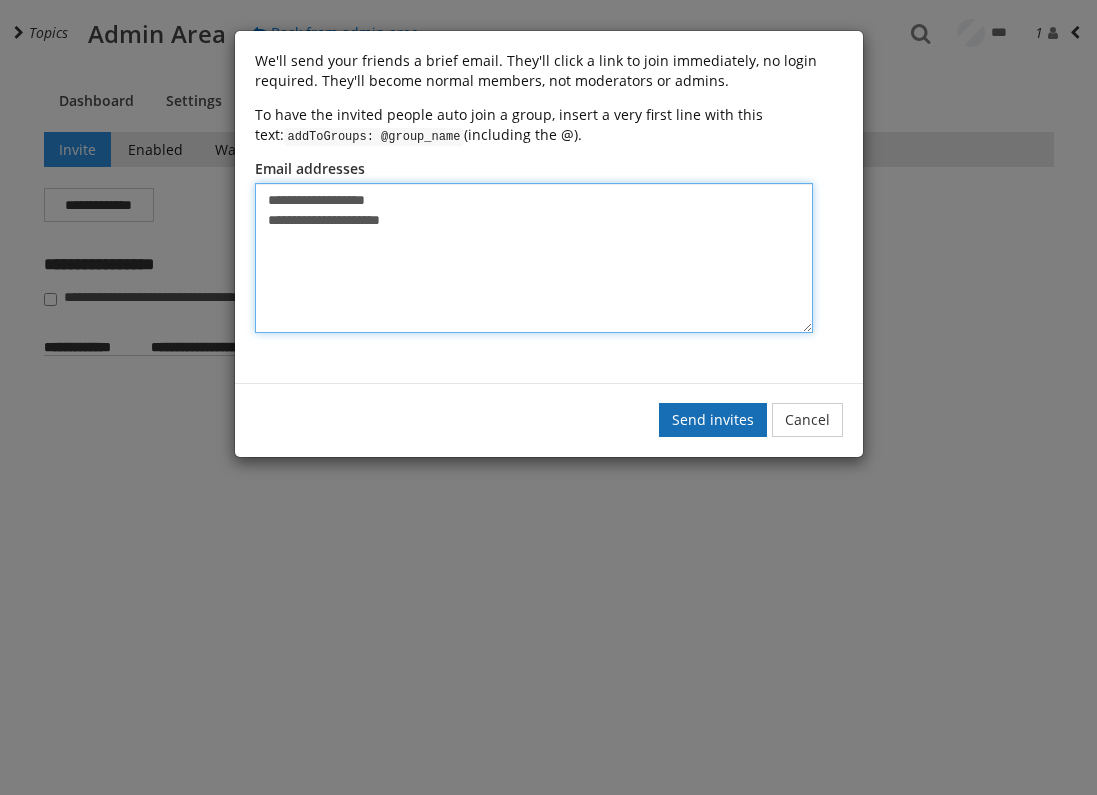 type on "**********" 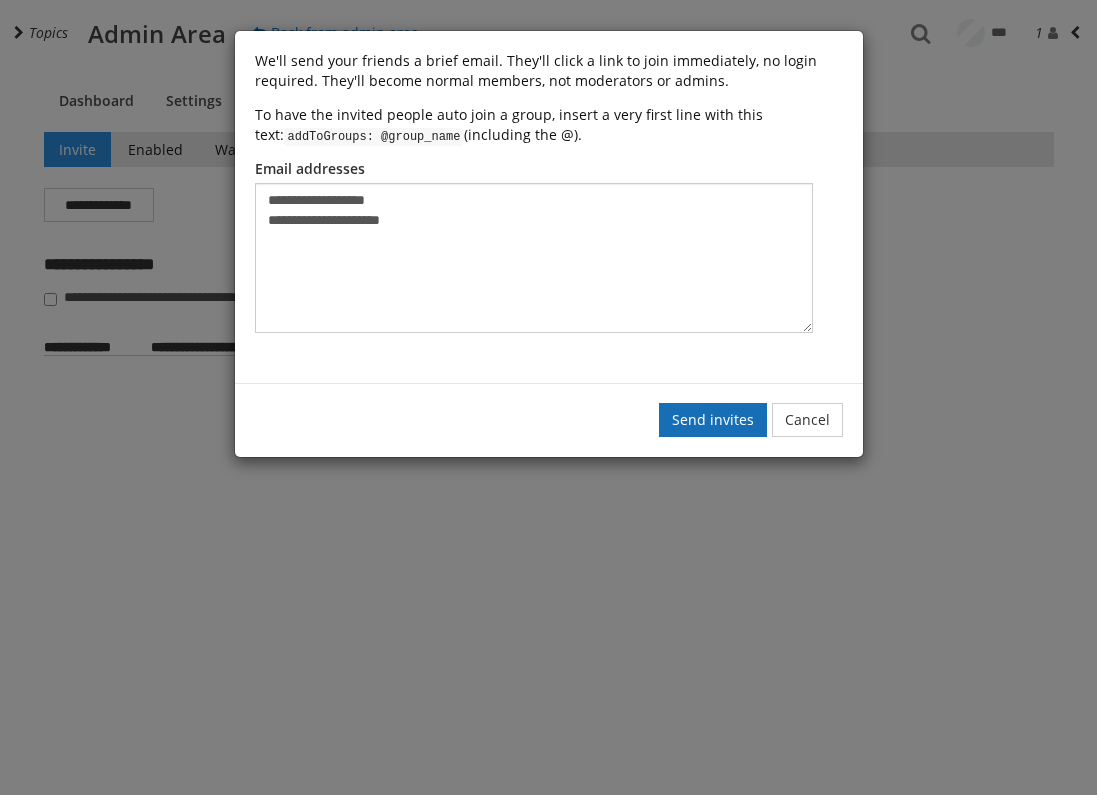 click on "Send invites" at bounding box center [713, 420] 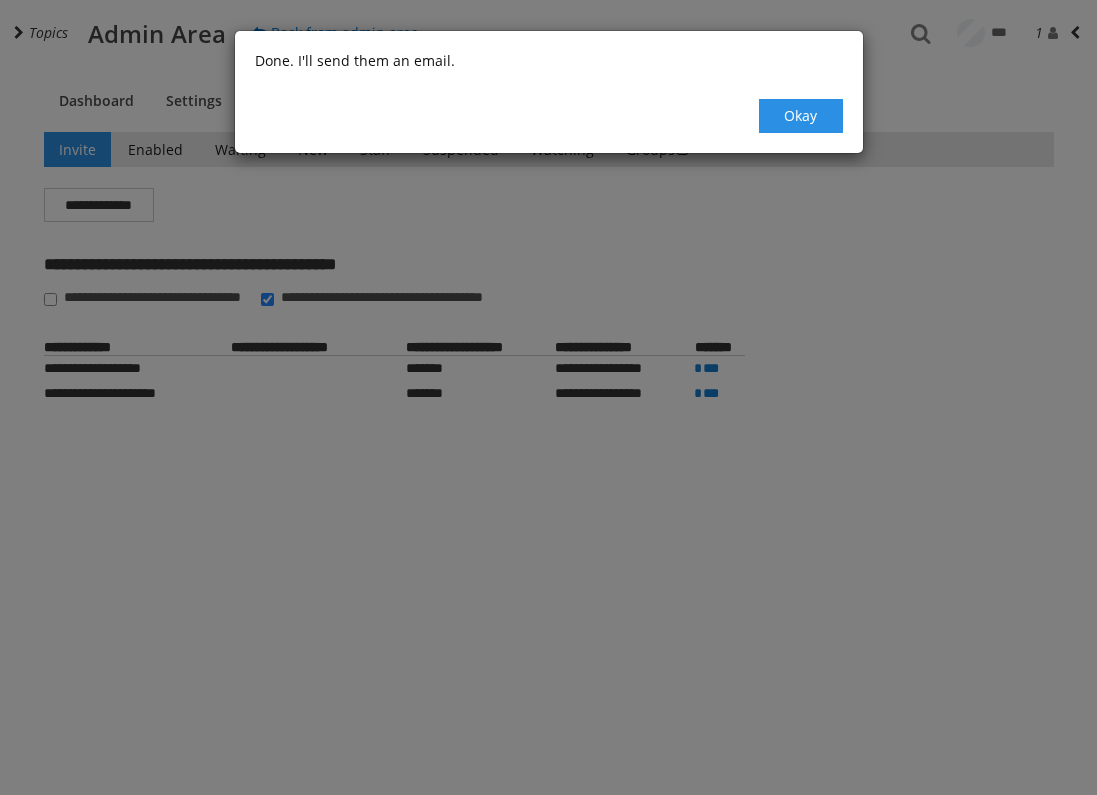 click on "Done. I'll send them an email. Okay" at bounding box center [549, 92] 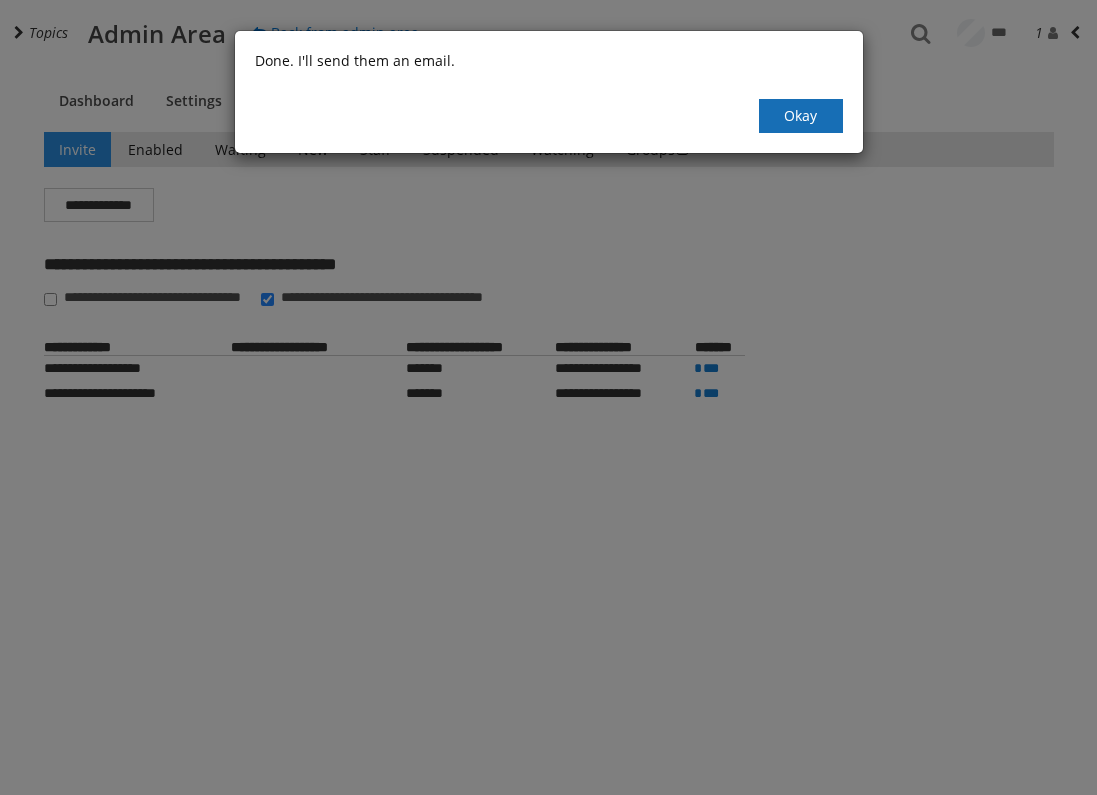 click on "Okay" at bounding box center [801, 116] 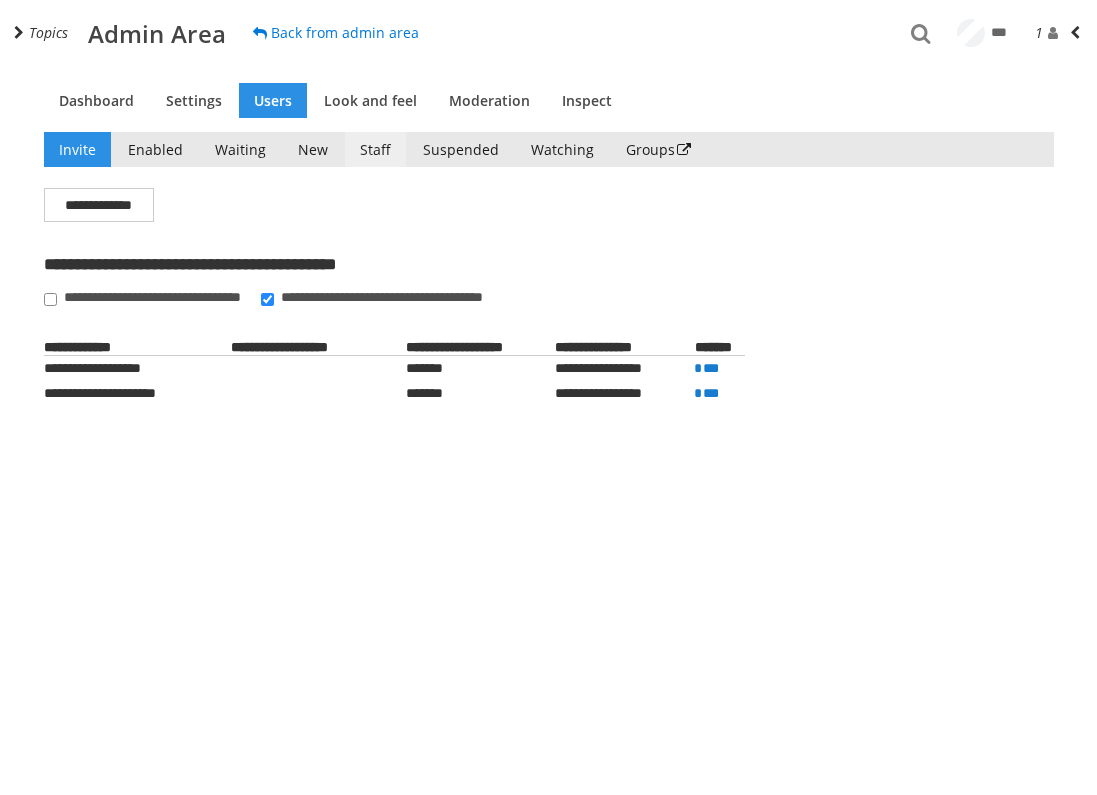 click on "Staff" at bounding box center [375, 149] 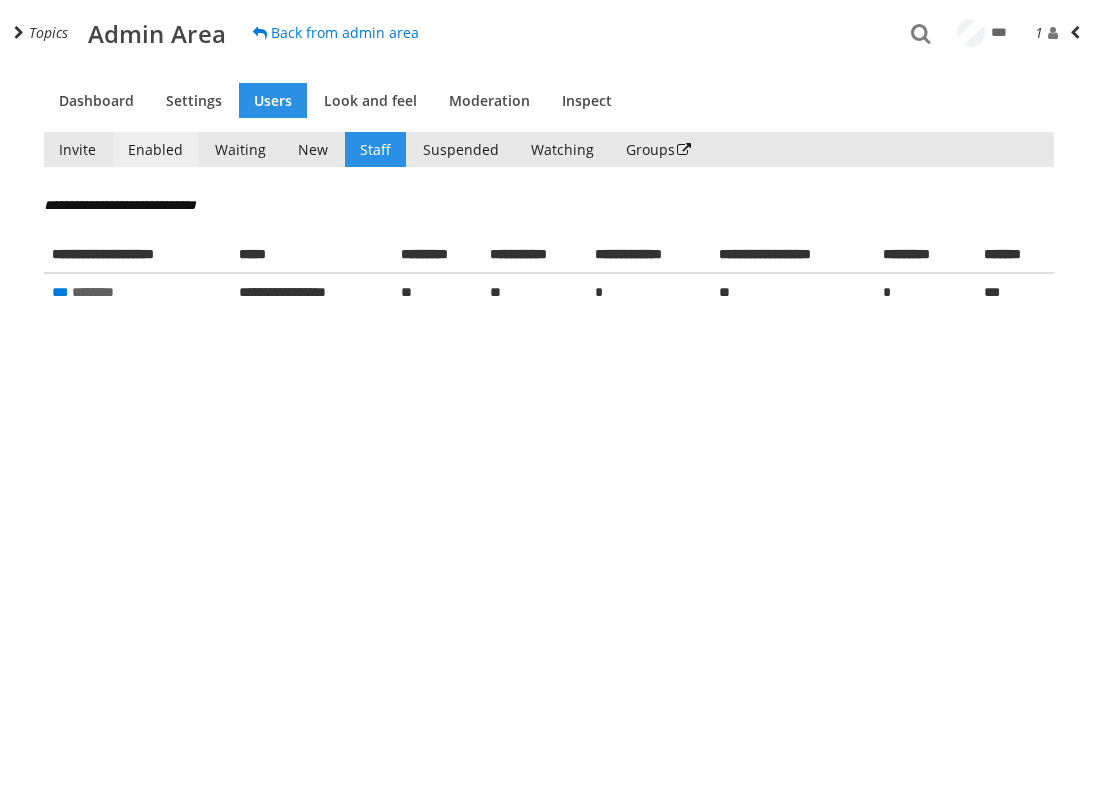 click on "Enabled" at bounding box center (155, 149) 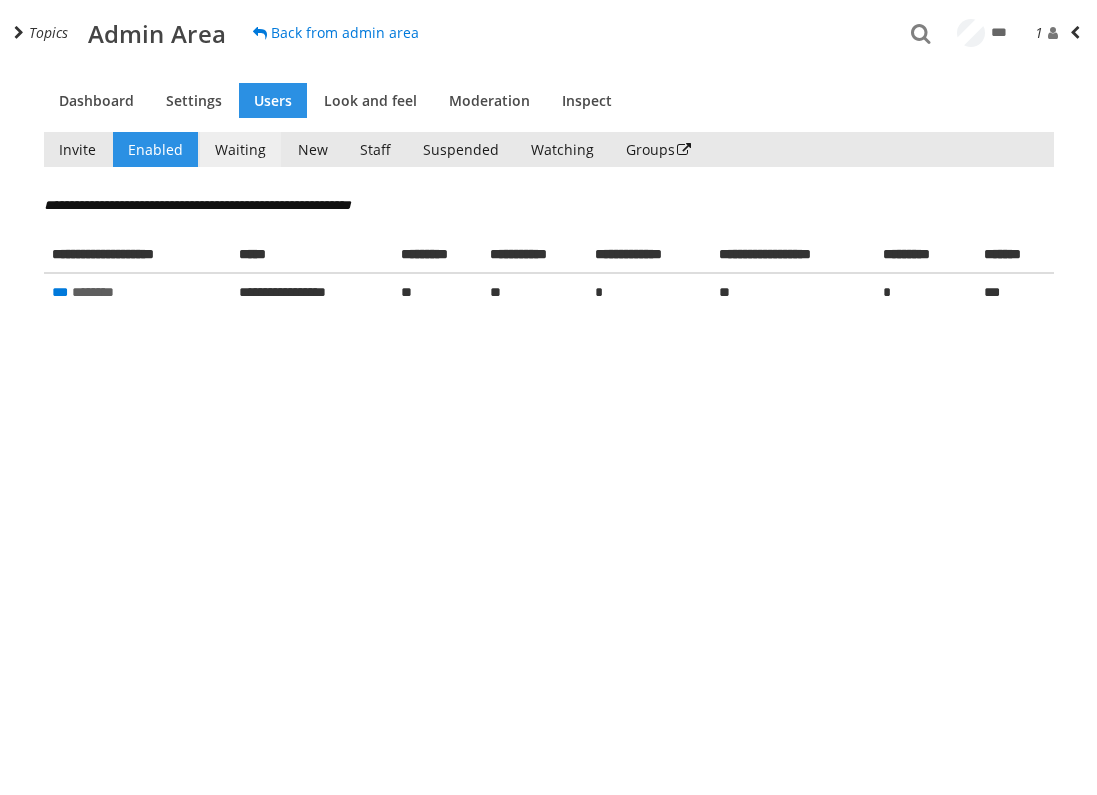 click on "Waiting" at bounding box center [240, 149] 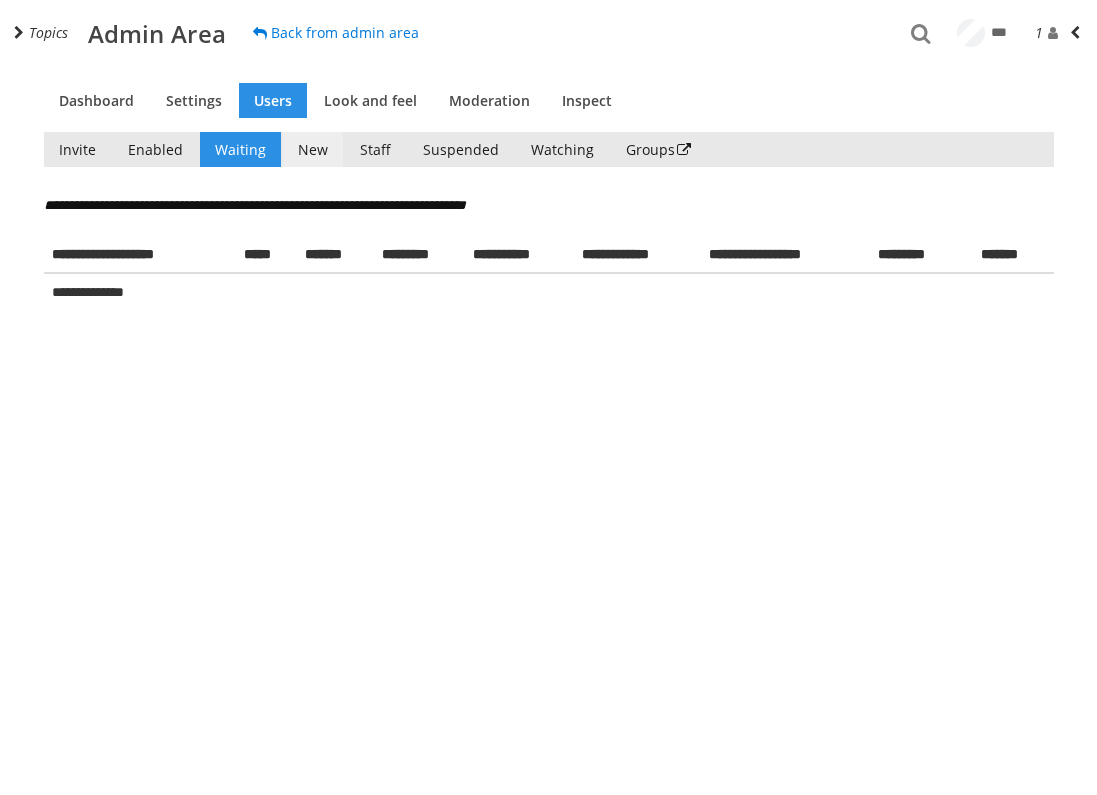 click on "New" at bounding box center (313, 149) 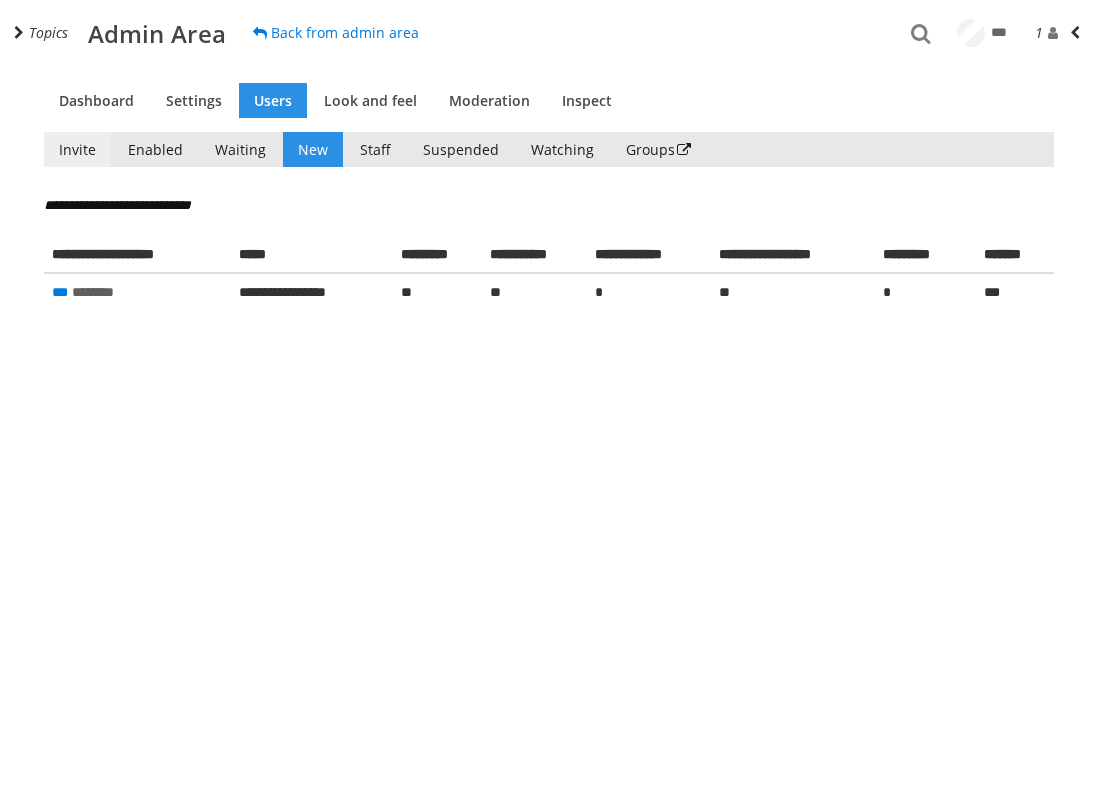click on "Invite" at bounding box center [77, 149] 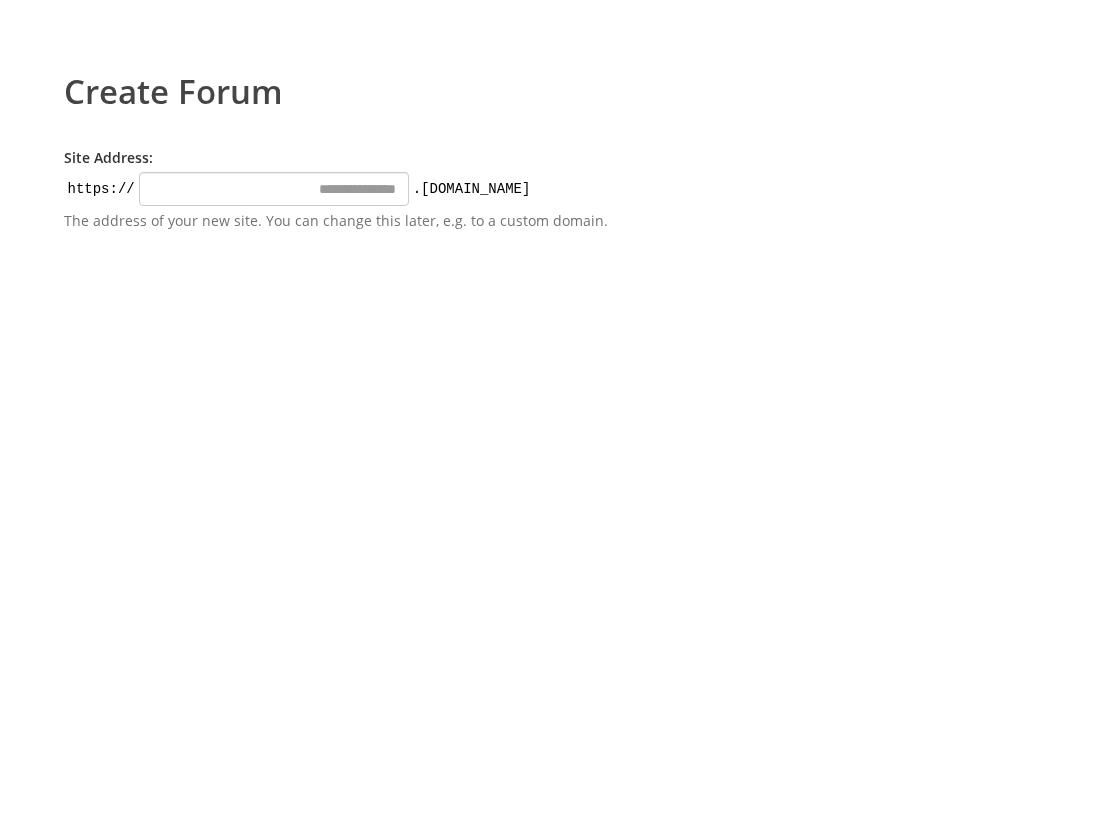 scroll, scrollTop: 0, scrollLeft: 0, axis: both 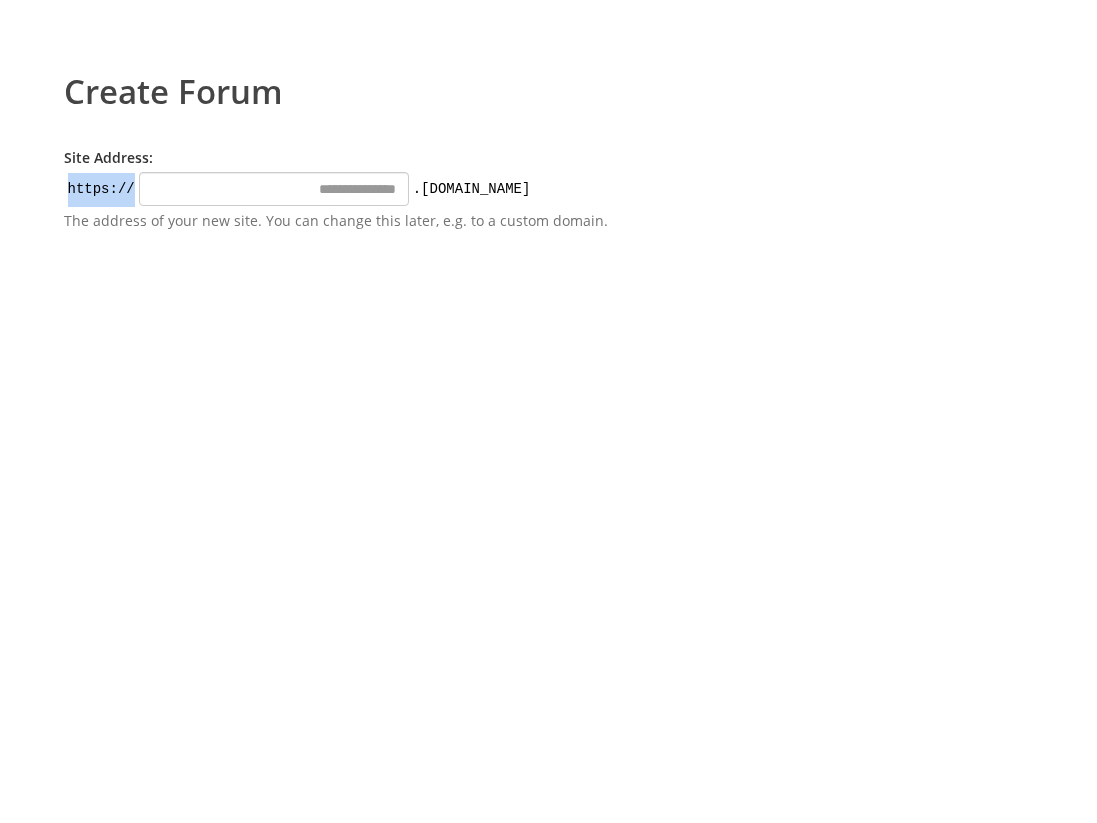drag, startPoint x: 69, startPoint y: 187, endPoint x: 400, endPoint y: 197, distance: 331.15103 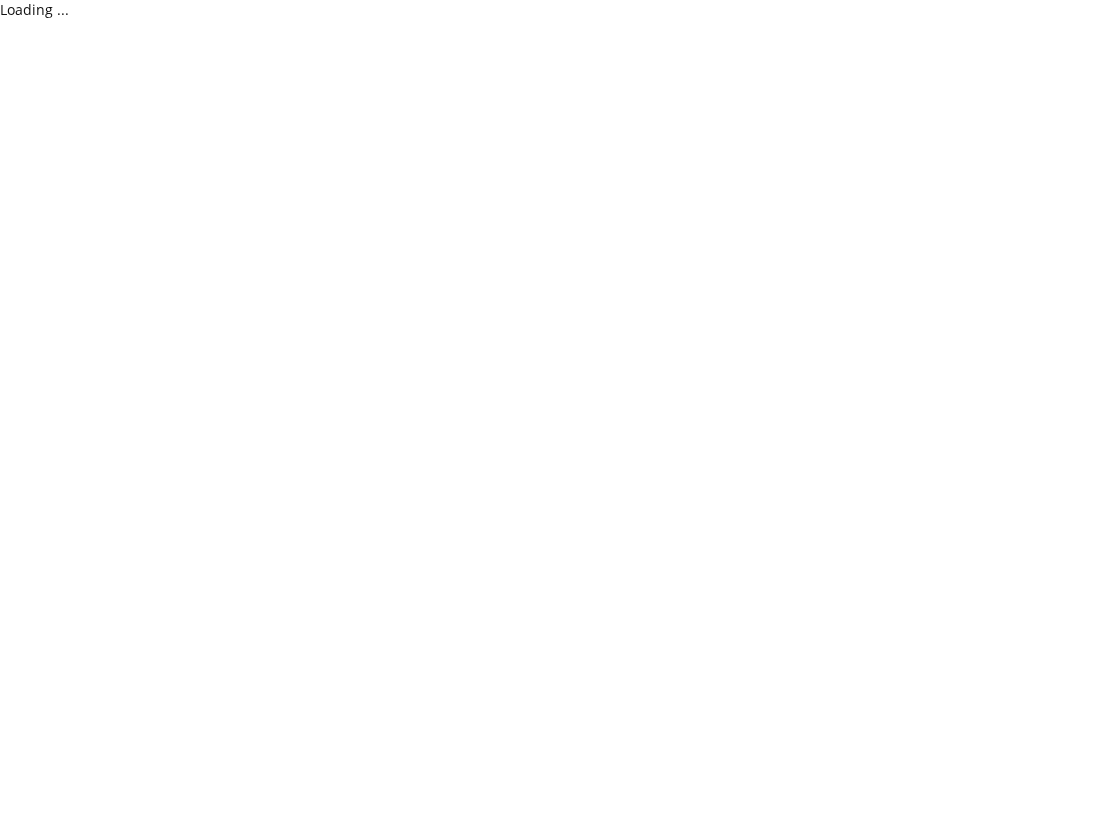scroll, scrollTop: 0, scrollLeft: 0, axis: both 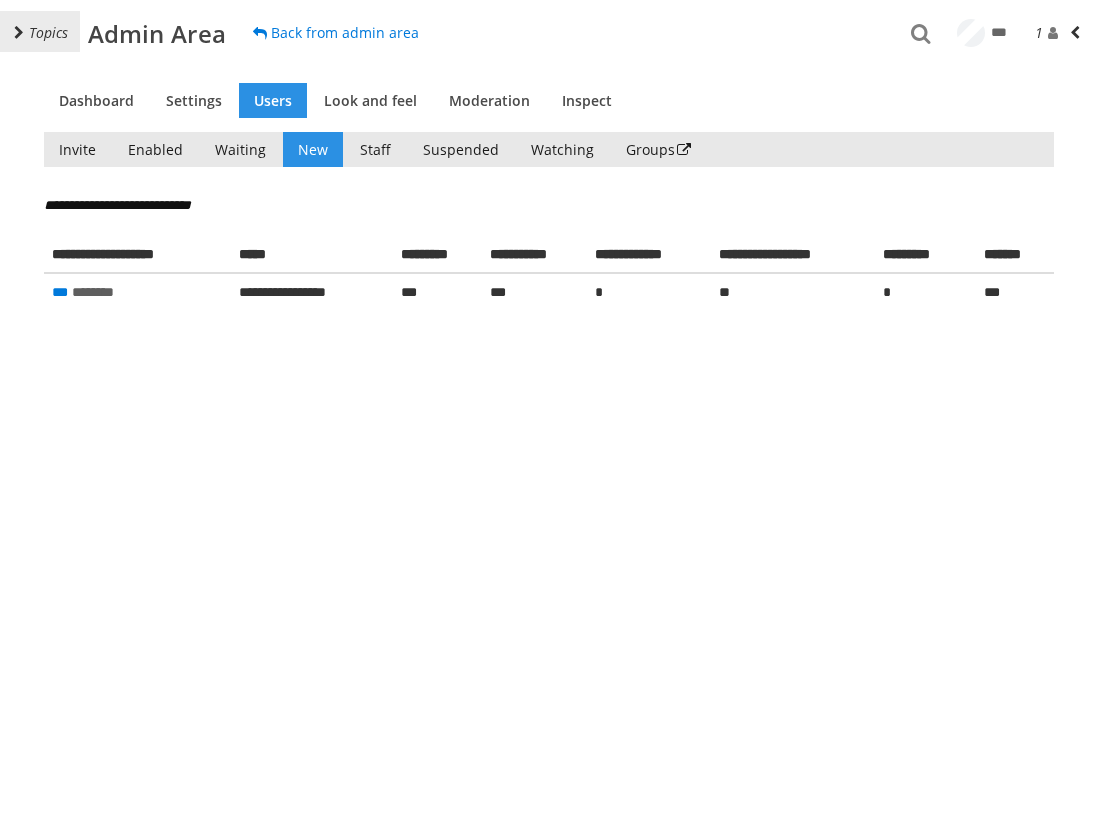 click on "Topics" at bounding box center [48, 32] 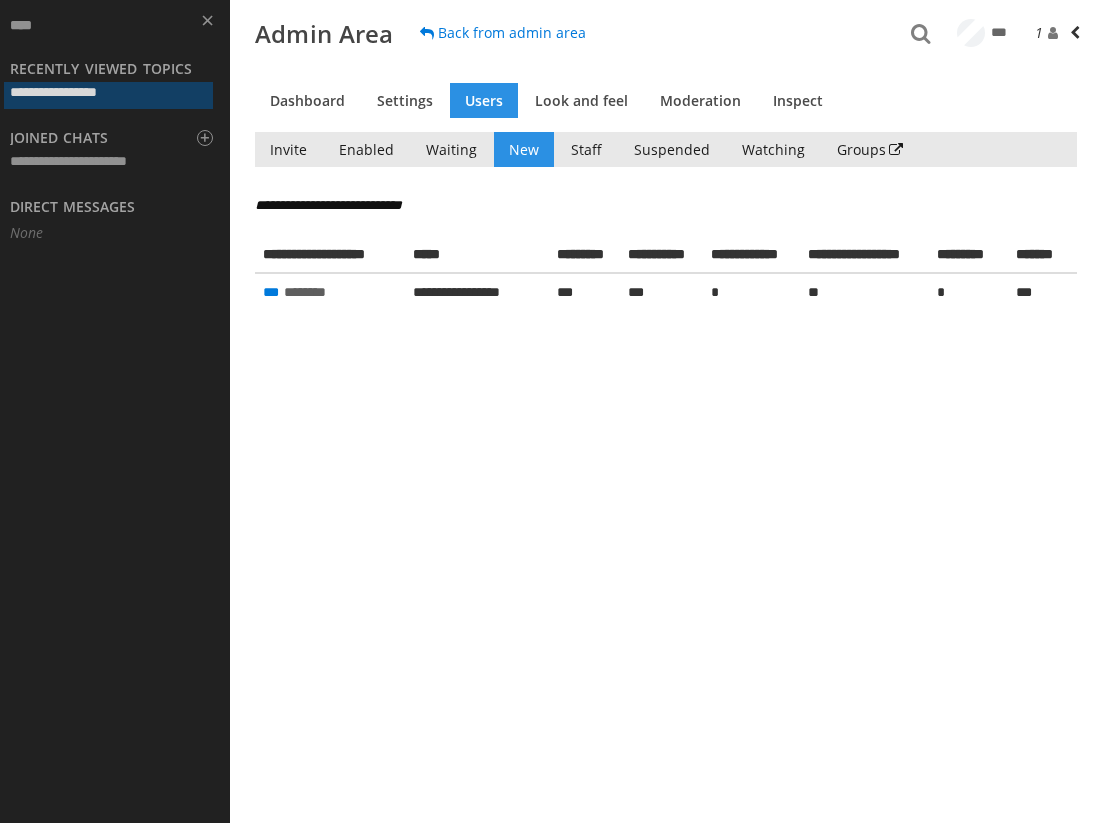 click on "**********" at bounding box center (70, 94) 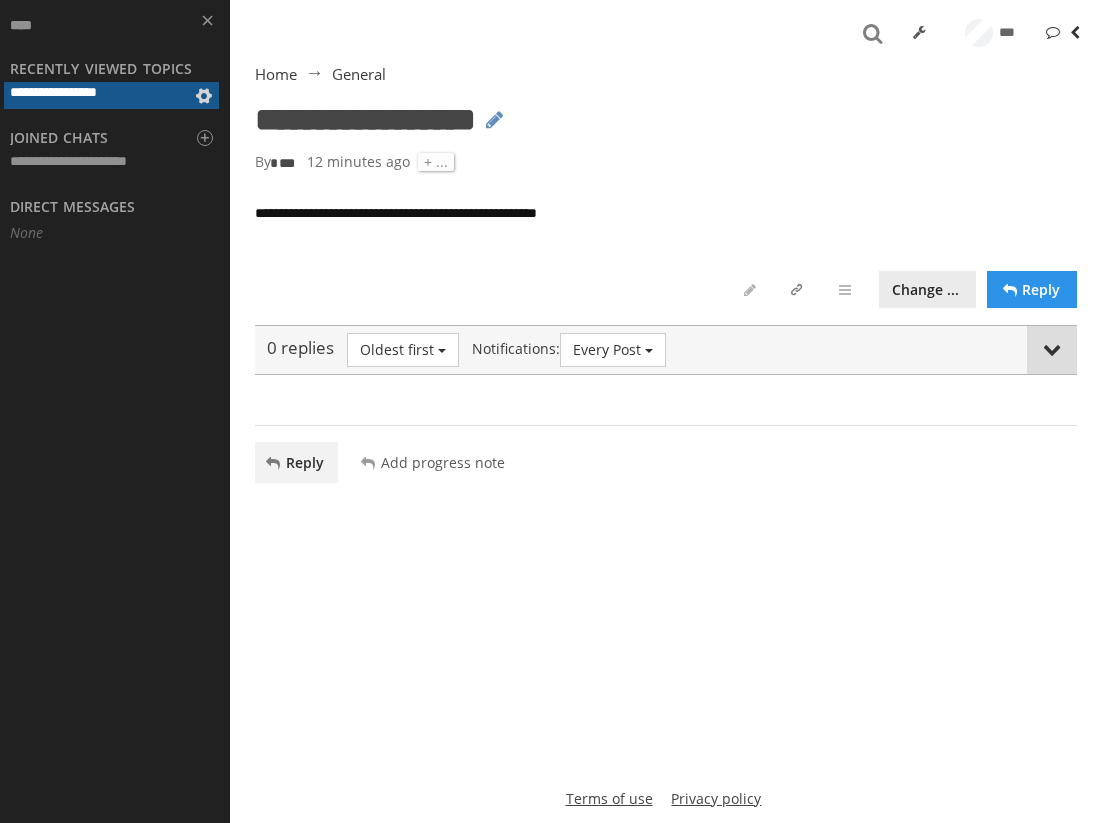 scroll, scrollTop: 0, scrollLeft: 0, axis: both 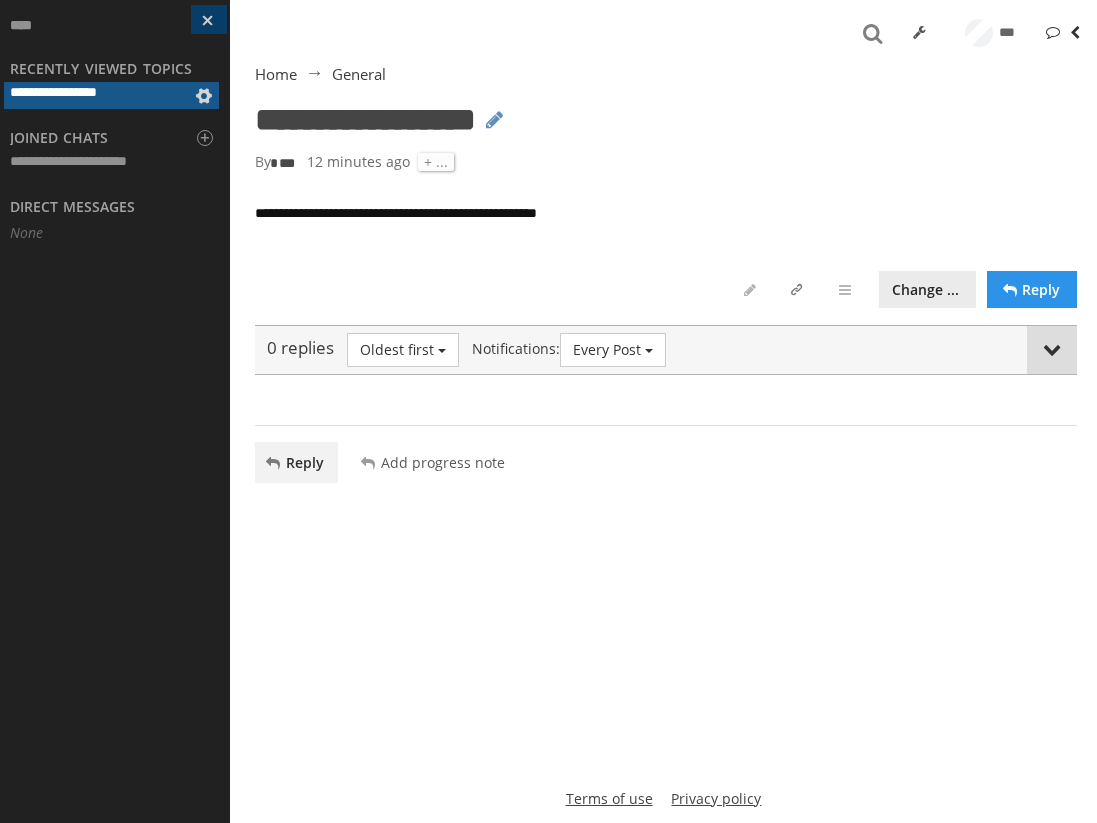 click at bounding box center [209, 19] 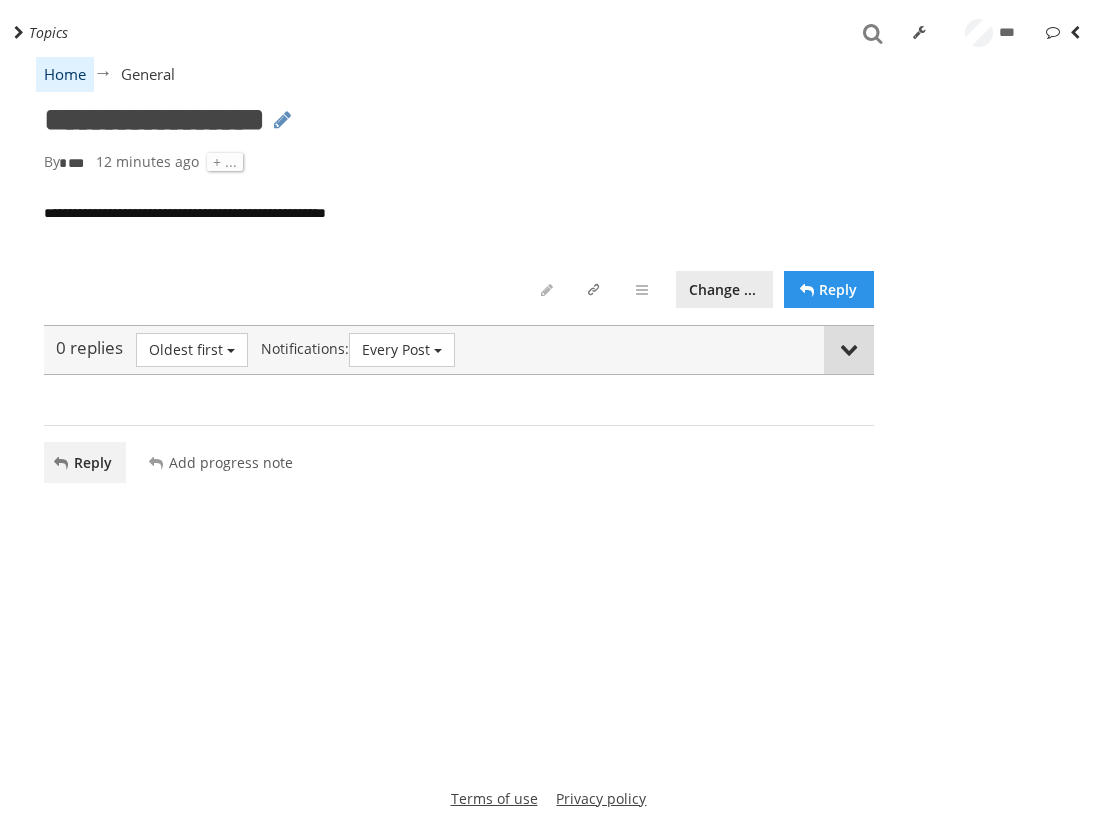 click on "Home" at bounding box center (65, 74) 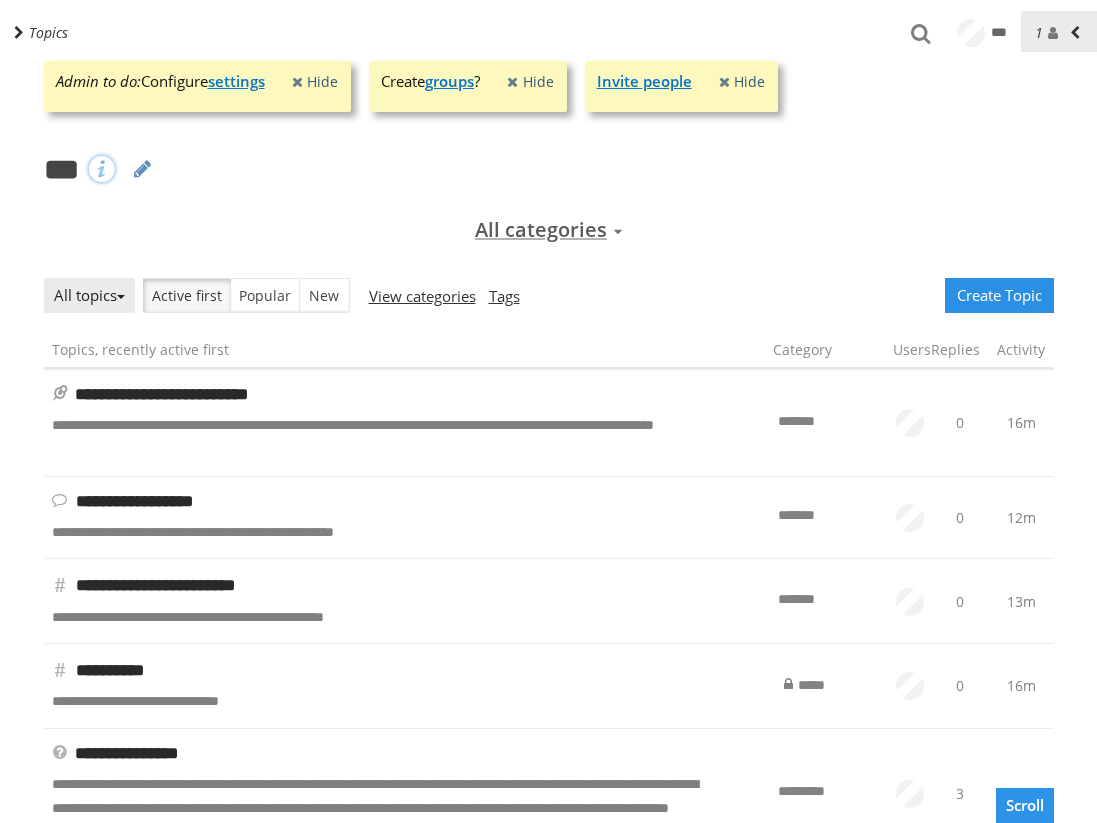 click at bounding box center (1075, 32) 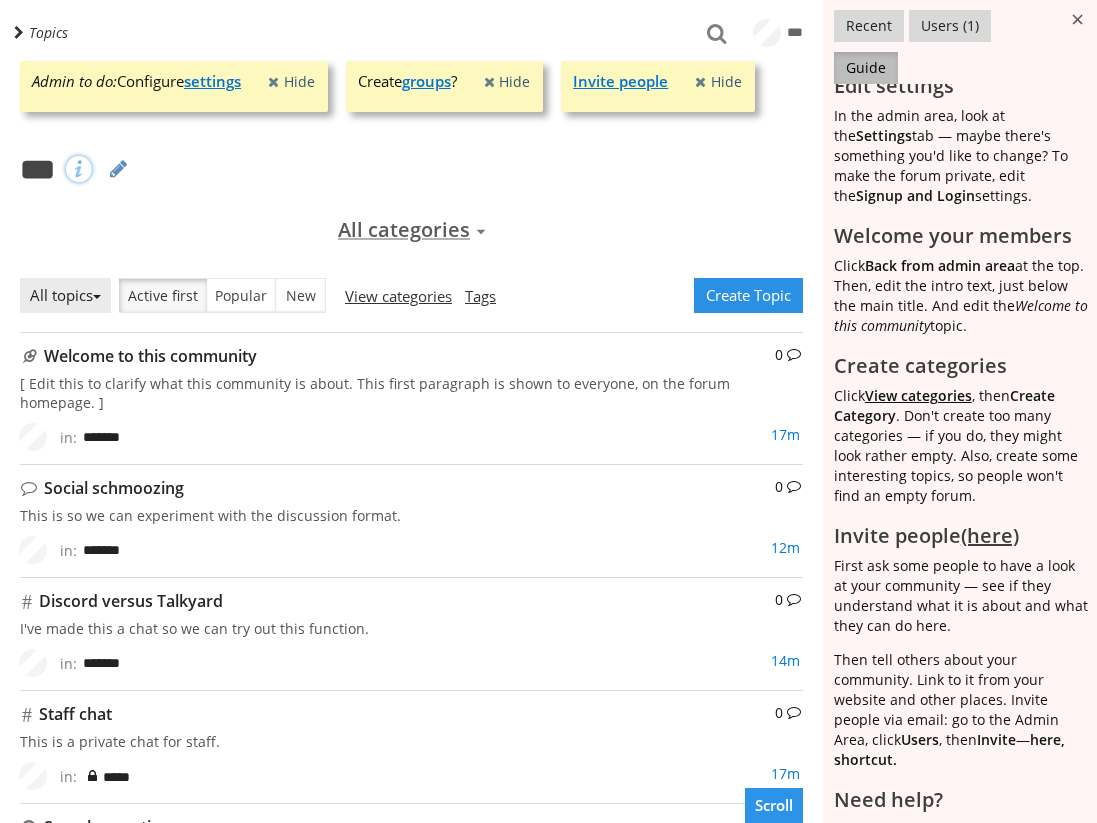 scroll, scrollTop: 143, scrollLeft: 0, axis: vertical 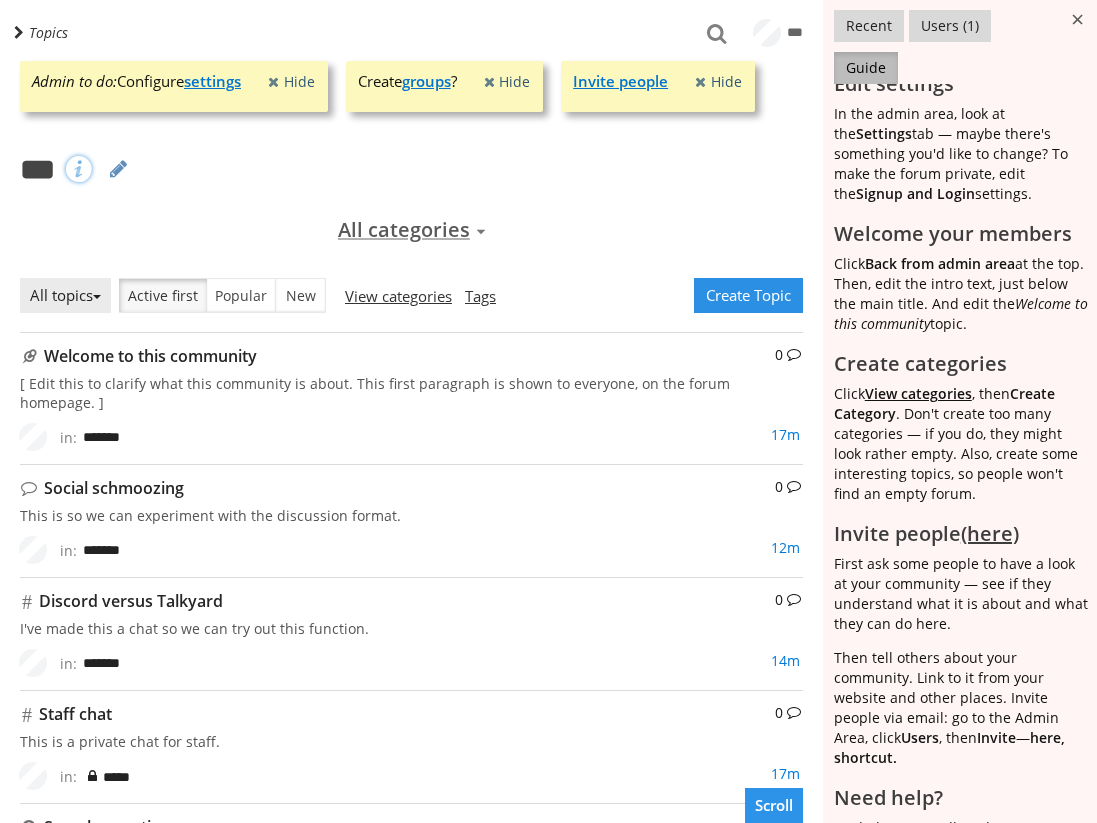 click on "***" at bounding box center [409, 164] 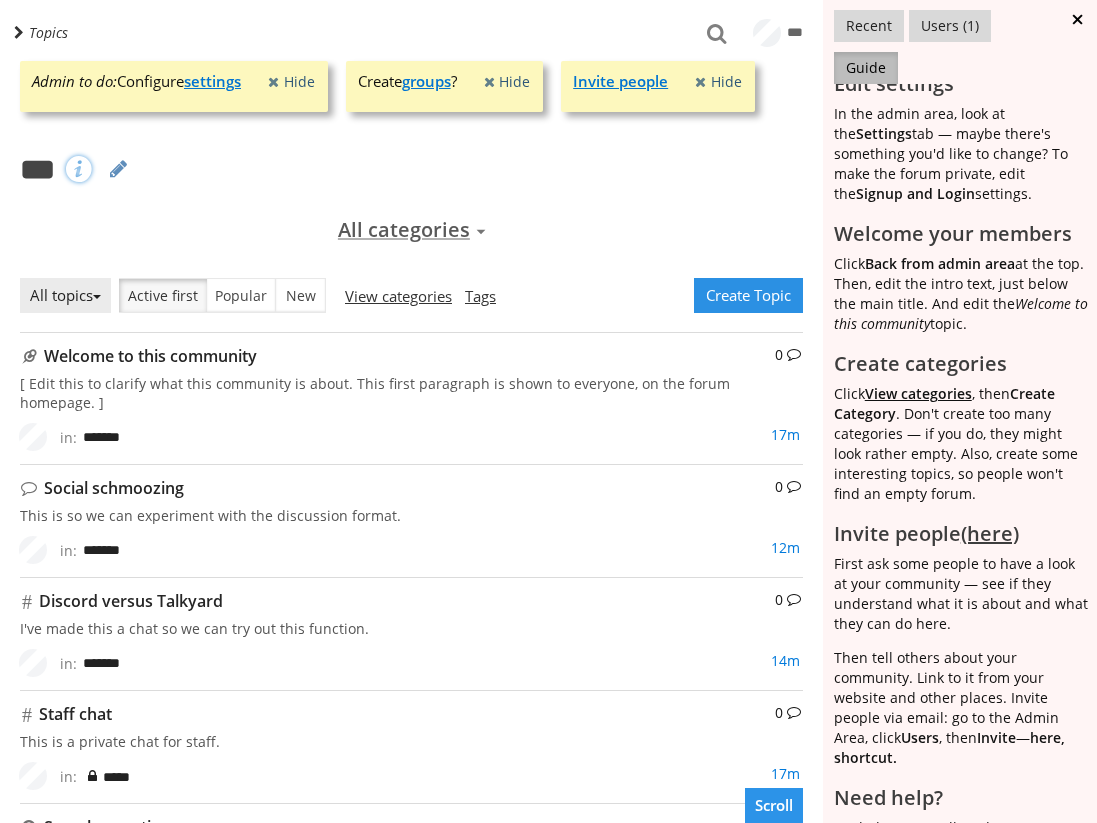 click at bounding box center [1080, 19] 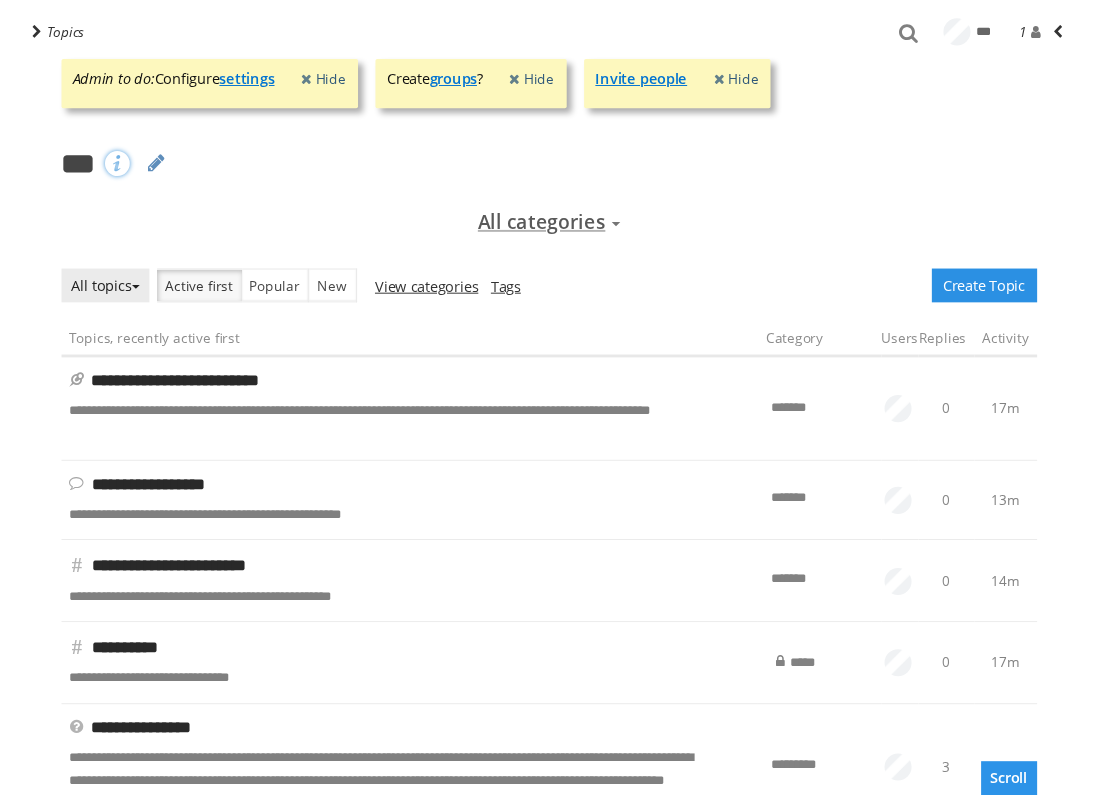 scroll, scrollTop: 0, scrollLeft: 0, axis: both 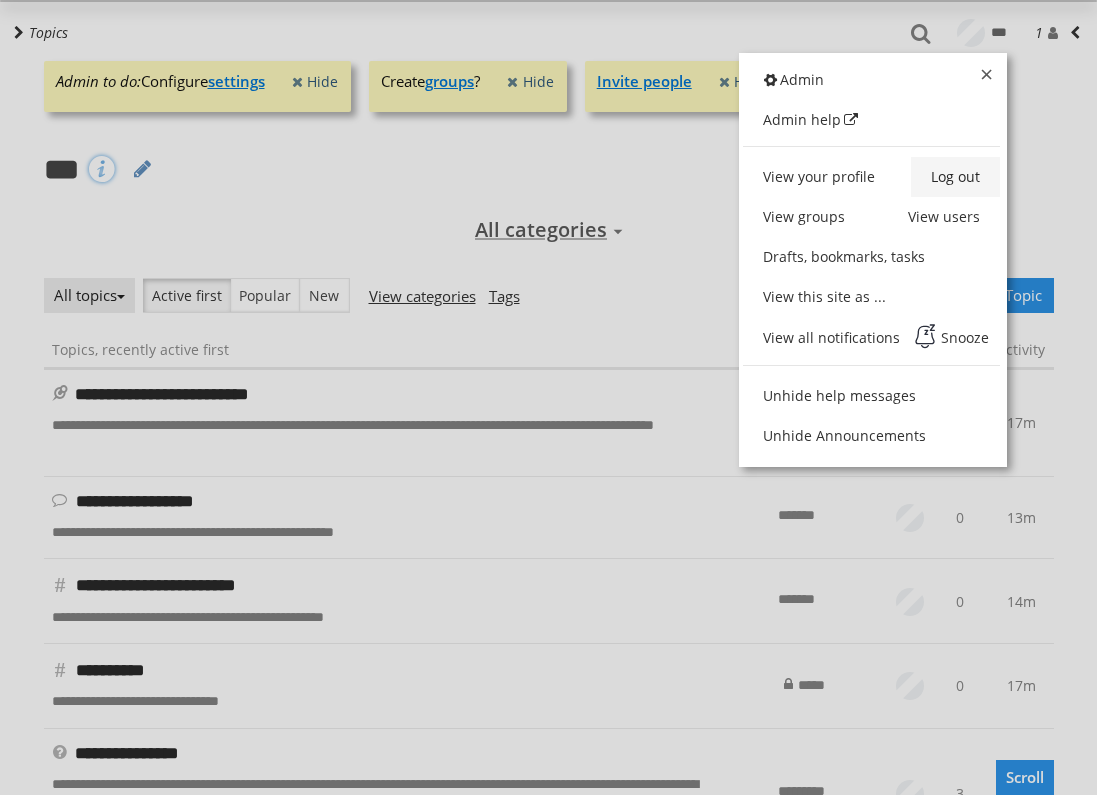 click on "Log out" at bounding box center [955, 177] 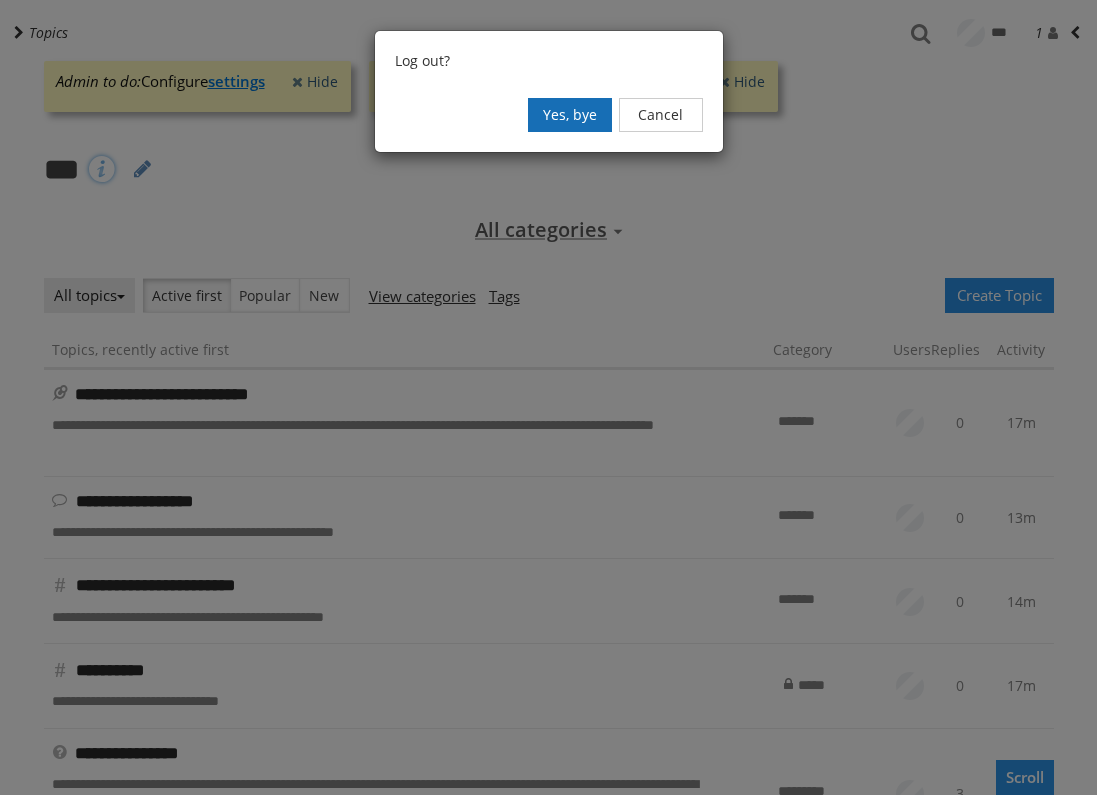 click on "Yes, bye" at bounding box center (570, 115) 